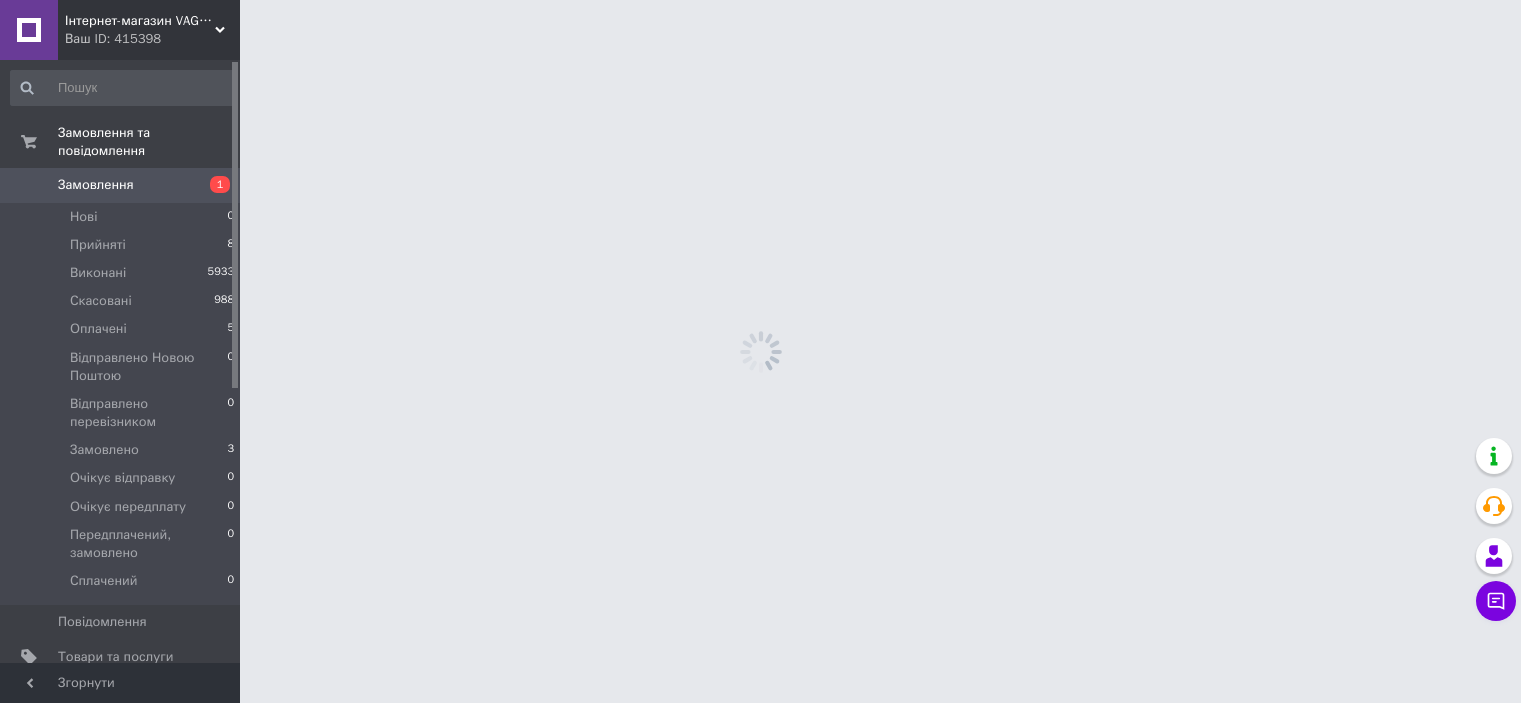 scroll, scrollTop: 0, scrollLeft: 0, axis: both 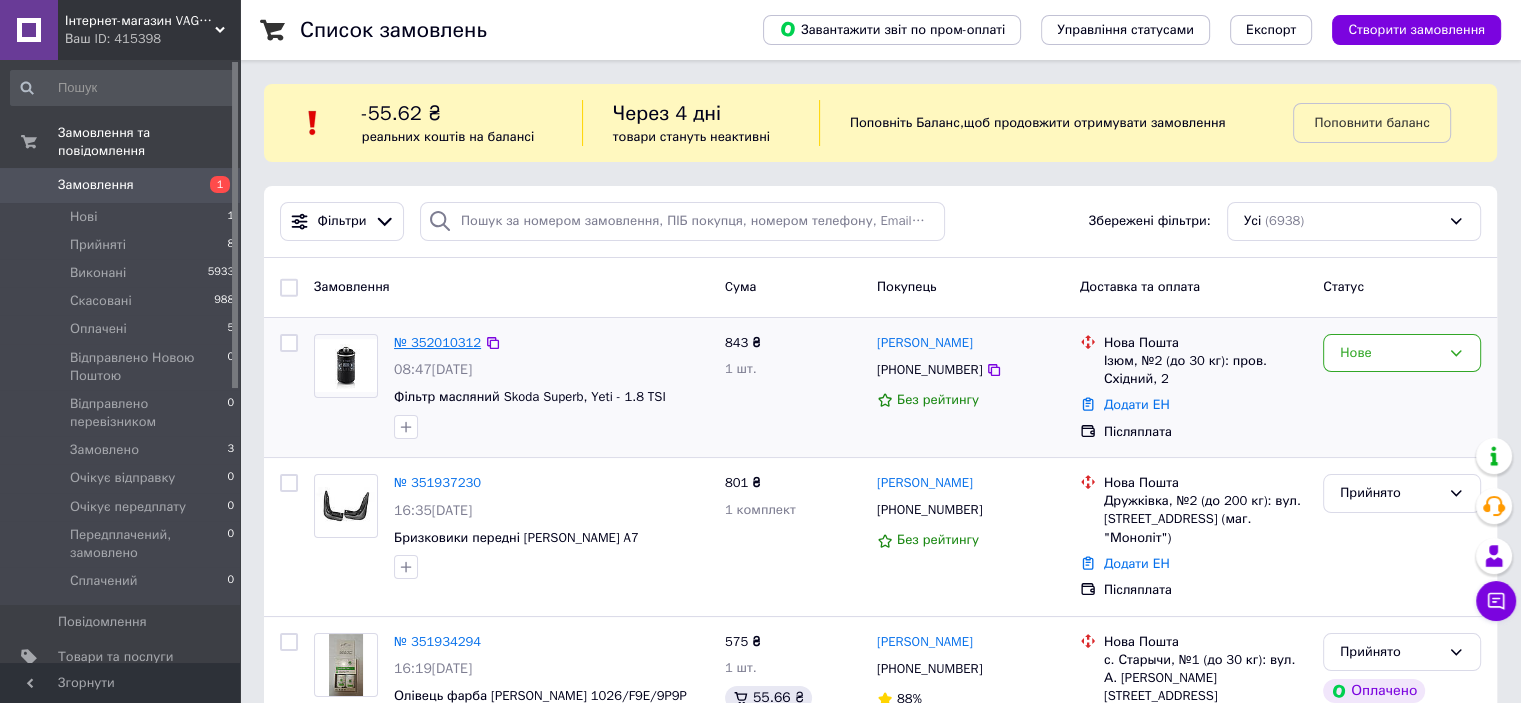 click on "№ 352010312" at bounding box center (437, 342) 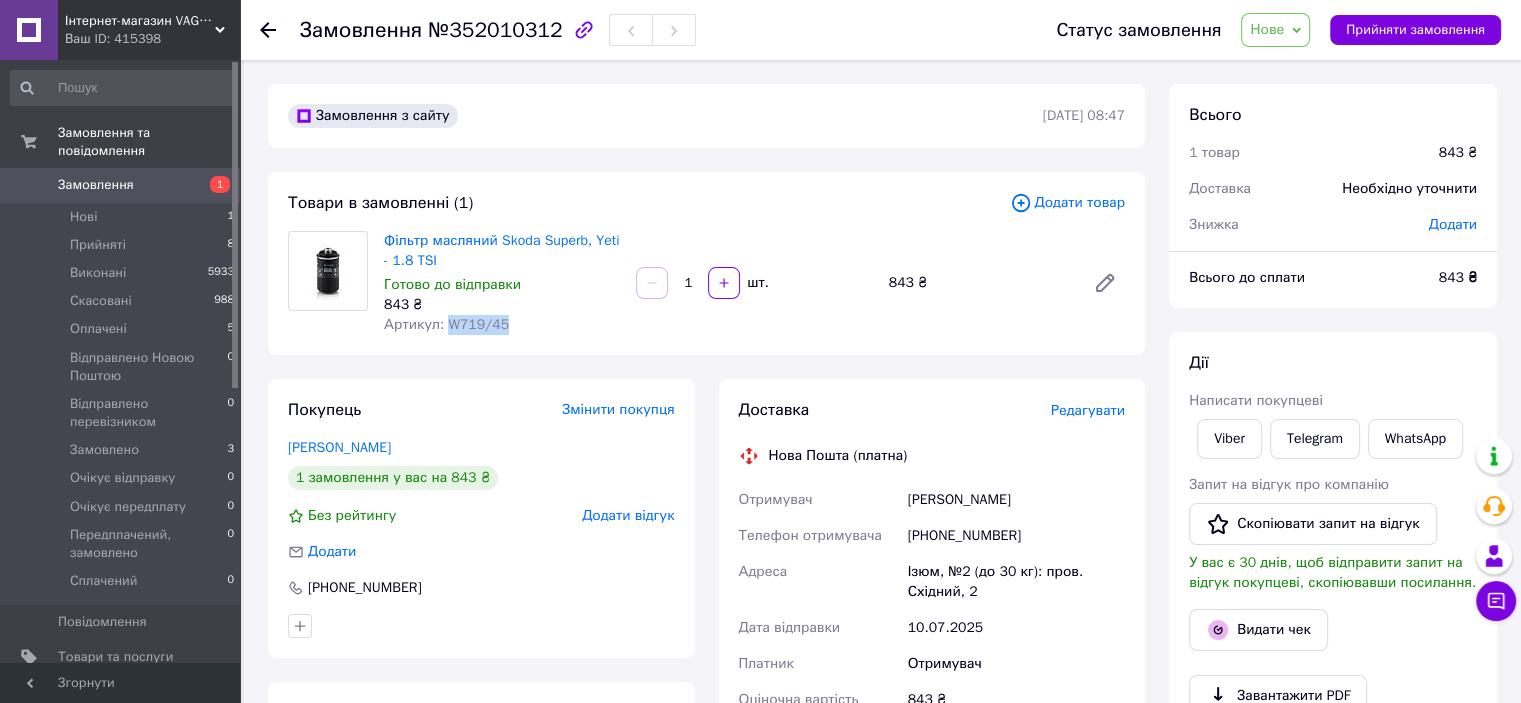 drag, startPoint x: 562, startPoint y: 336, endPoint x: 448, endPoint y: 330, distance: 114.15778 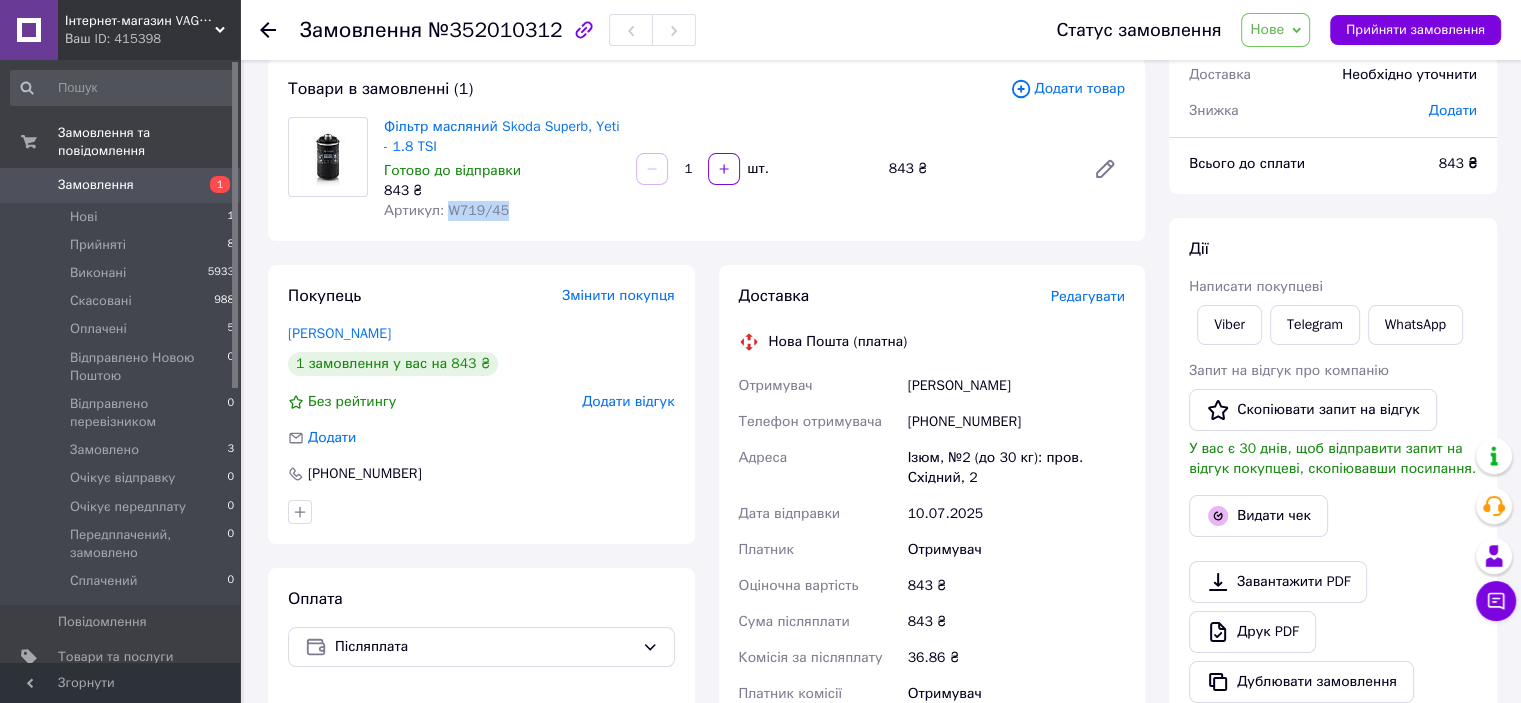 scroll, scrollTop: 0, scrollLeft: 0, axis: both 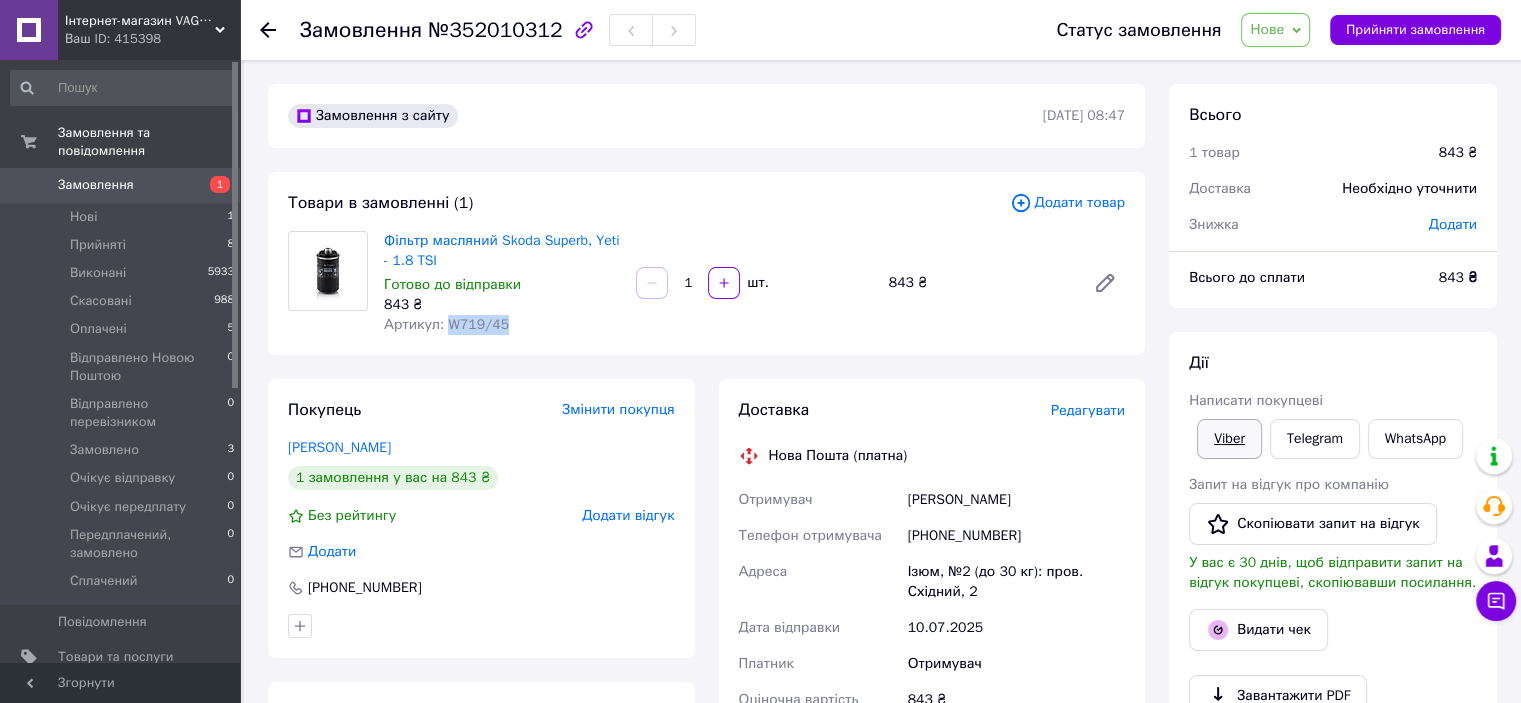 click on "Viber" at bounding box center [1229, 439] 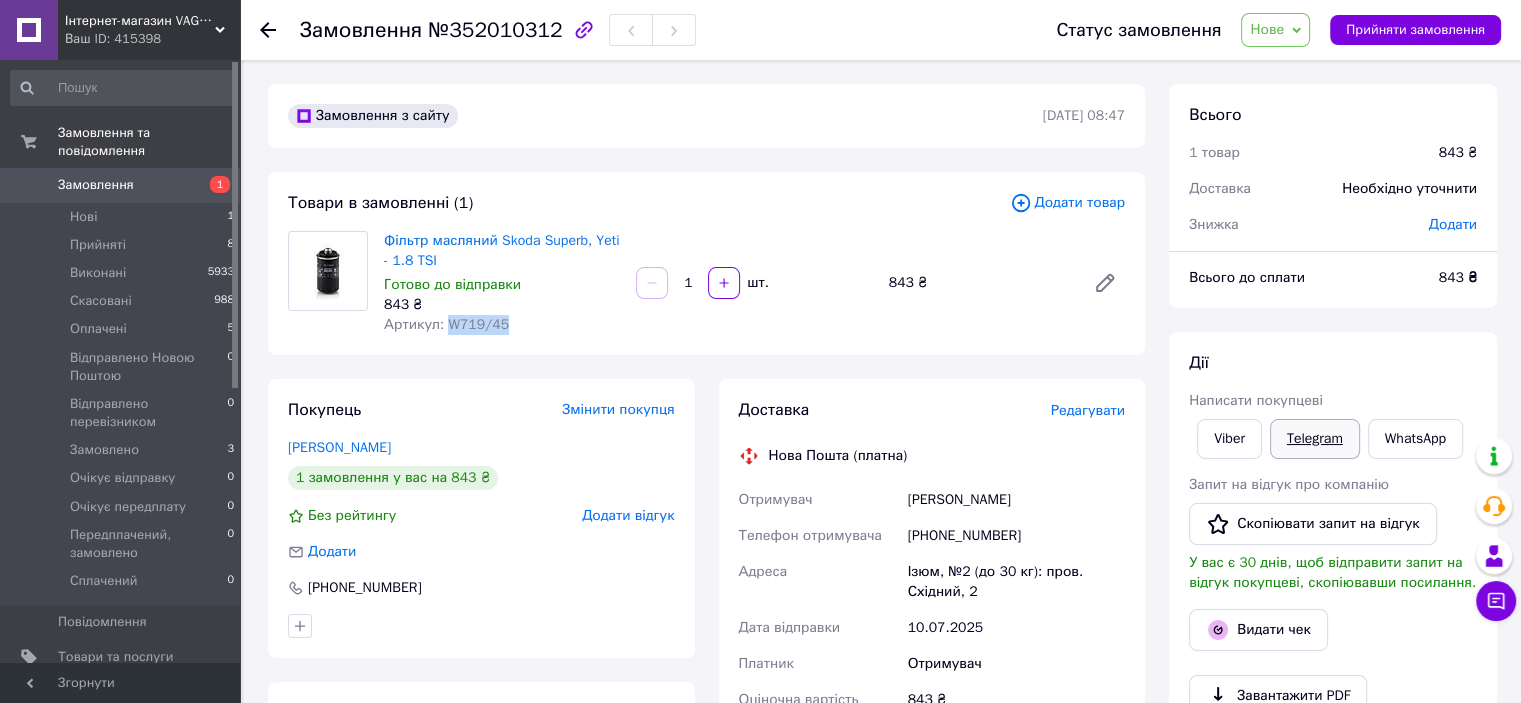 click on "Telegram" at bounding box center (1315, 439) 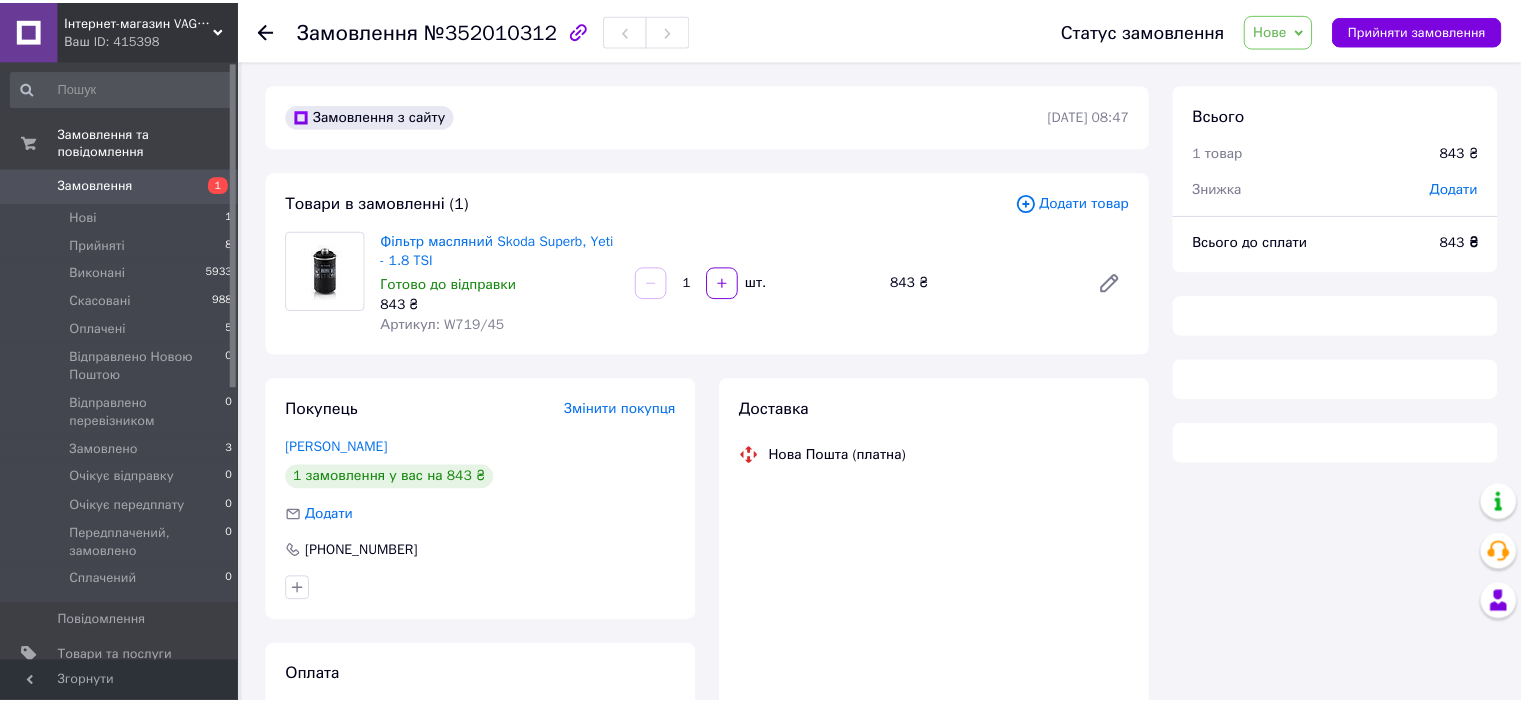 scroll, scrollTop: 0, scrollLeft: 0, axis: both 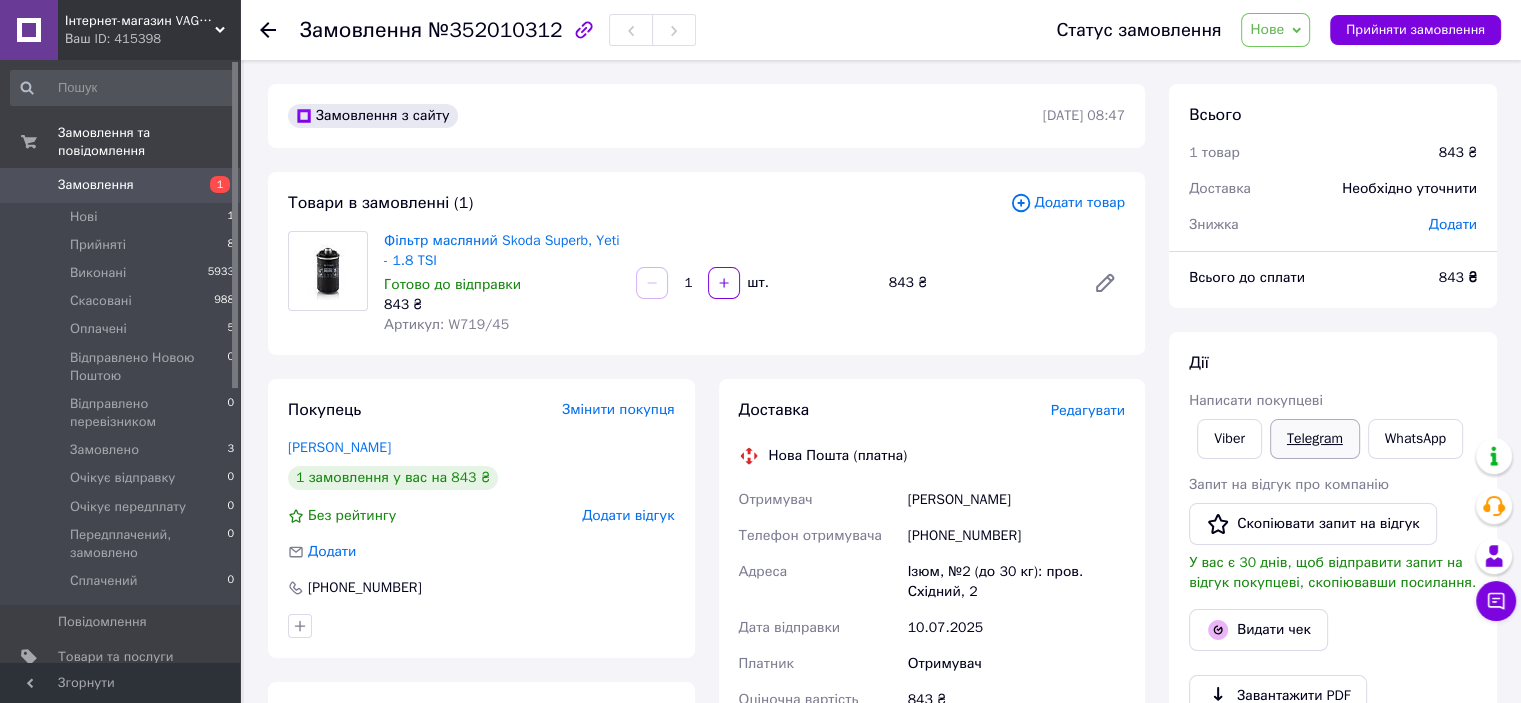 click on "Telegram" at bounding box center (1315, 439) 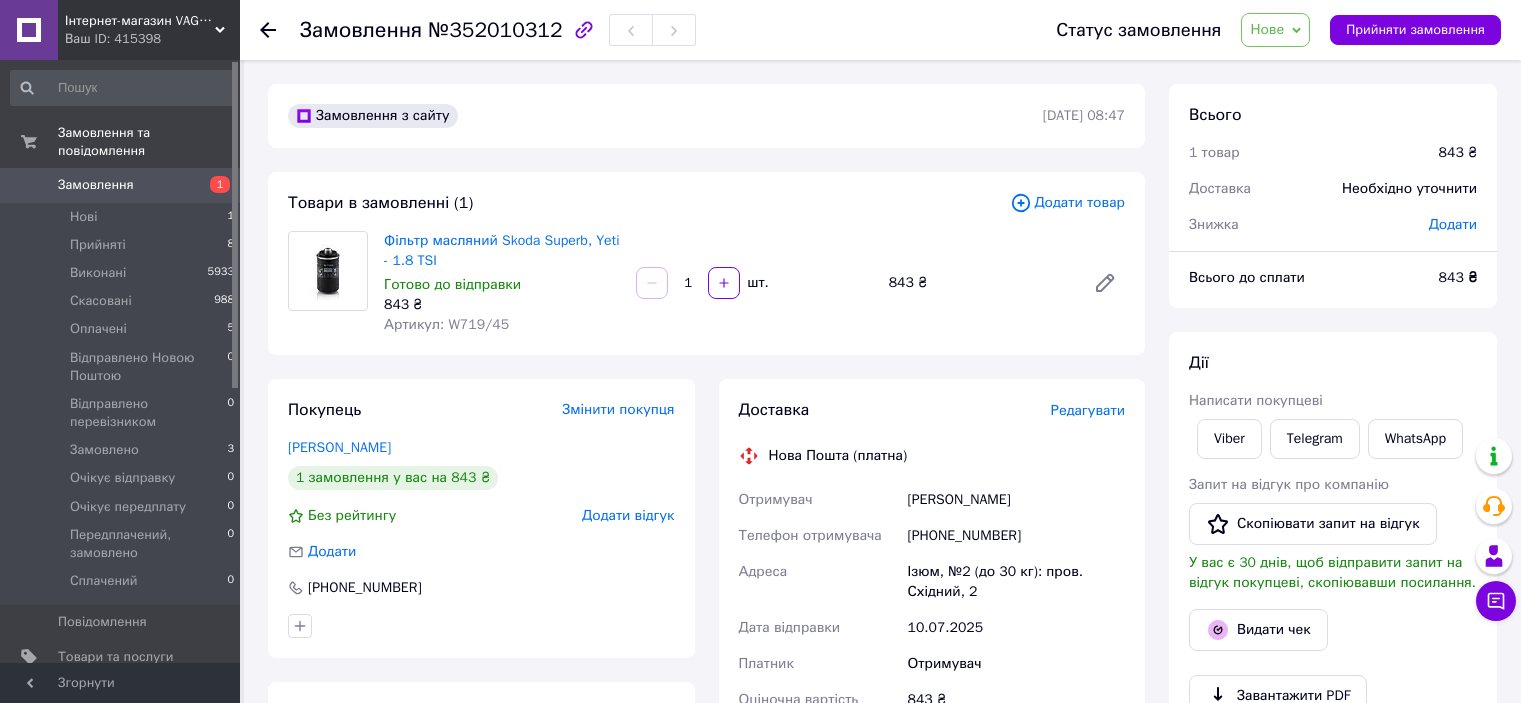 scroll, scrollTop: 0, scrollLeft: 0, axis: both 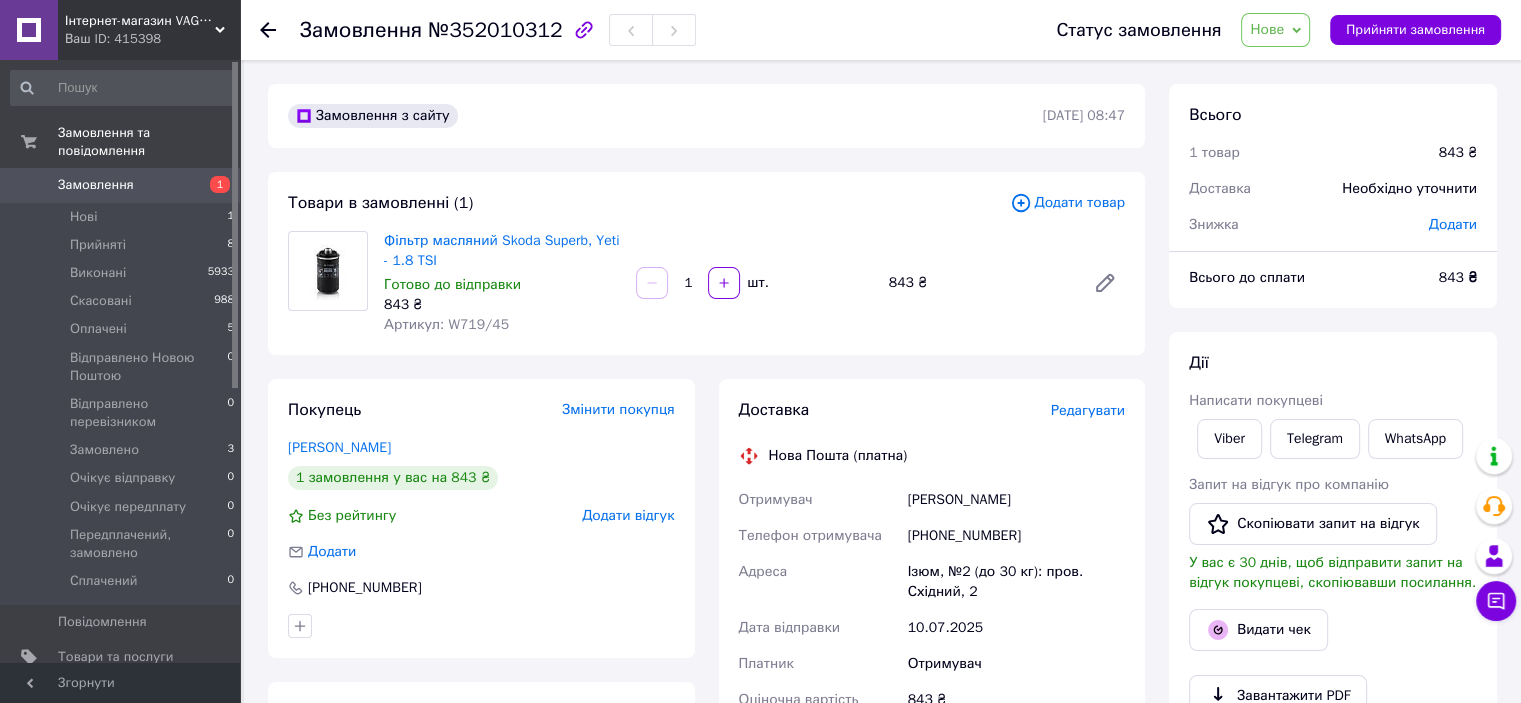 click on "Замовлення 1" at bounding box center (123, 185) 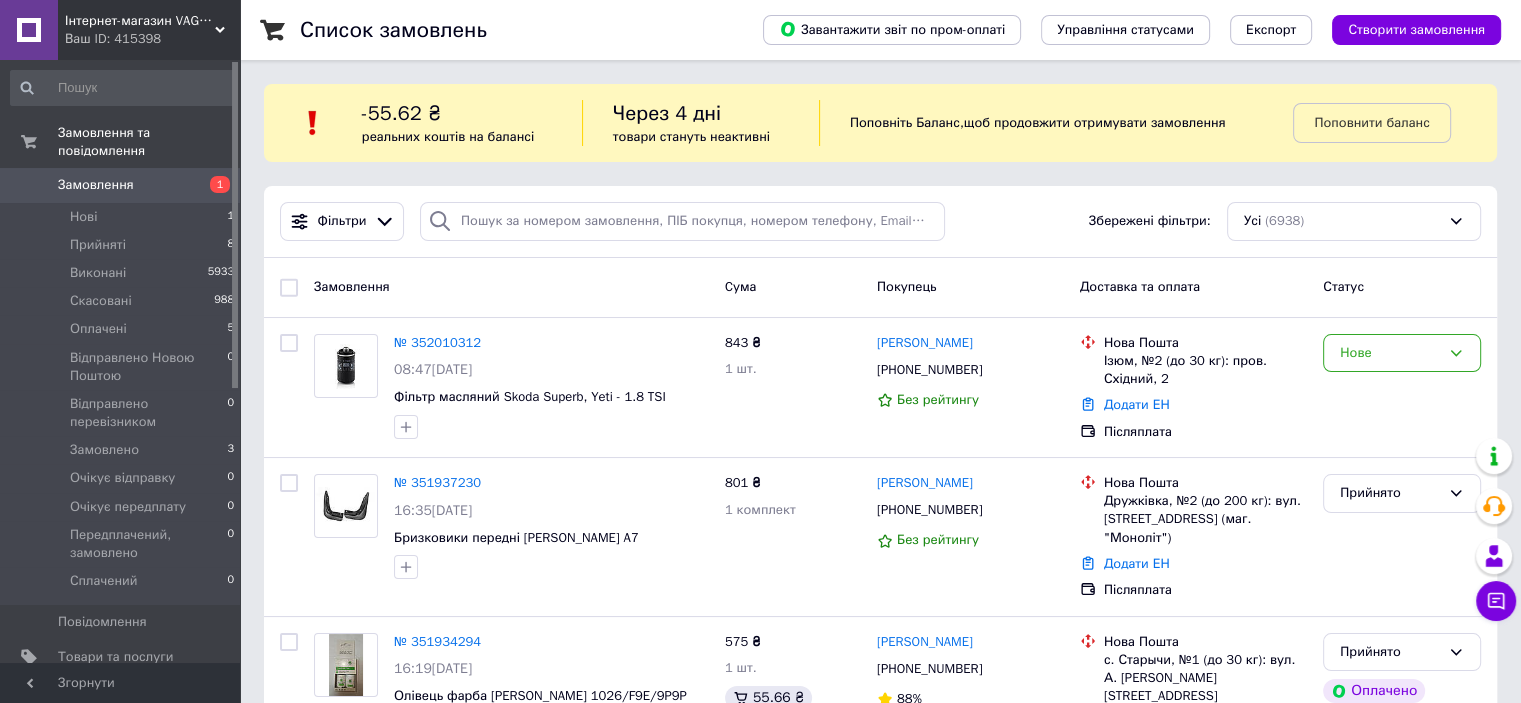 scroll, scrollTop: 915, scrollLeft: 0, axis: vertical 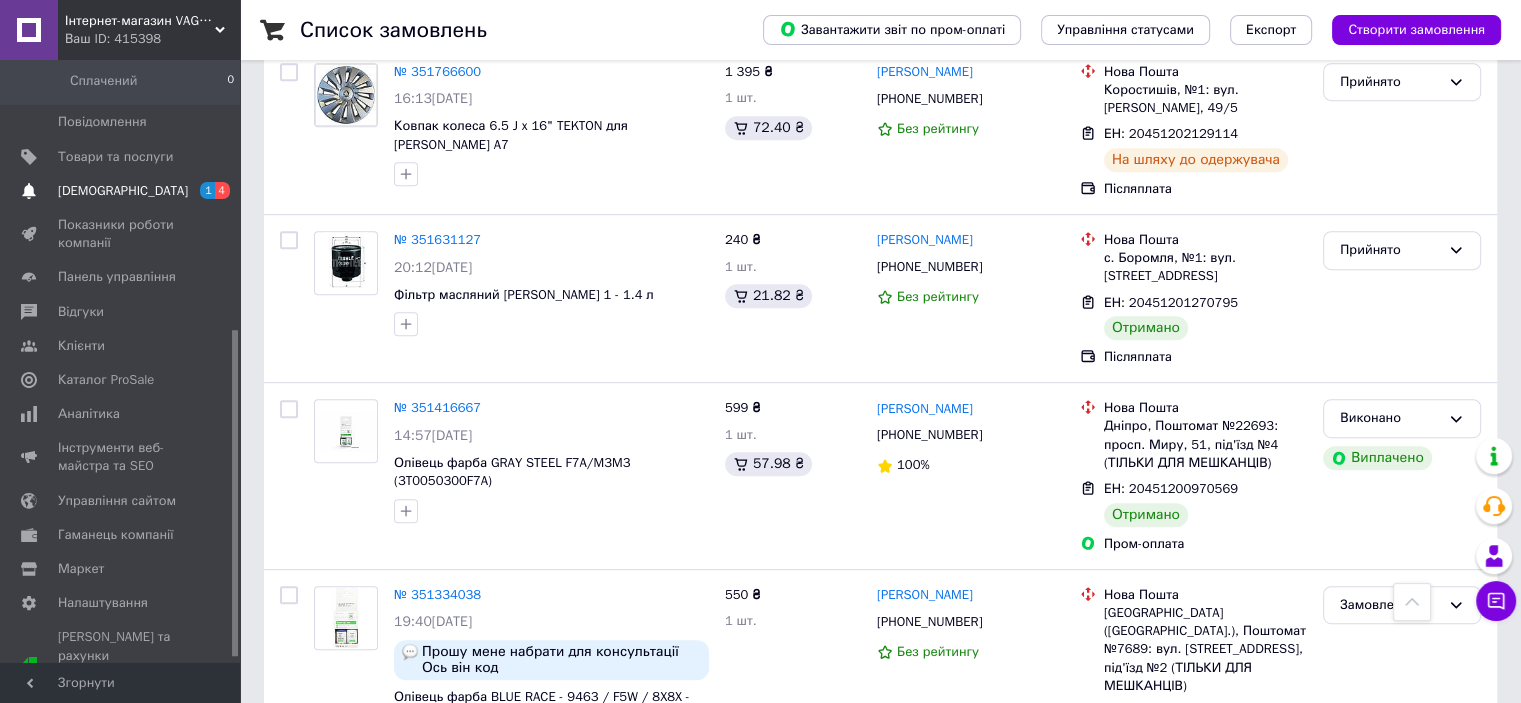 click on "Сповіщення 1 4" at bounding box center (123, 191) 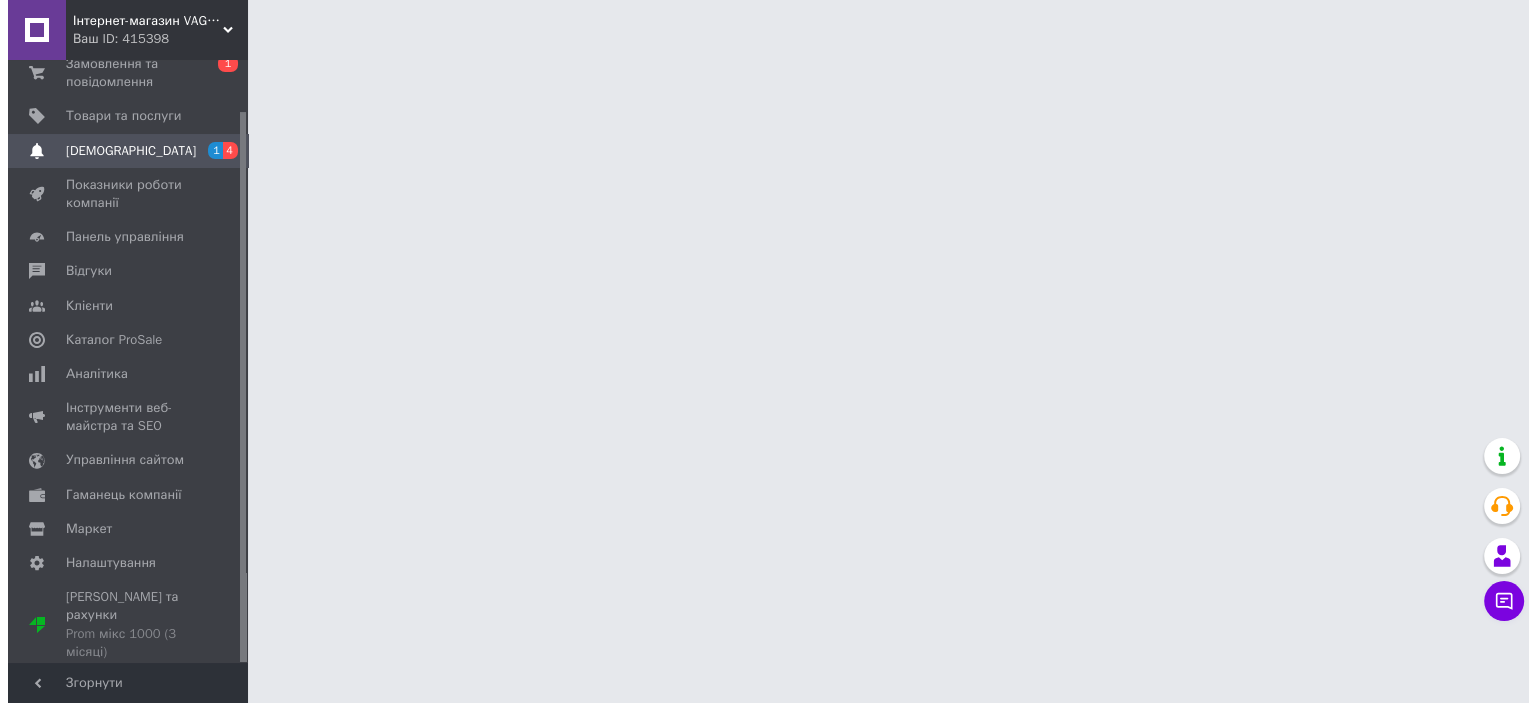 scroll, scrollTop: 0, scrollLeft: 0, axis: both 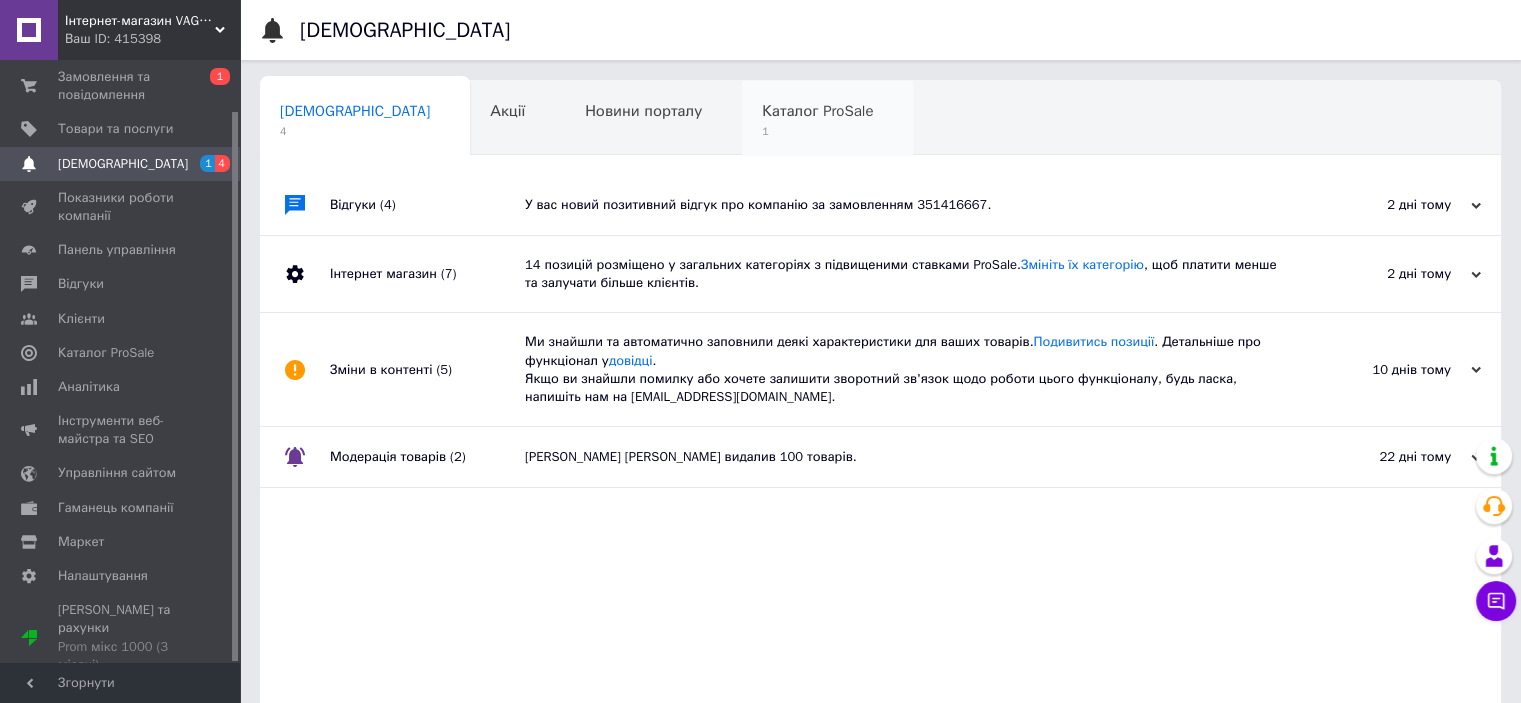 click on "Каталог ProSale 1" at bounding box center [827, 119] 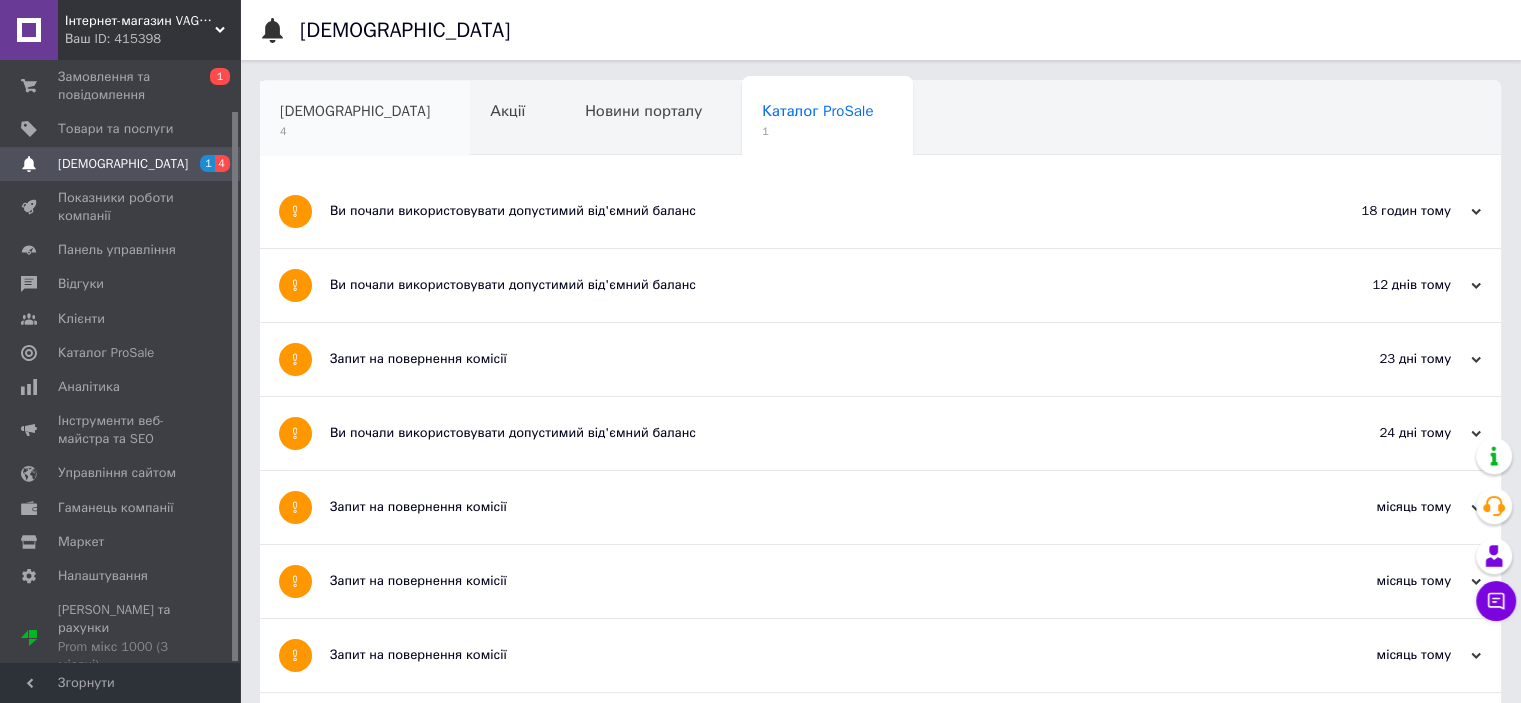 click on "[DEMOGRAPHIC_DATA]" at bounding box center [355, 111] 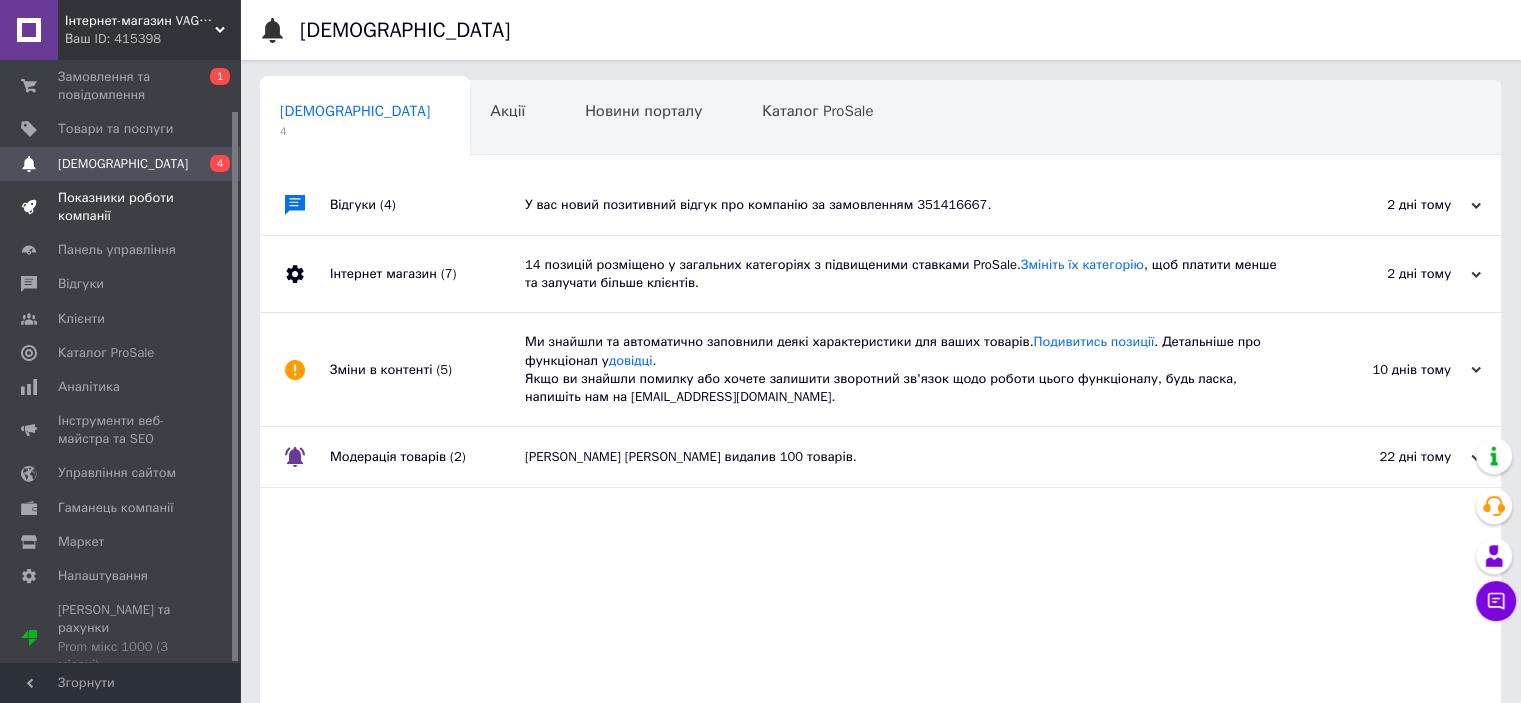 click on "Показники роботи компанії" at bounding box center [121, 207] 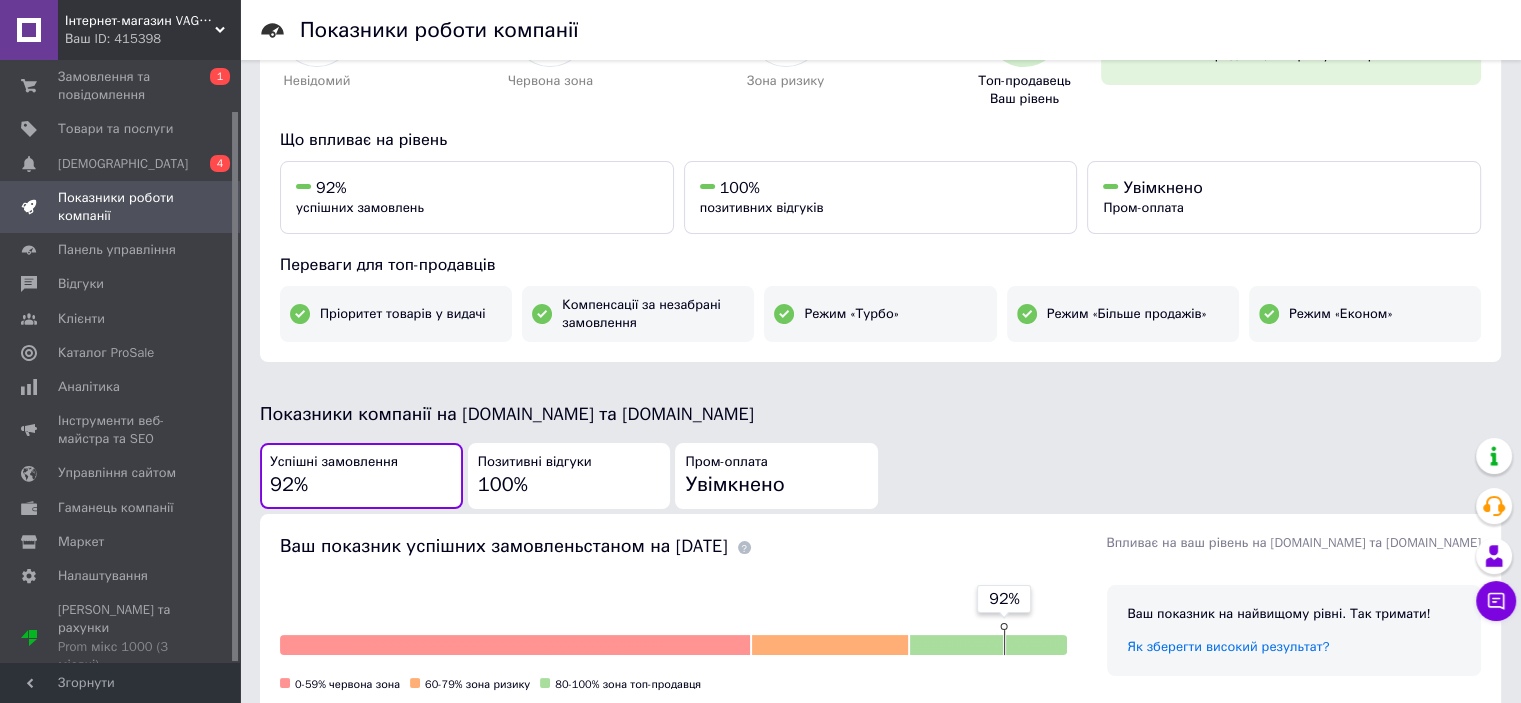 scroll, scrollTop: 0, scrollLeft: 0, axis: both 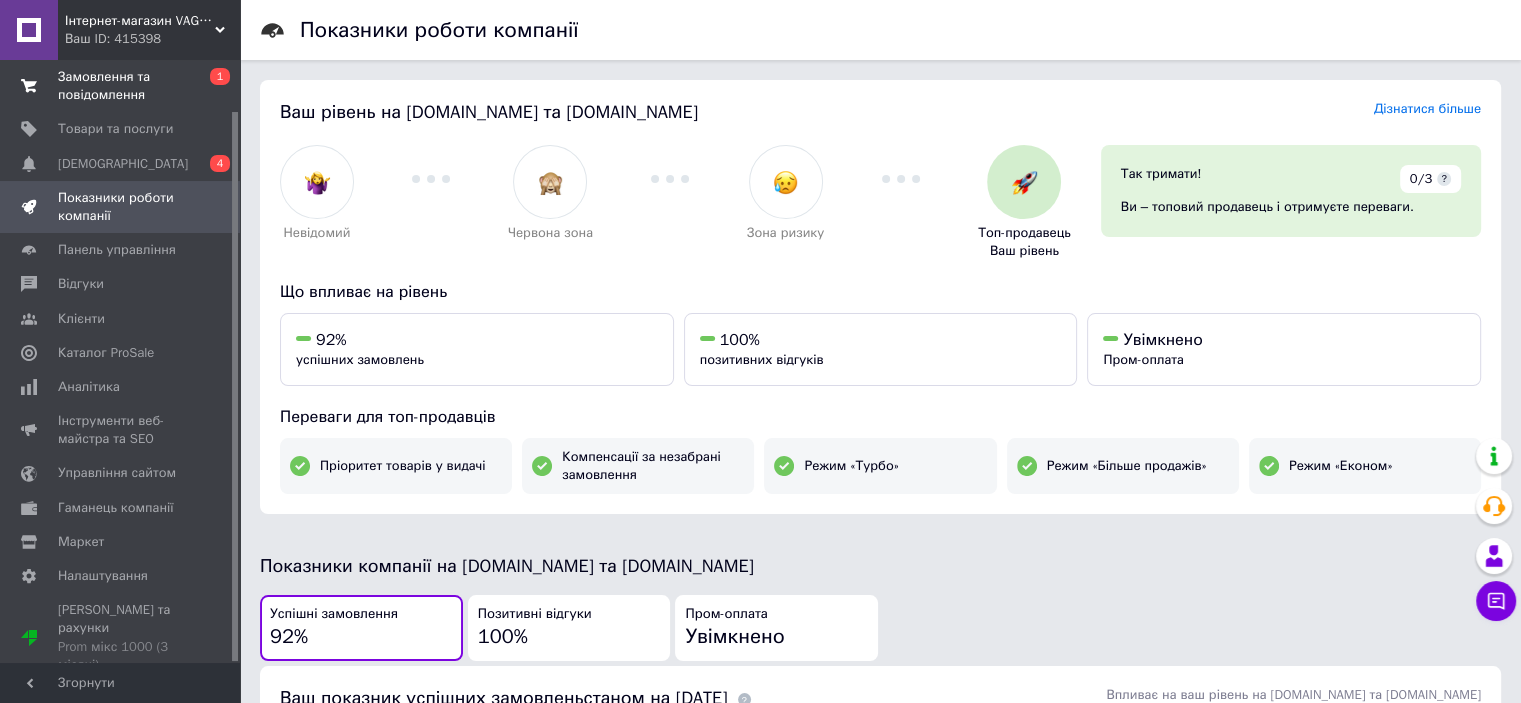 click on "Замовлення та повідомлення" at bounding box center (121, 86) 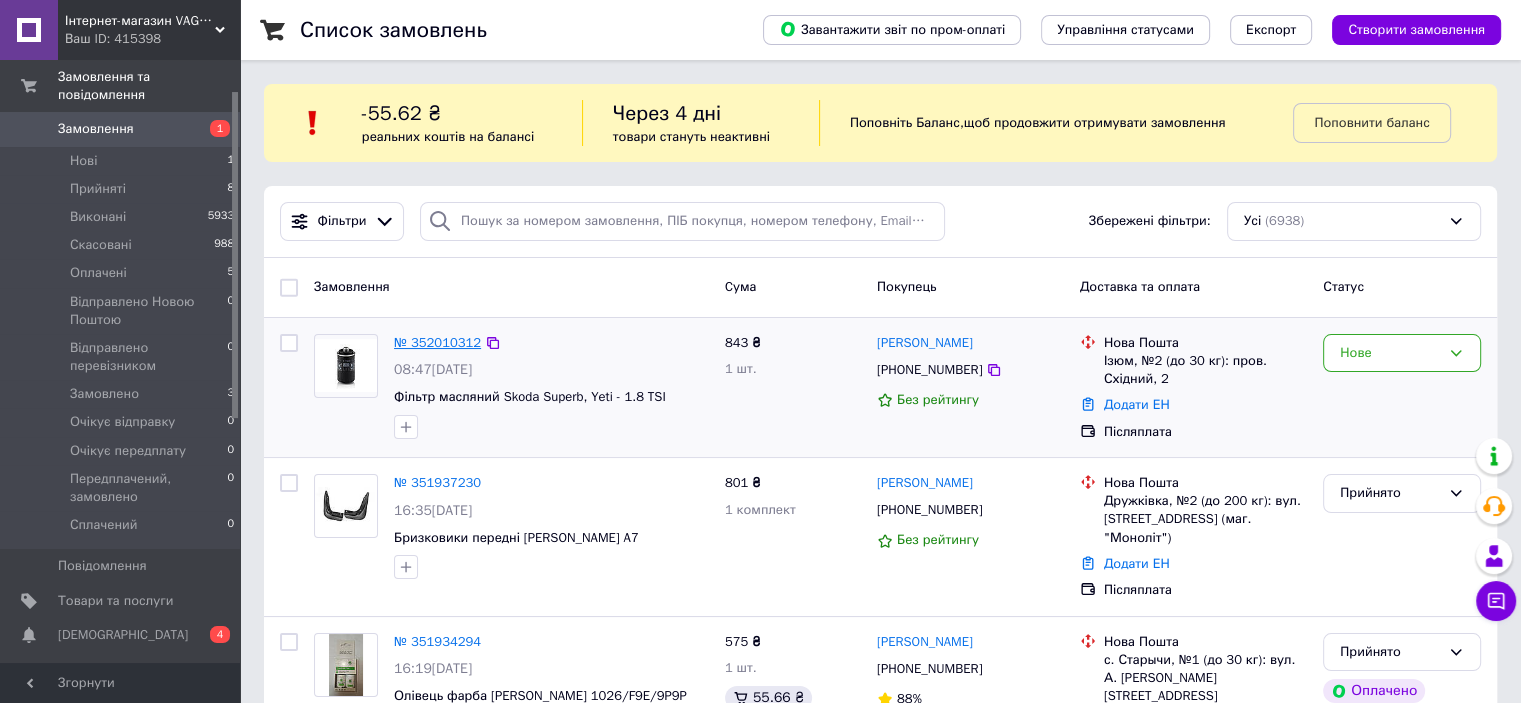 click on "№ 352010312" at bounding box center [437, 342] 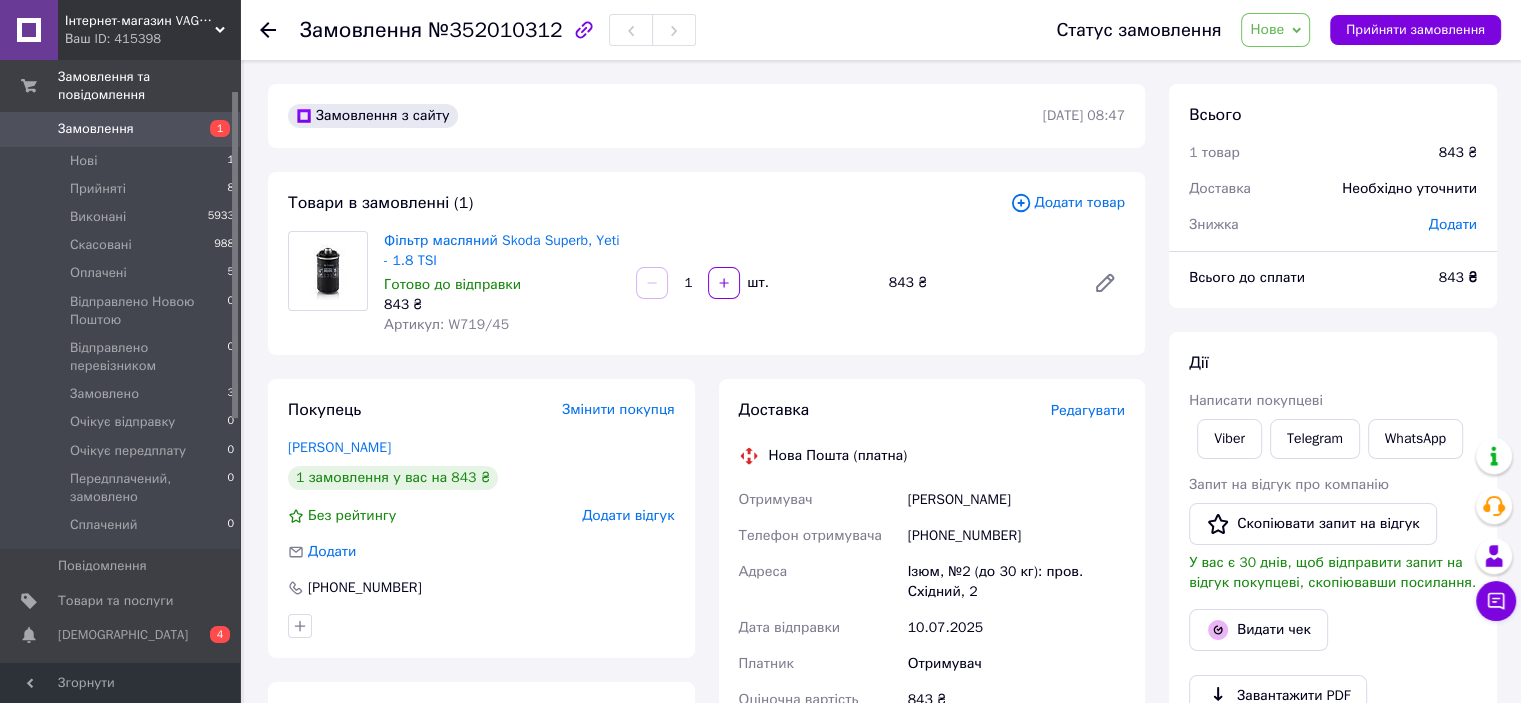 click on "Замовлення" at bounding box center (96, 129) 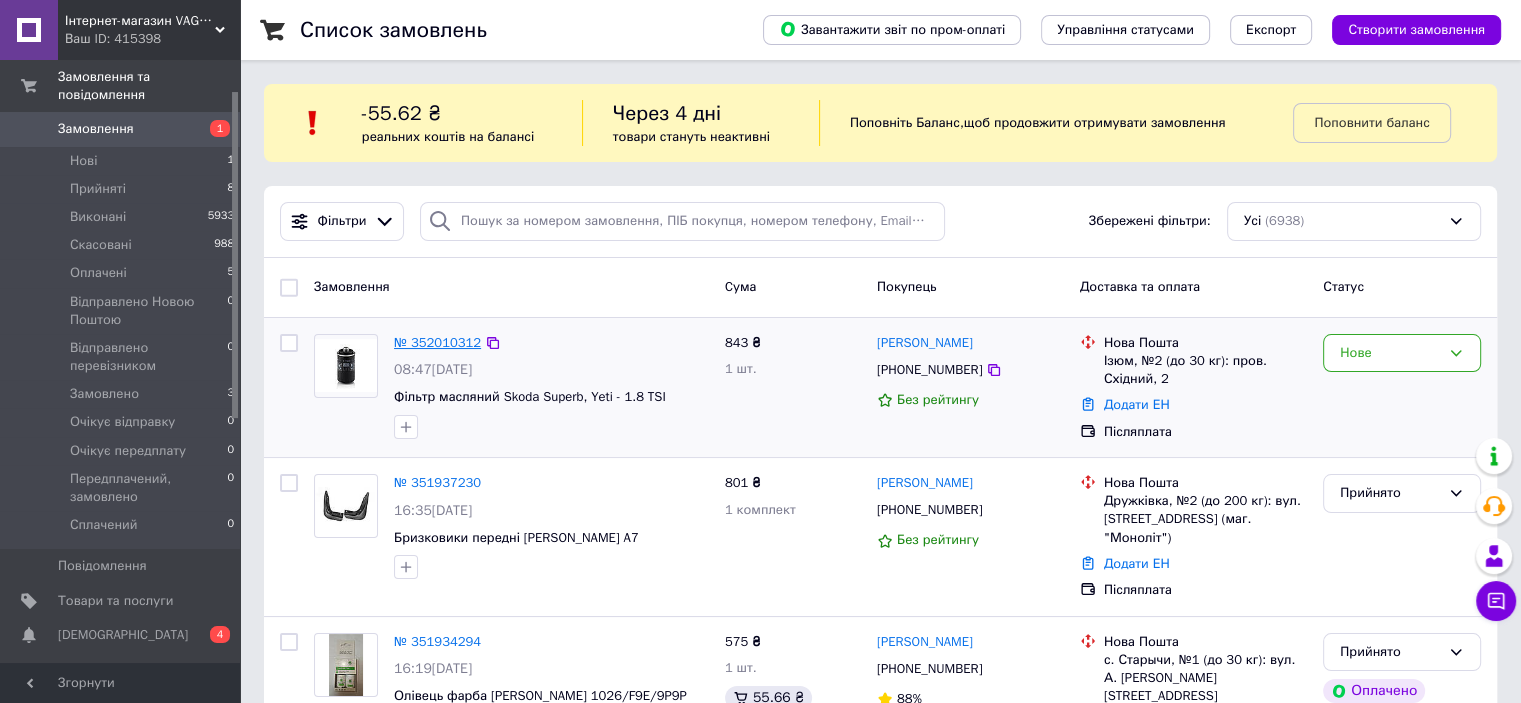 click on "№ 352010312" at bounding box center [437, 342] 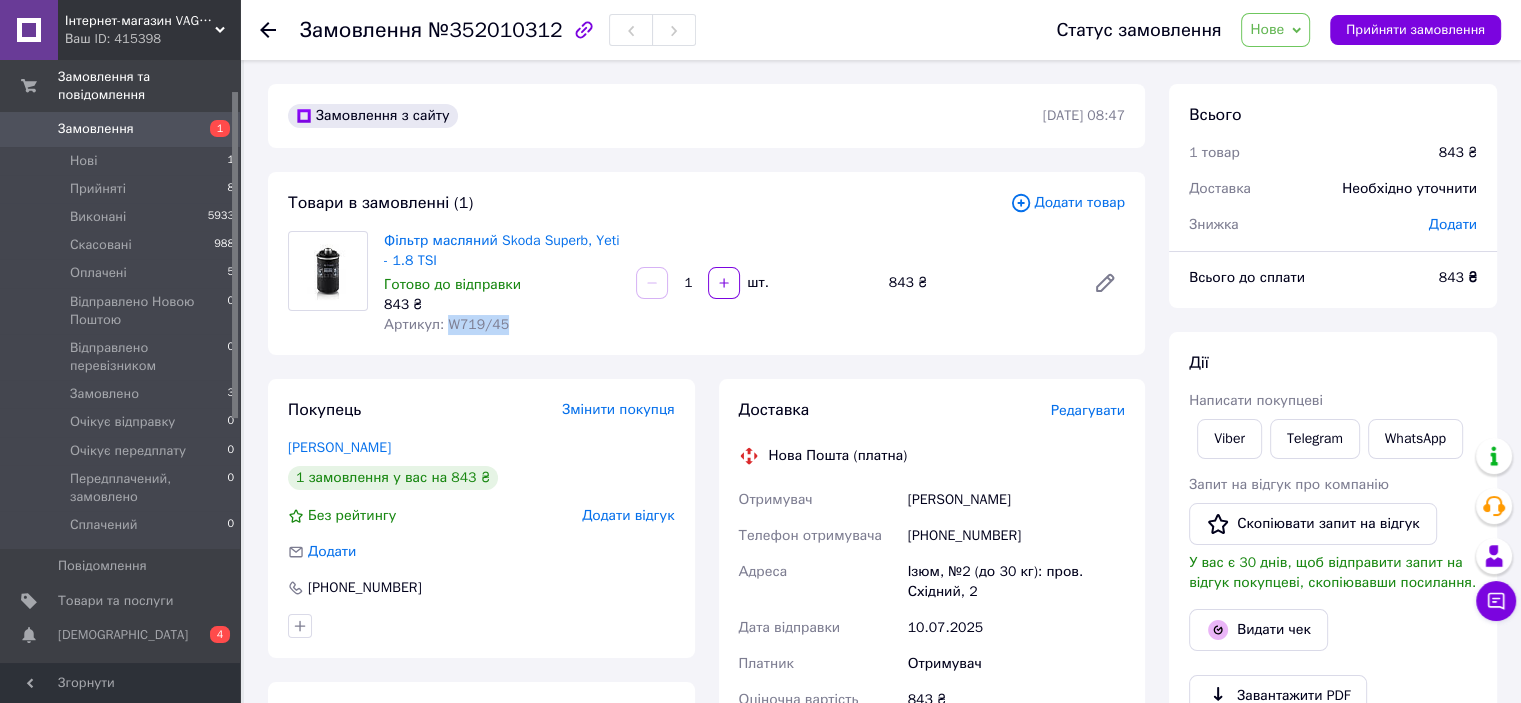 drag, startPoint x: 446, startPoint y: 325, endPoint x: 505, endPoint y: 323, distance: 59.03389 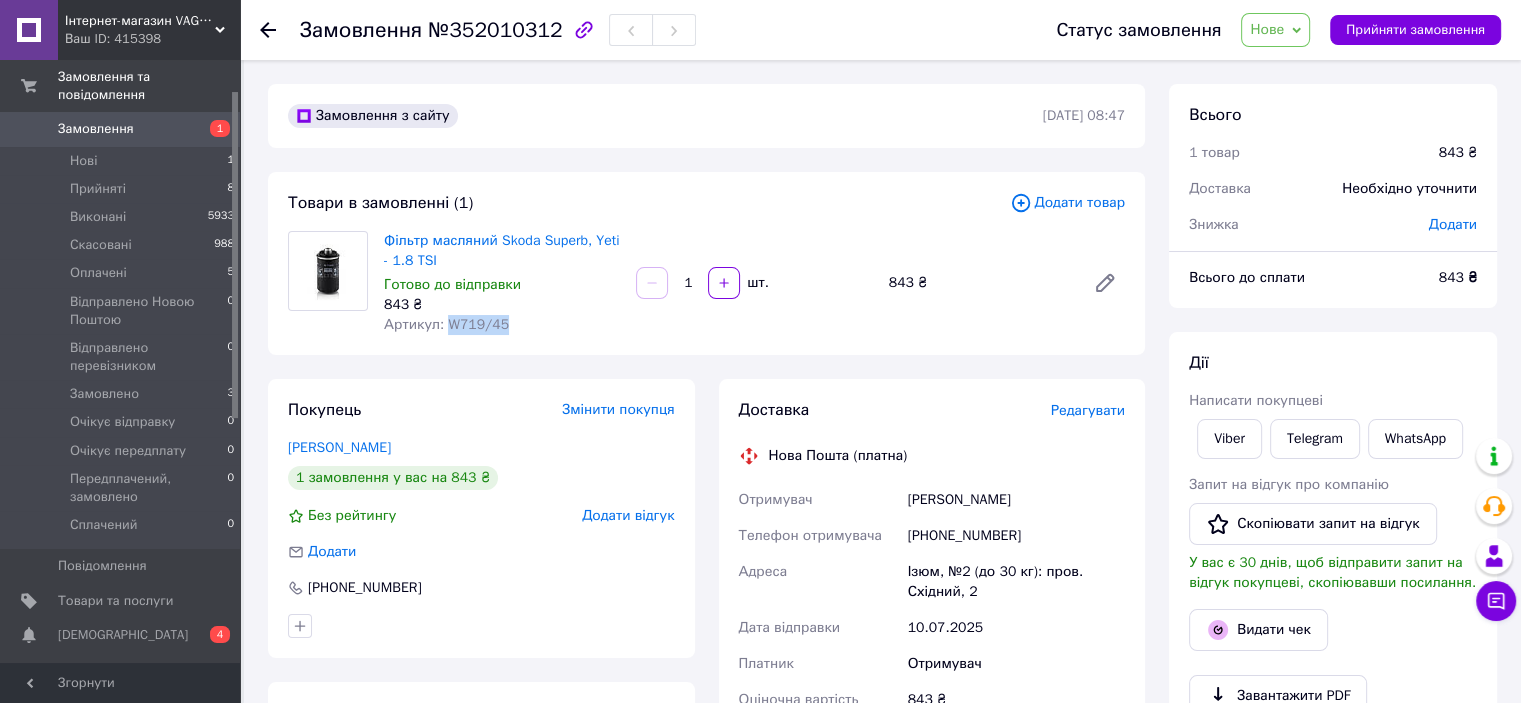 click on "Замовлення" at bounding box center (96, 129) 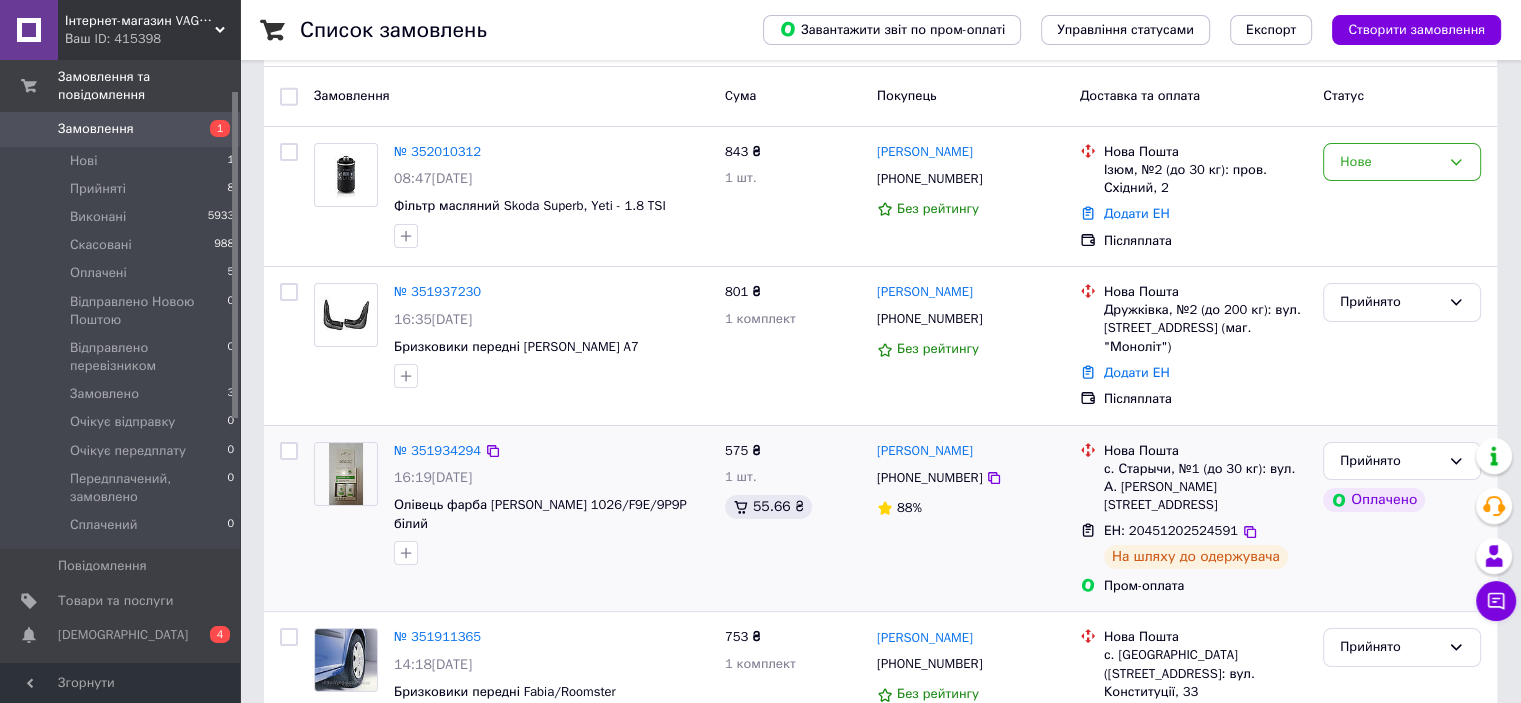 scroll, scrollTop: 300, scrollLeft: 0, axis: vertical 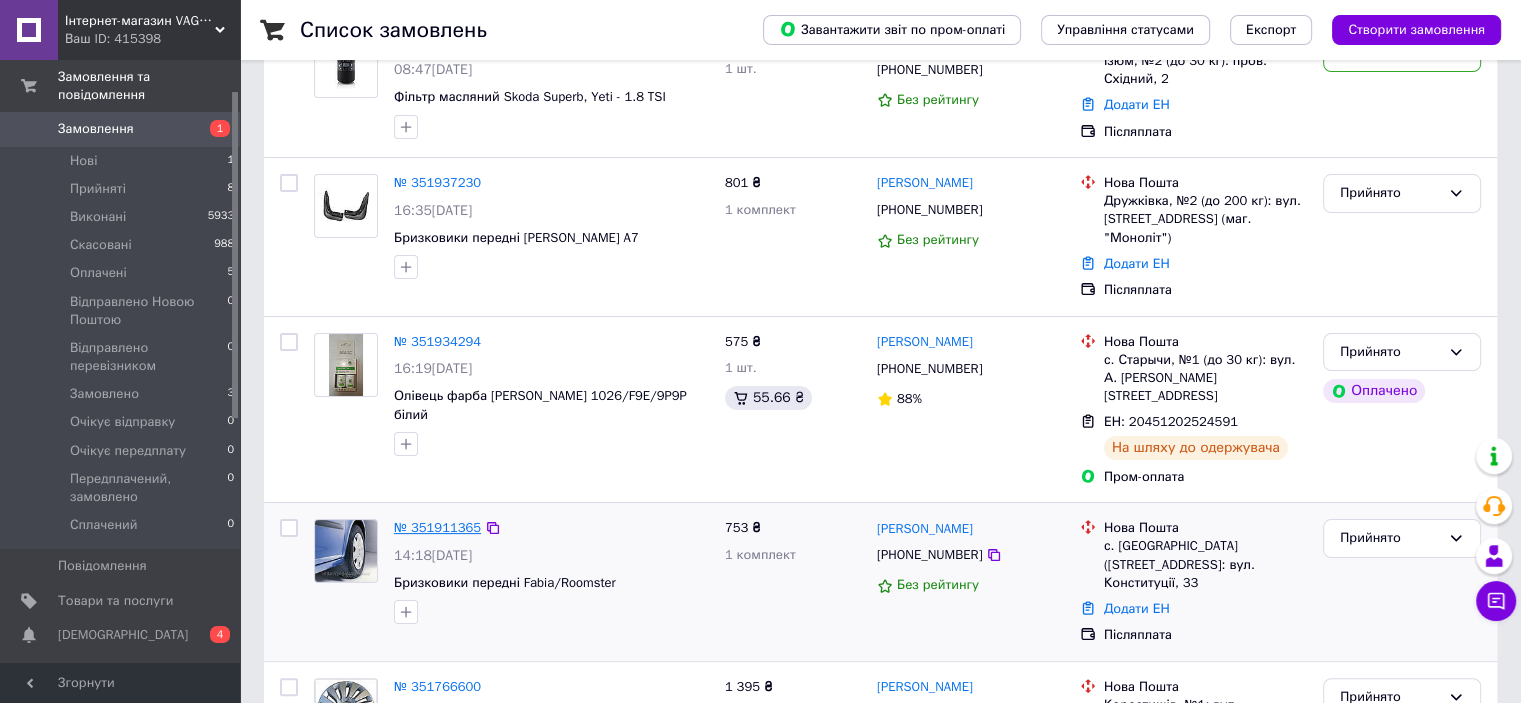 click on "№ 351911365" at bounding box center (437, 527) 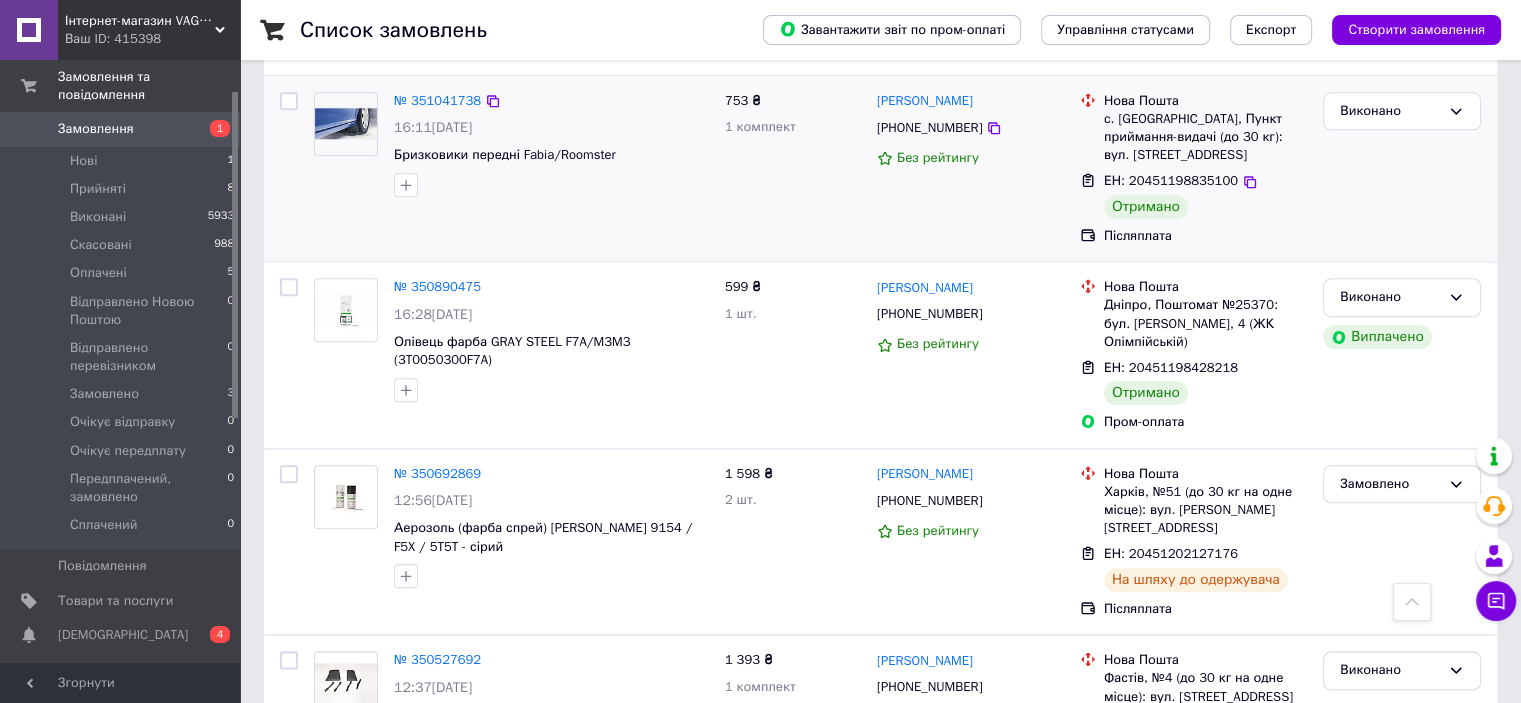 scroll, scrollTop: 2300, scrollLeft: 0, axis: vertical 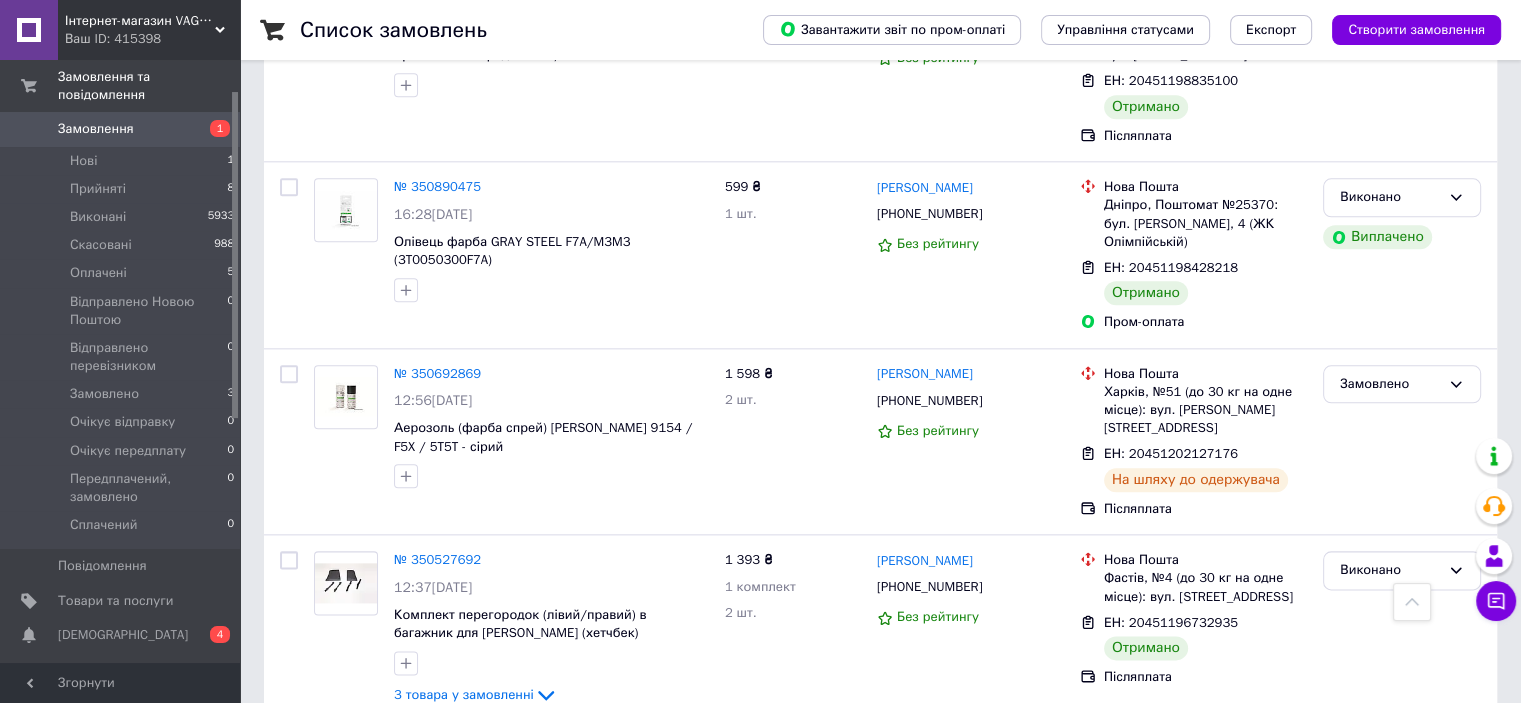 click on "Замовлення" at bounding box center (96, 129) 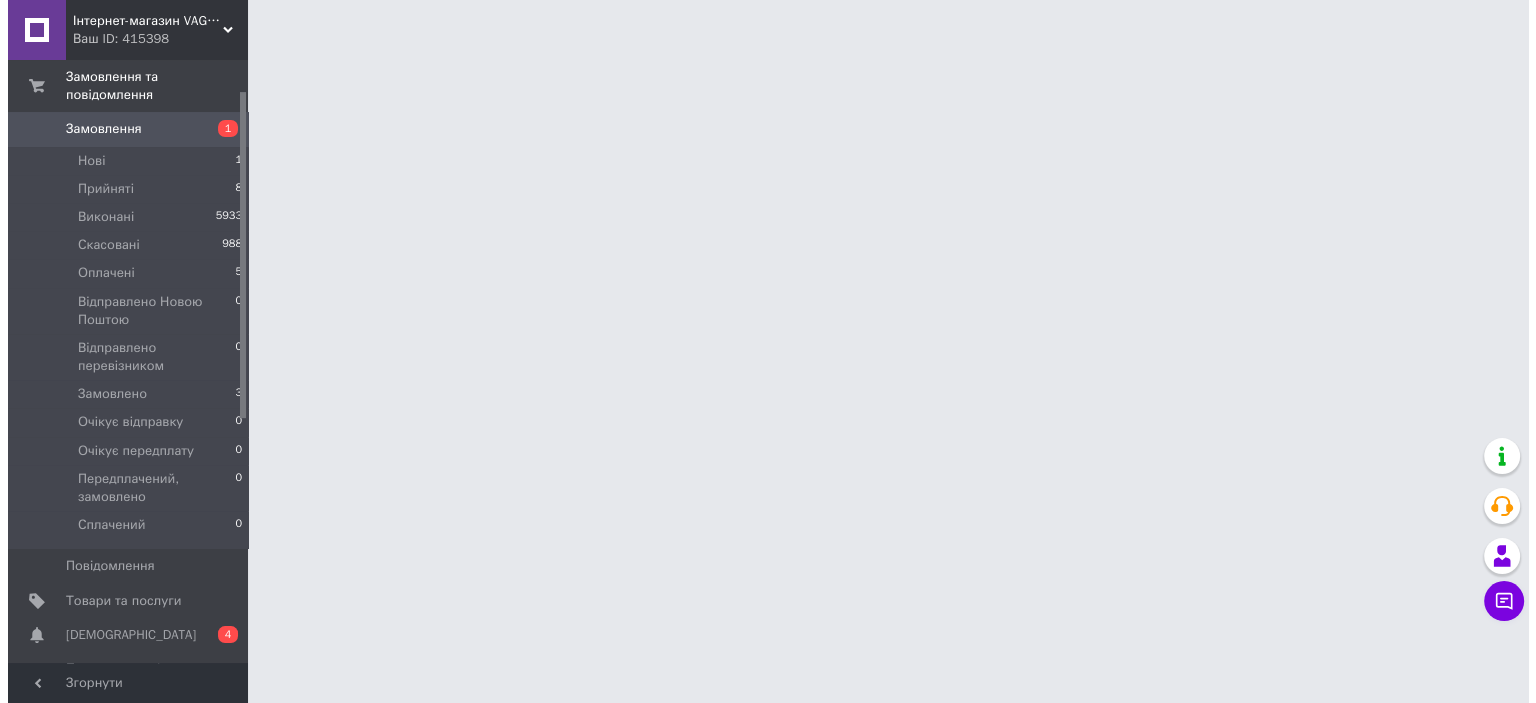 scroll, scrollTop: 0, scrollLeft: 0, axis: both 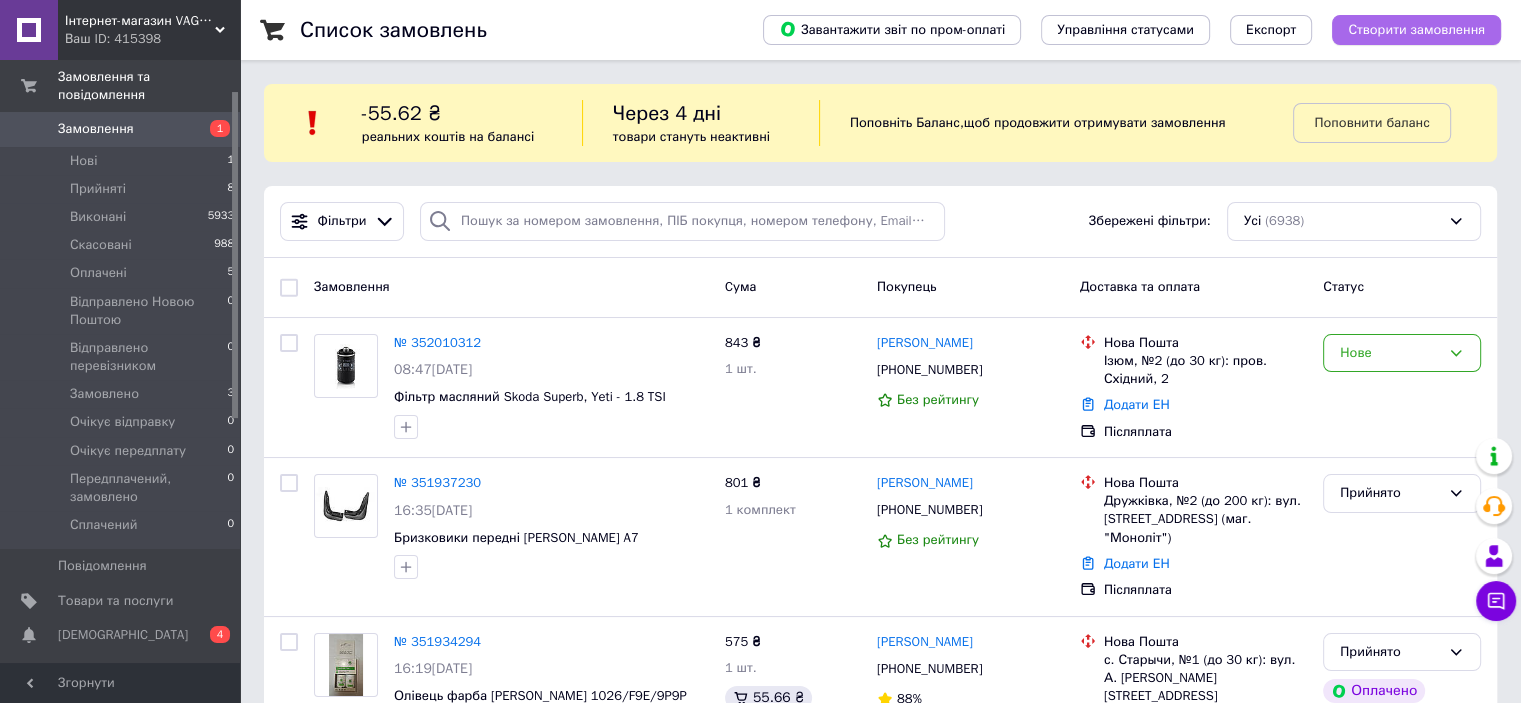 click on "Створити замовлення" at bounding box center (1416, 30) 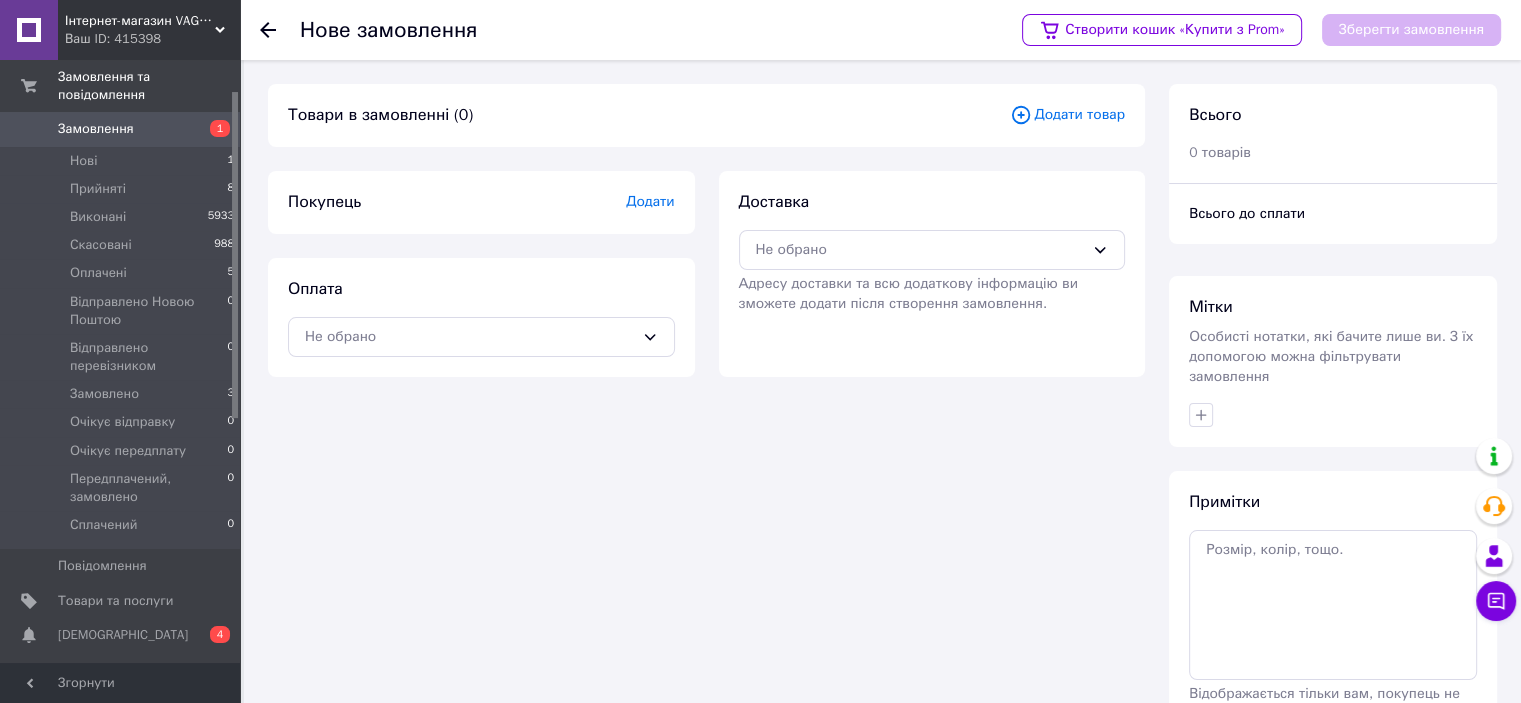 click on "Додати товар" at bounding box center [1067, 115] 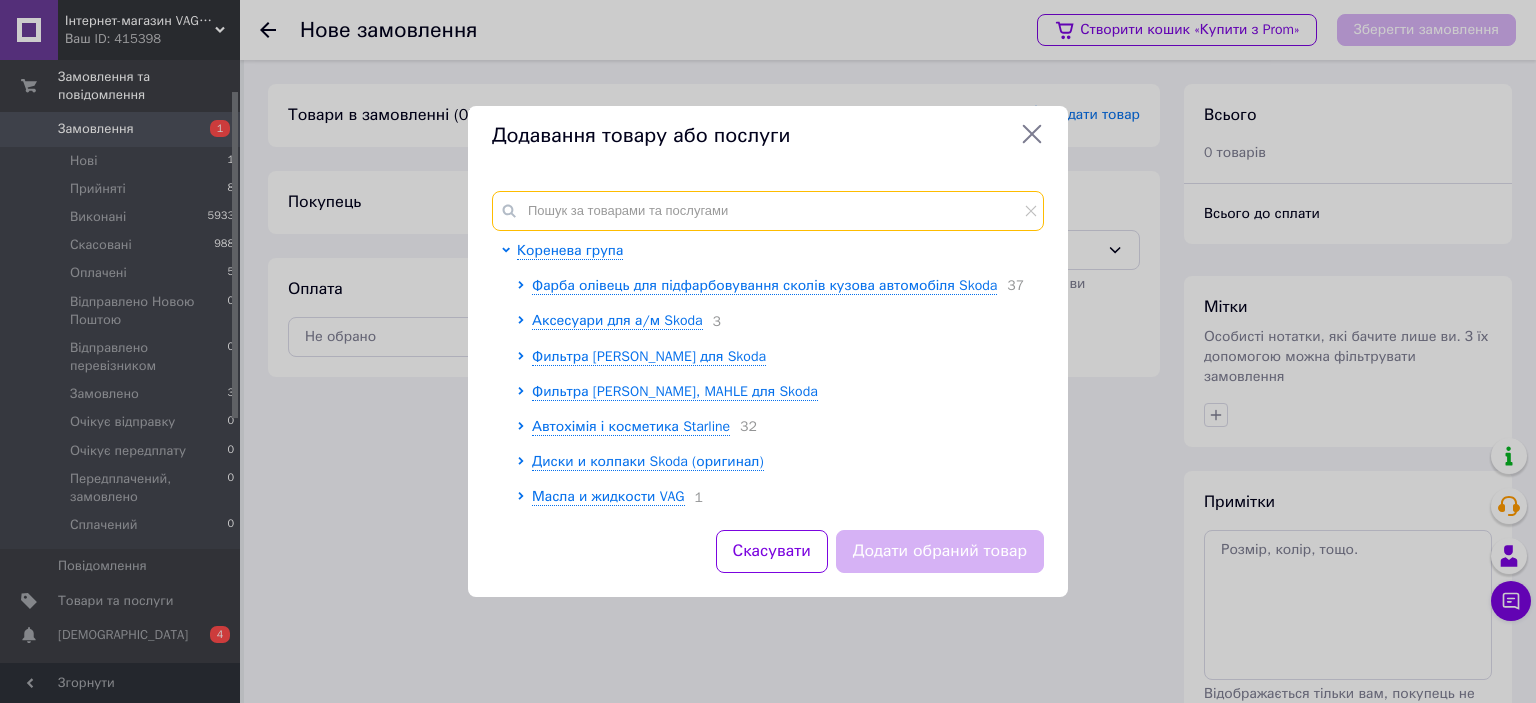 click at bounding box center [768, 211] 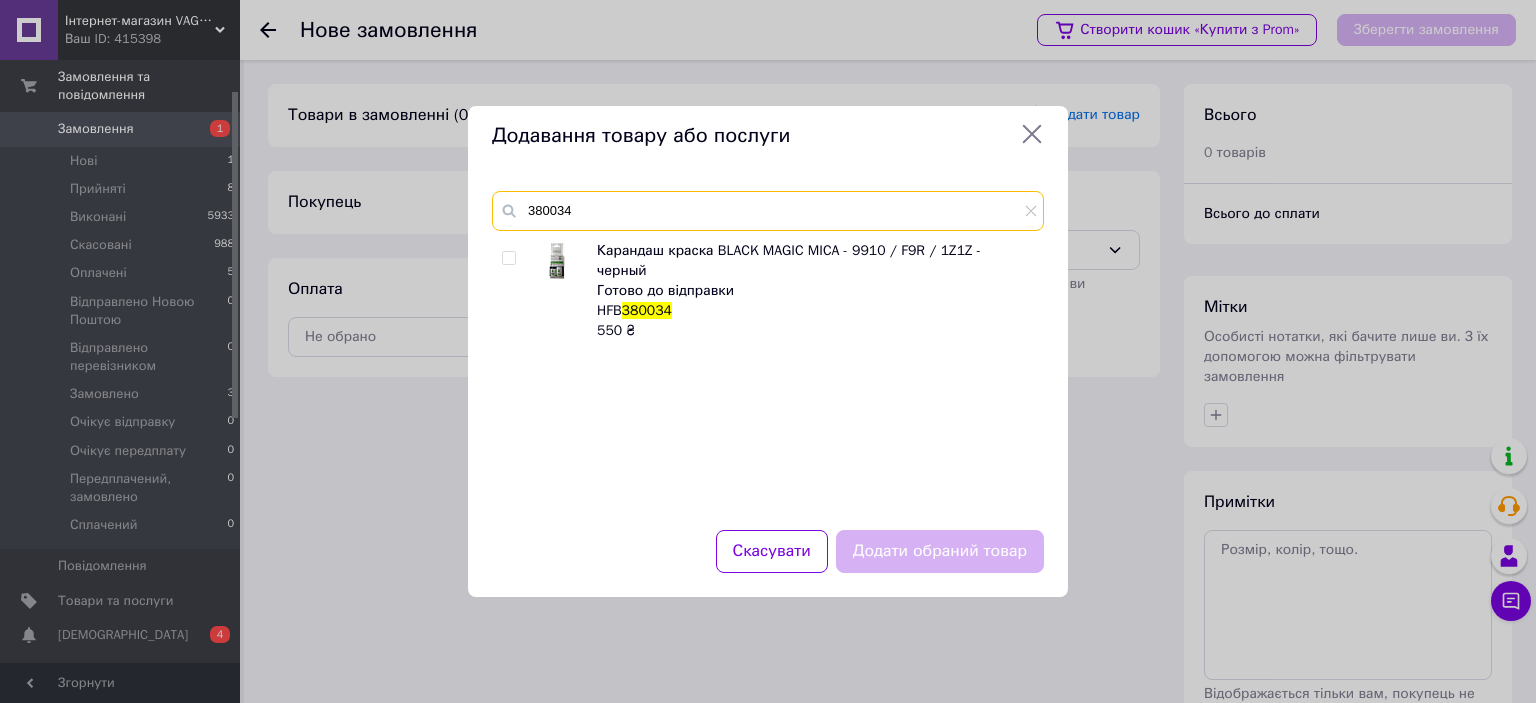 type on "380034" 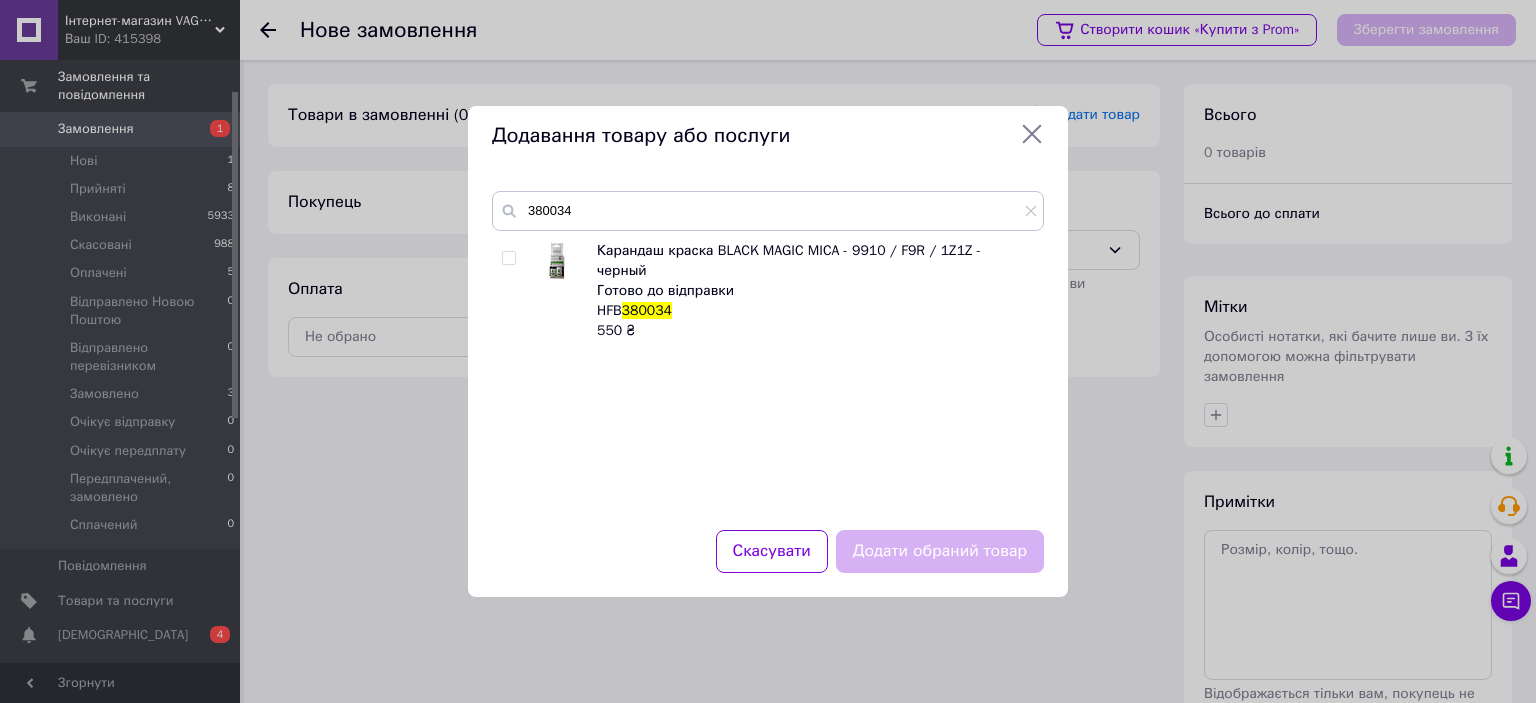 click at bounding box center [508, 258] 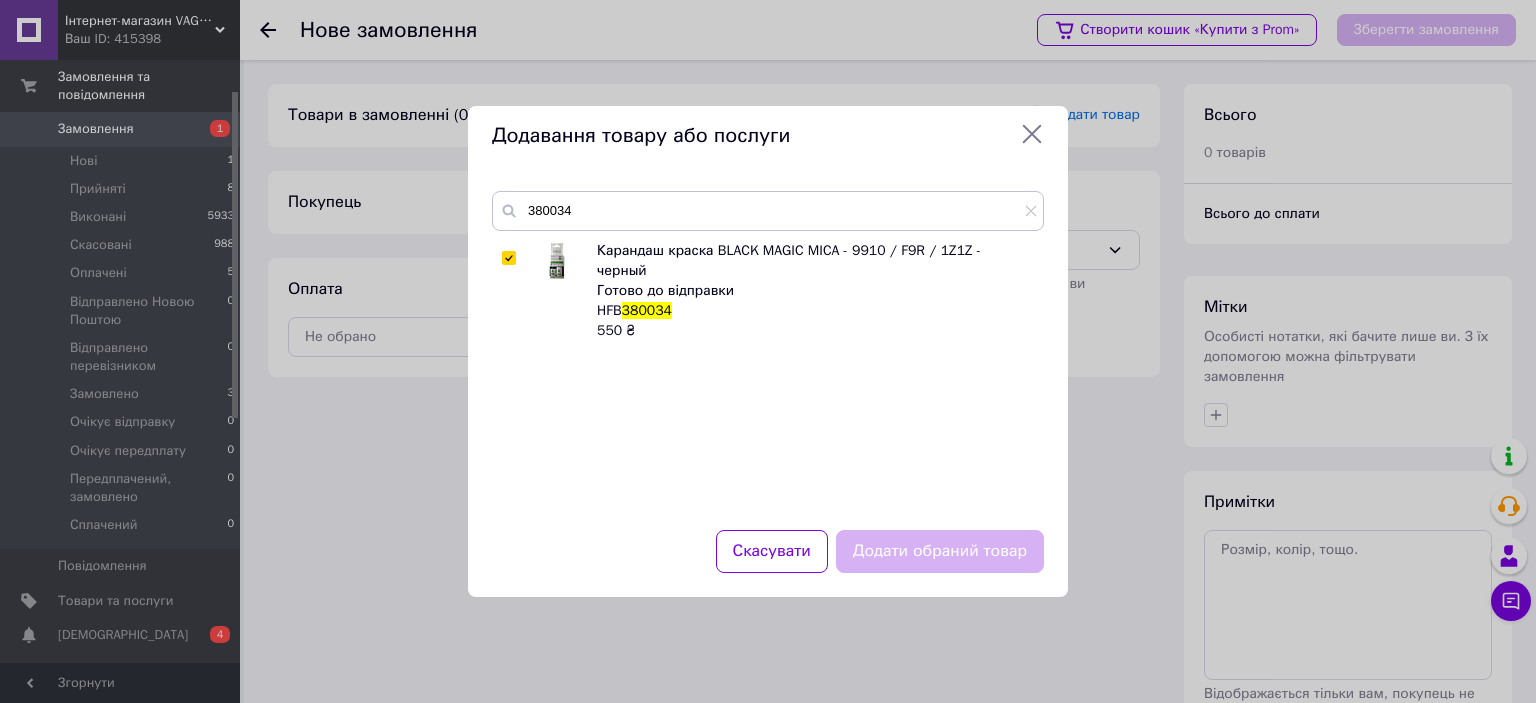 checkbox on "true" 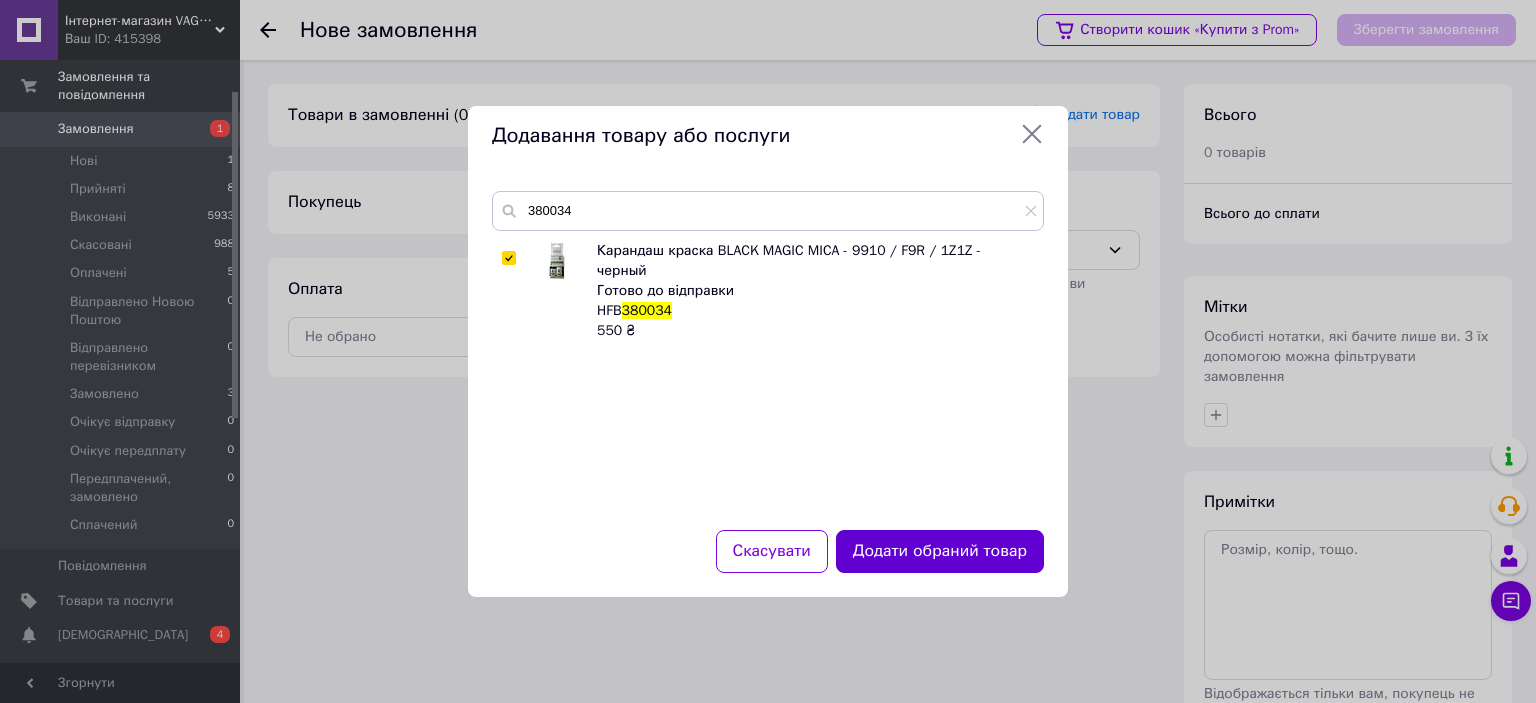 click on "Додати обраний товар" at bounding box center (940, 551) 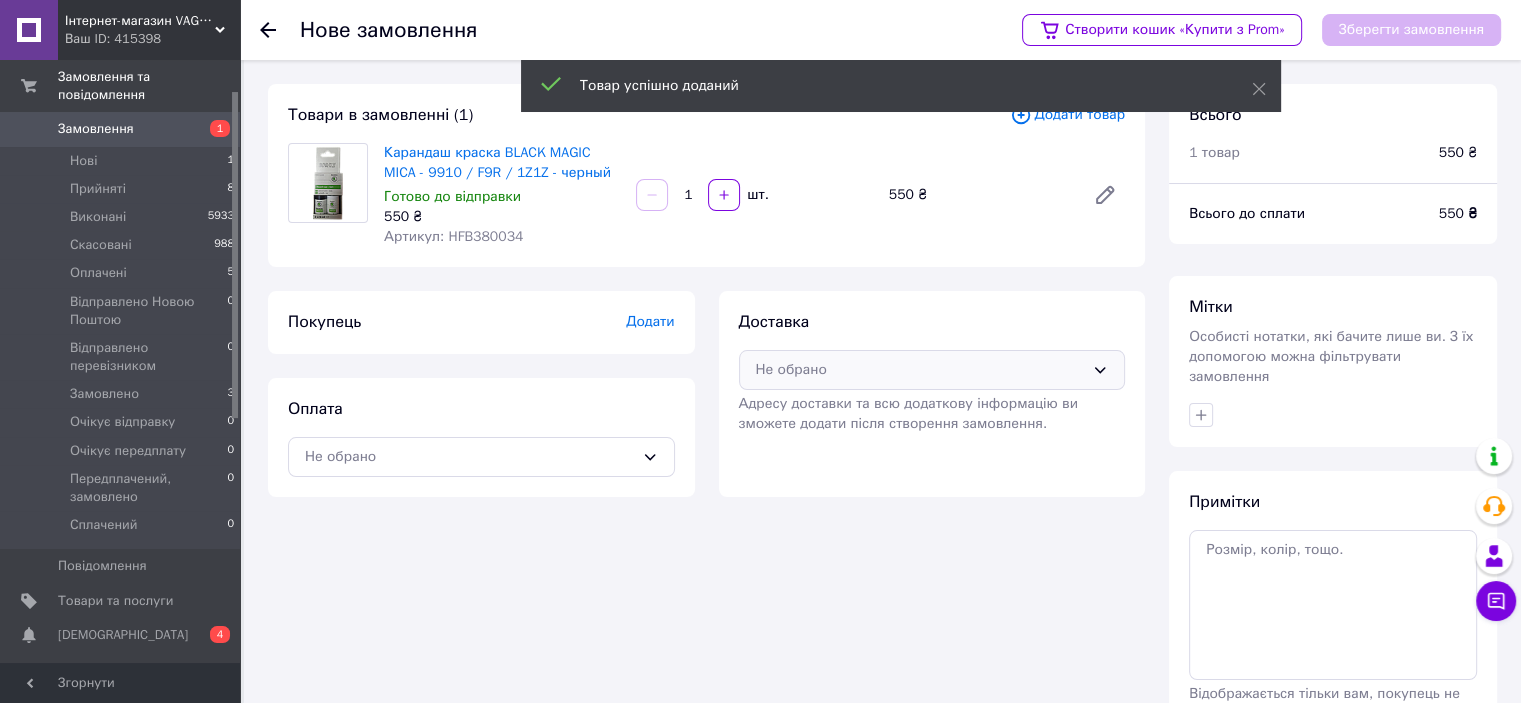 click on "Не обрано" at bounding box center [920, 370] 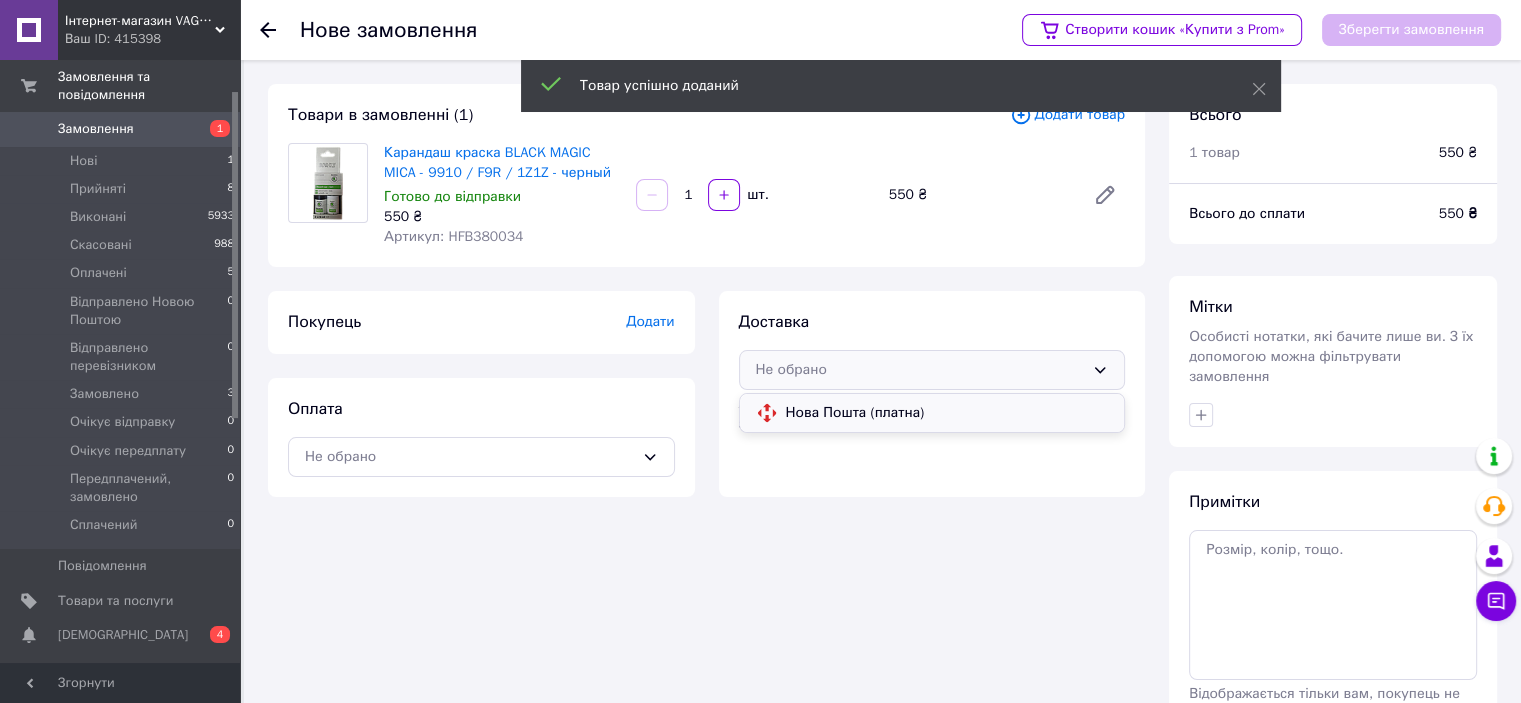 click on "Нова Пошта (платна)" at bounding box center [947, 413] 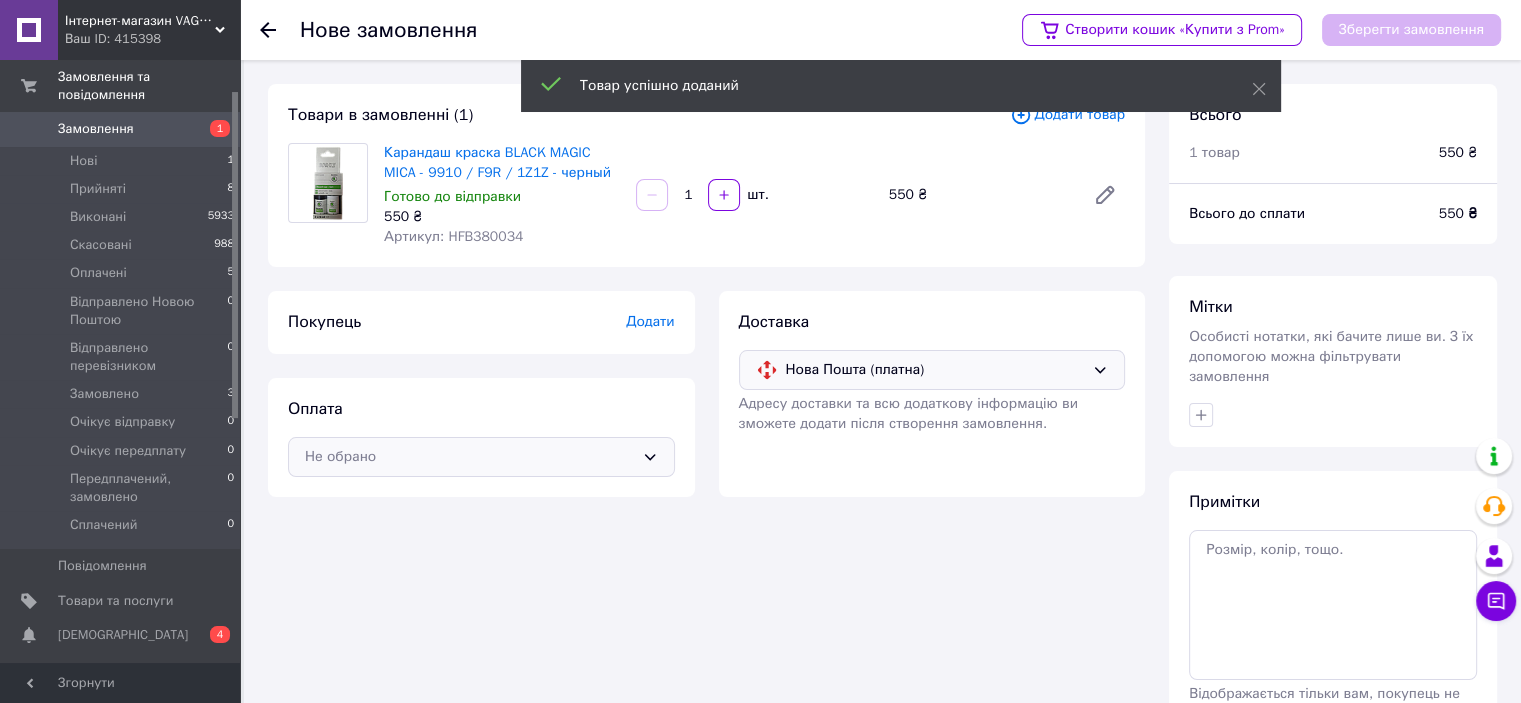 click on "Не обрано" at bounding box center (481, 457) 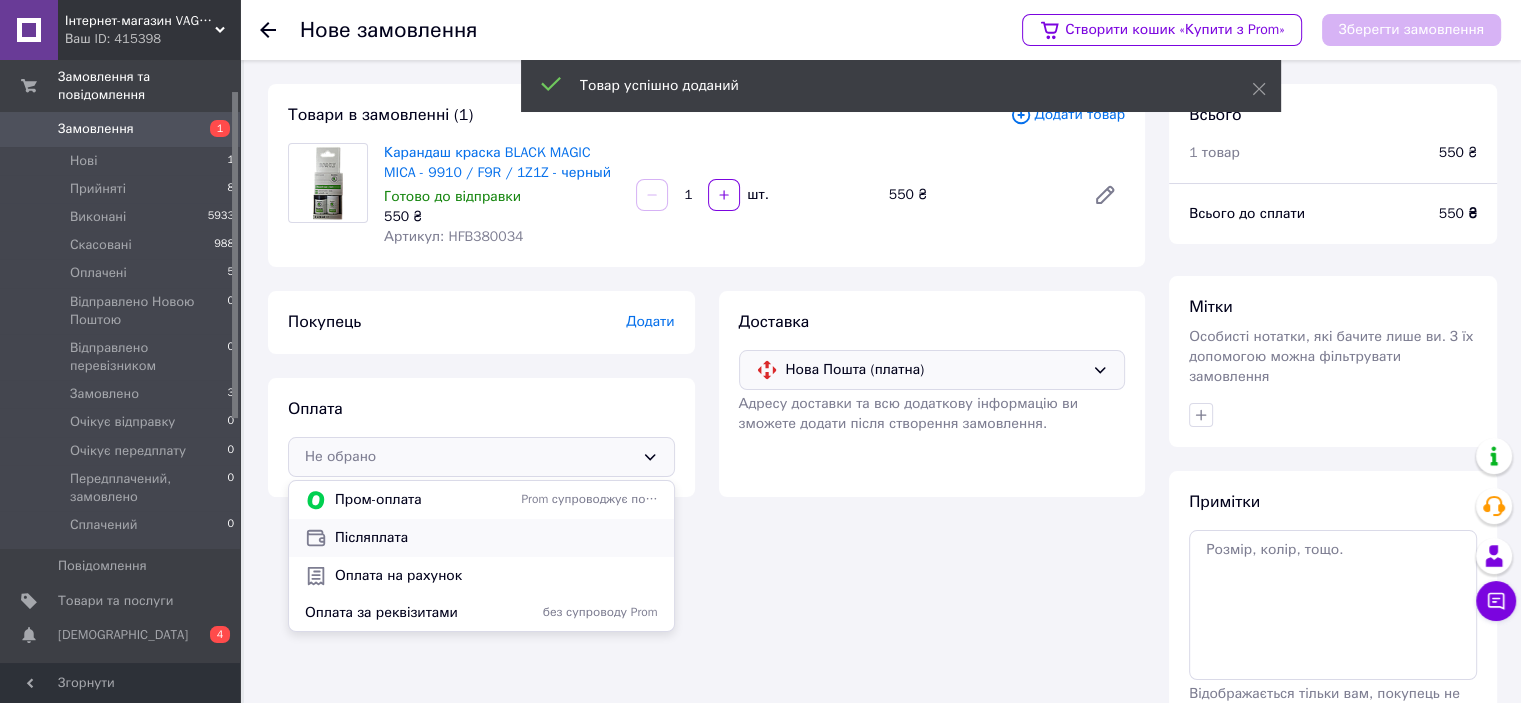 click on "Післяплата" at bounding box center (496, 538) 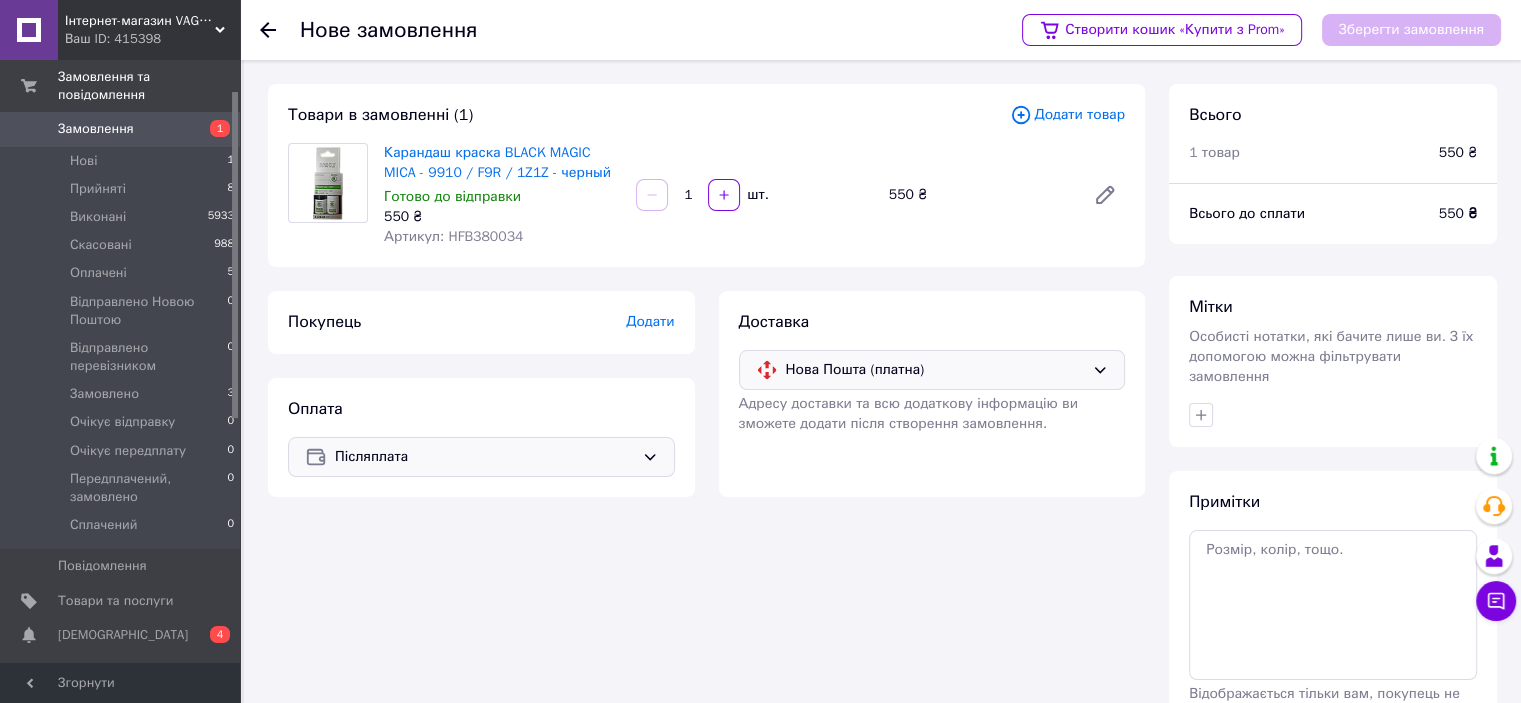 click on "Додати" at bounding box center [650, 321] 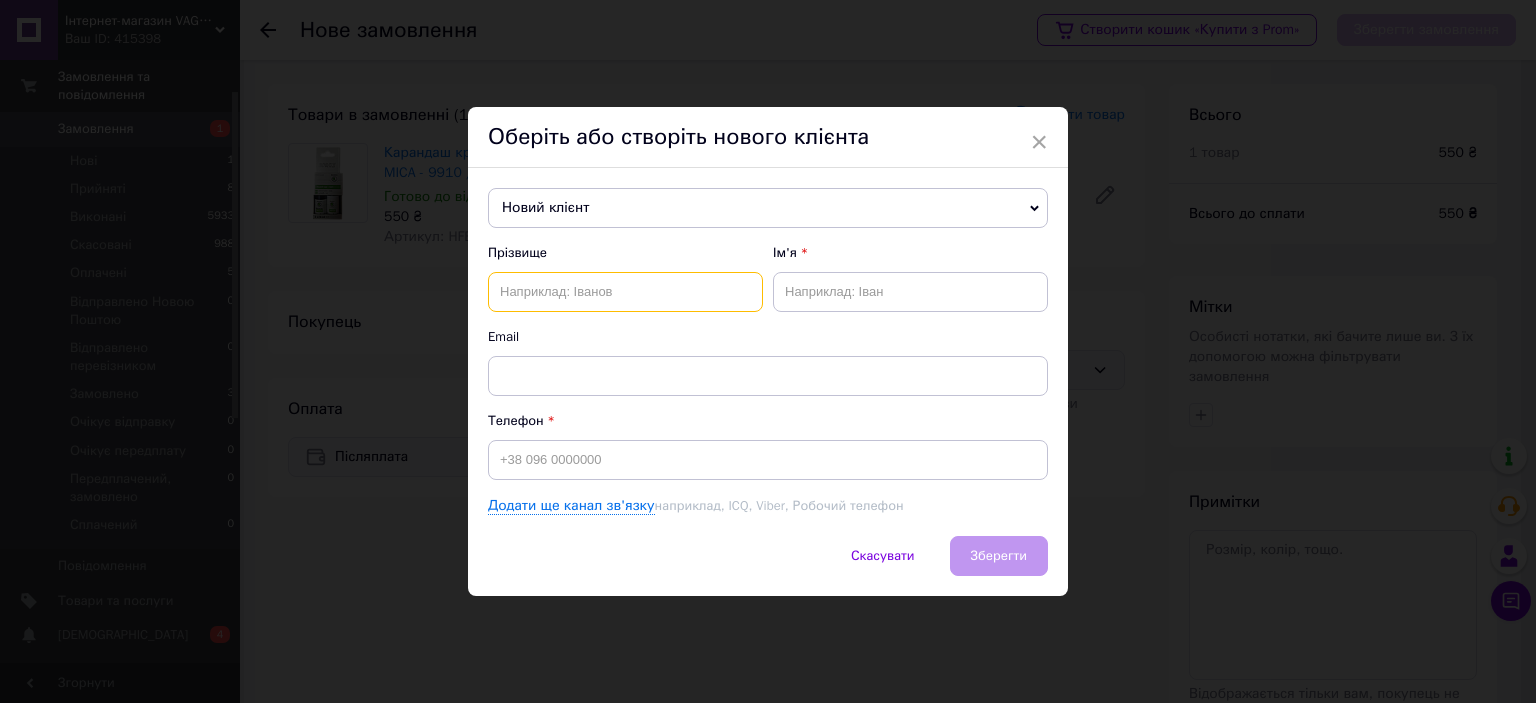 click at bounding box center (625, 292) 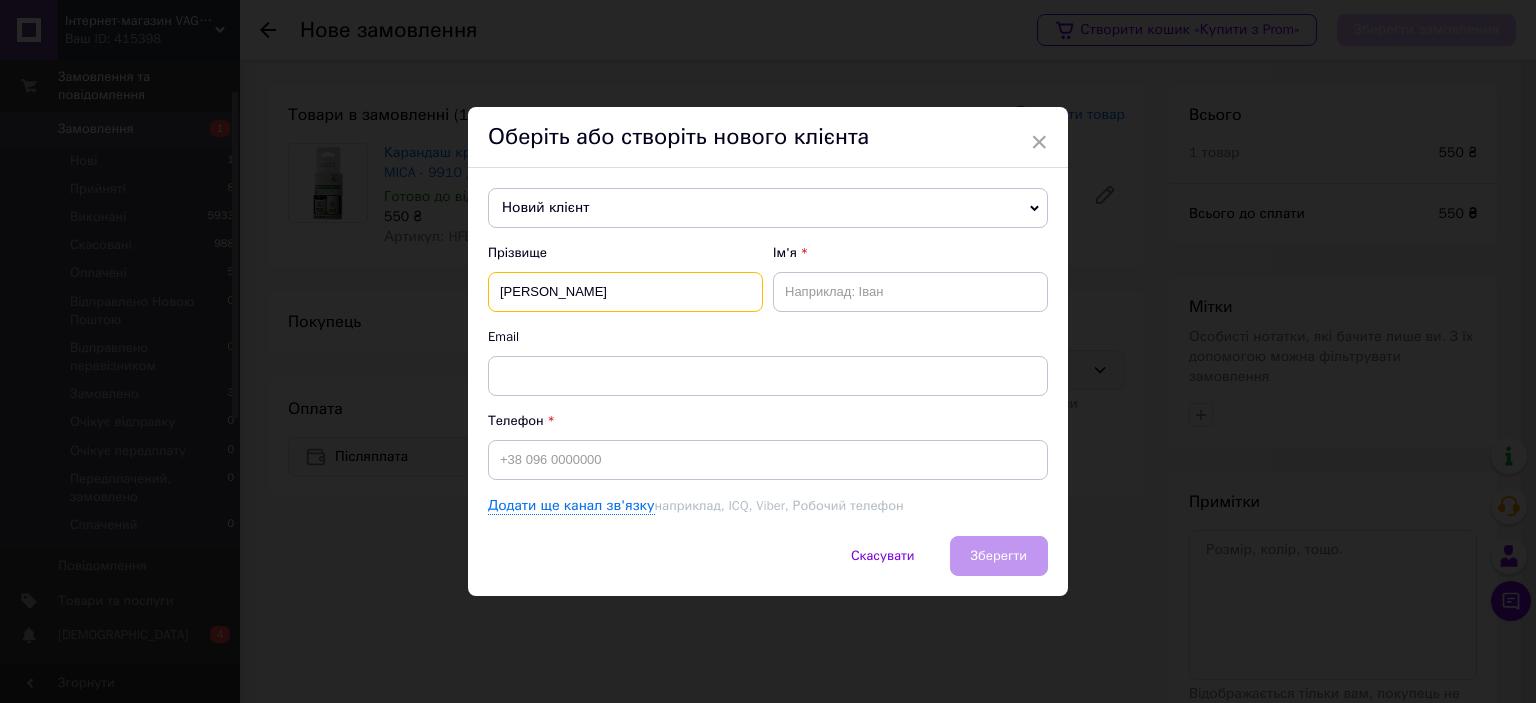 type on "Кисильов" 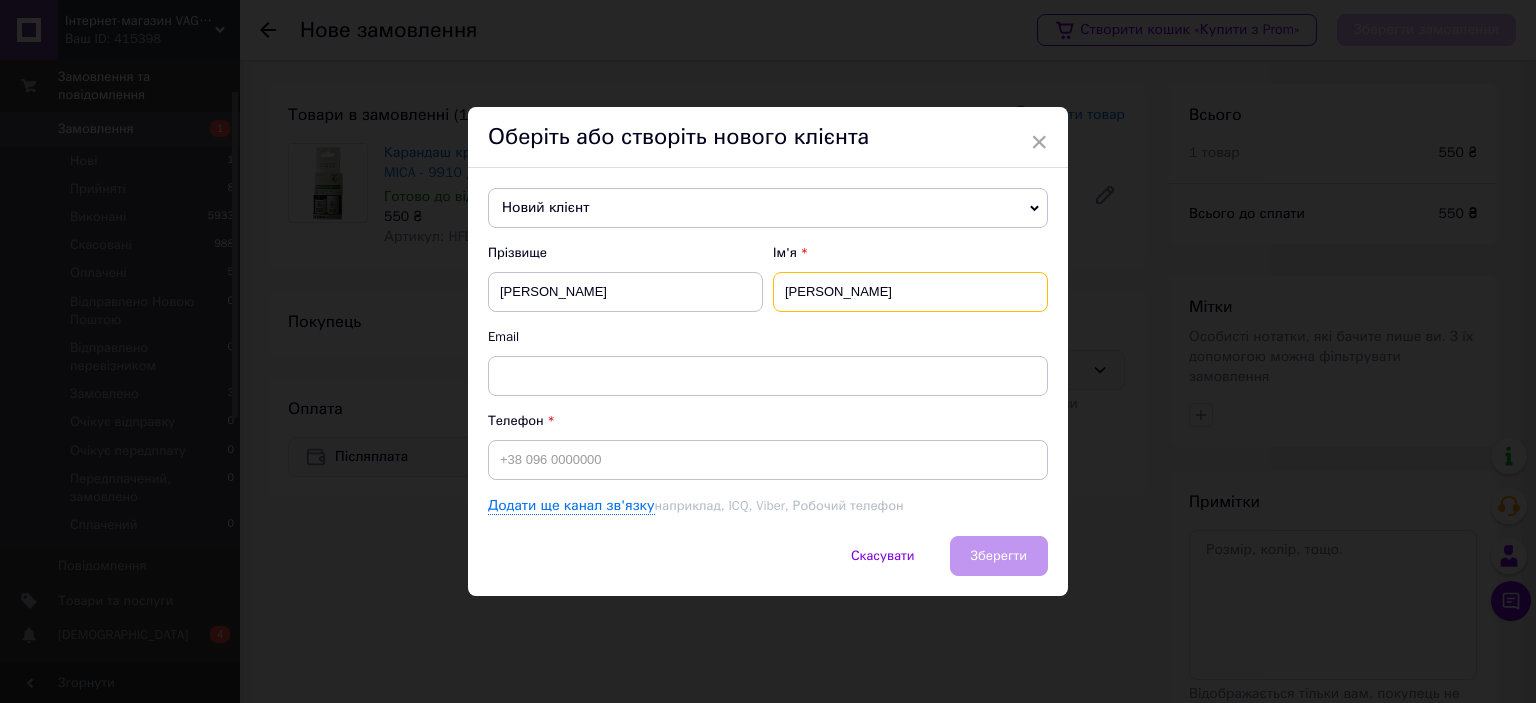 type on "Олег" 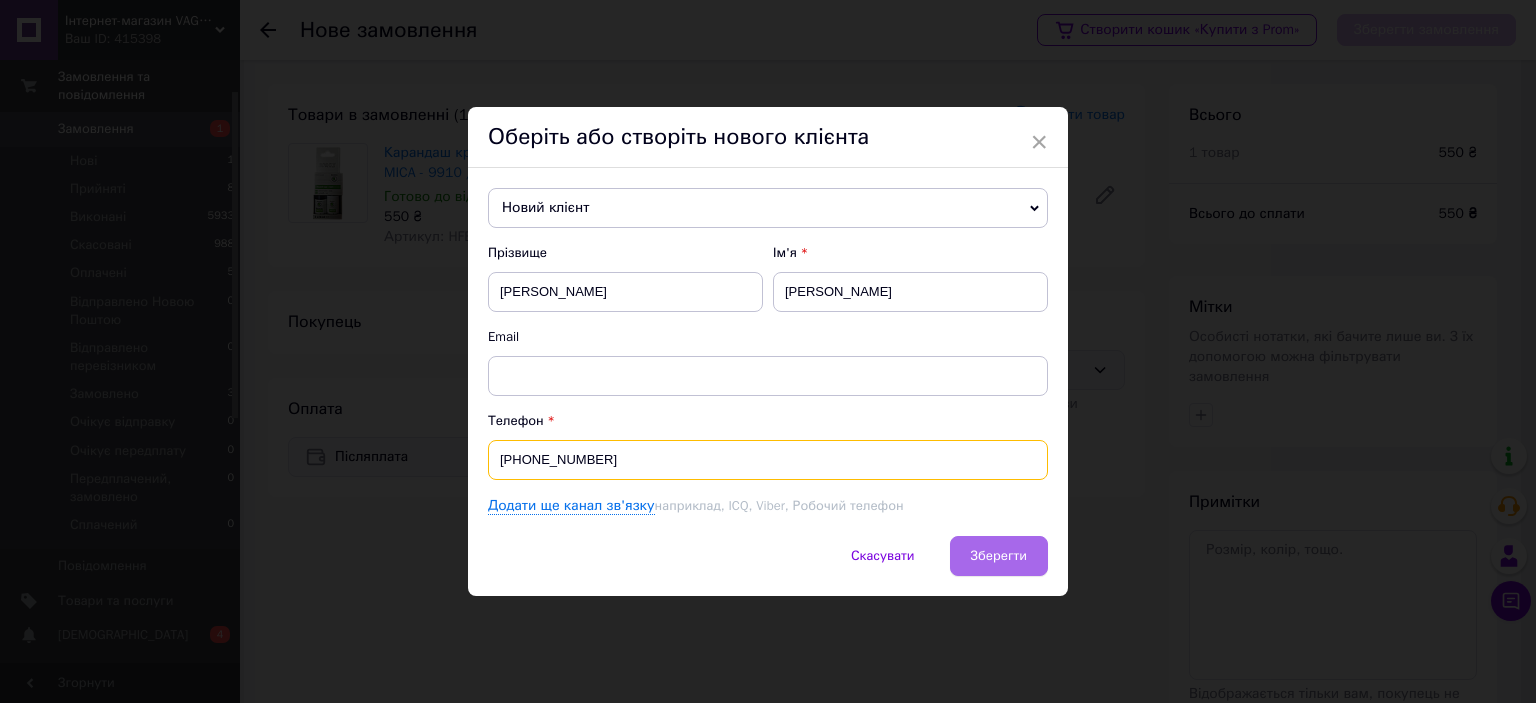 type on "+380950495314" 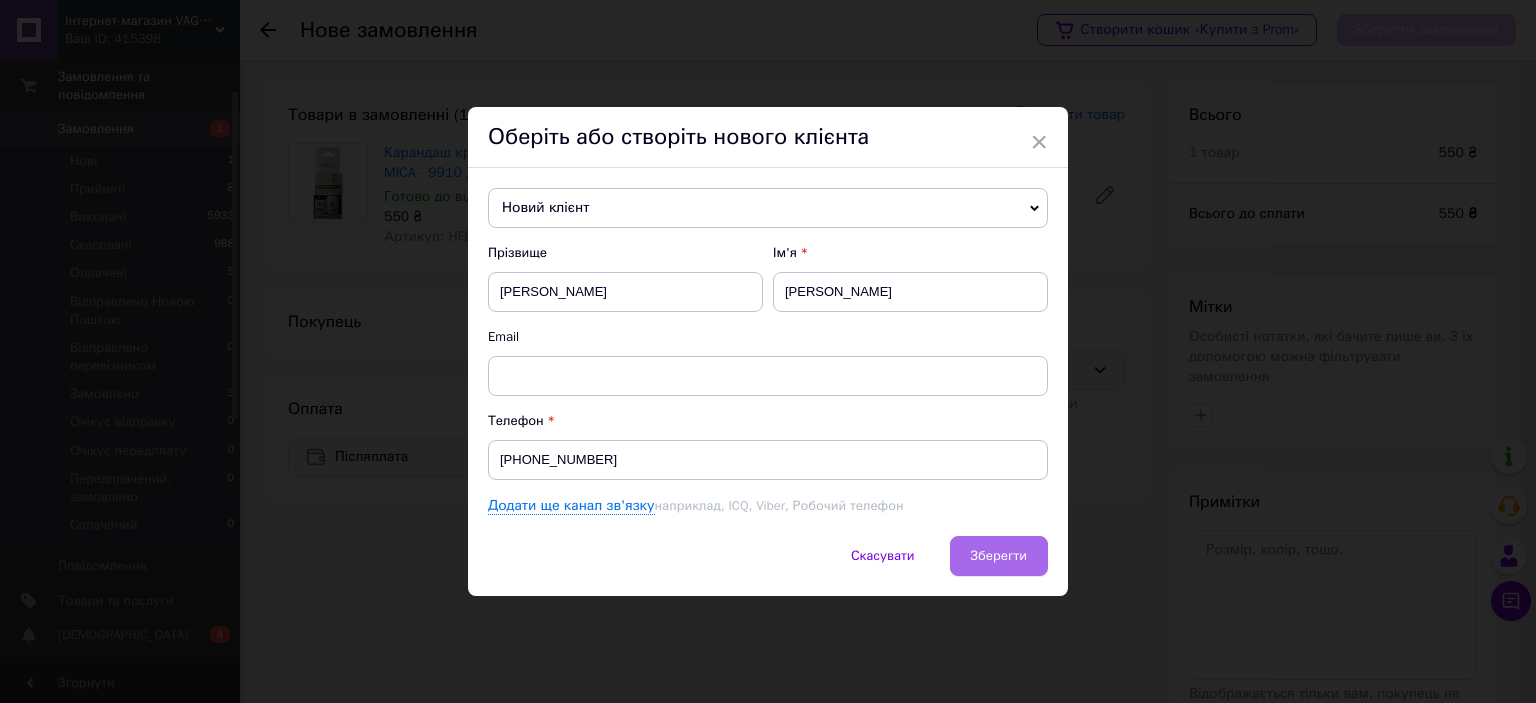 click on "Зберегти" at bounding box center (999, 555) 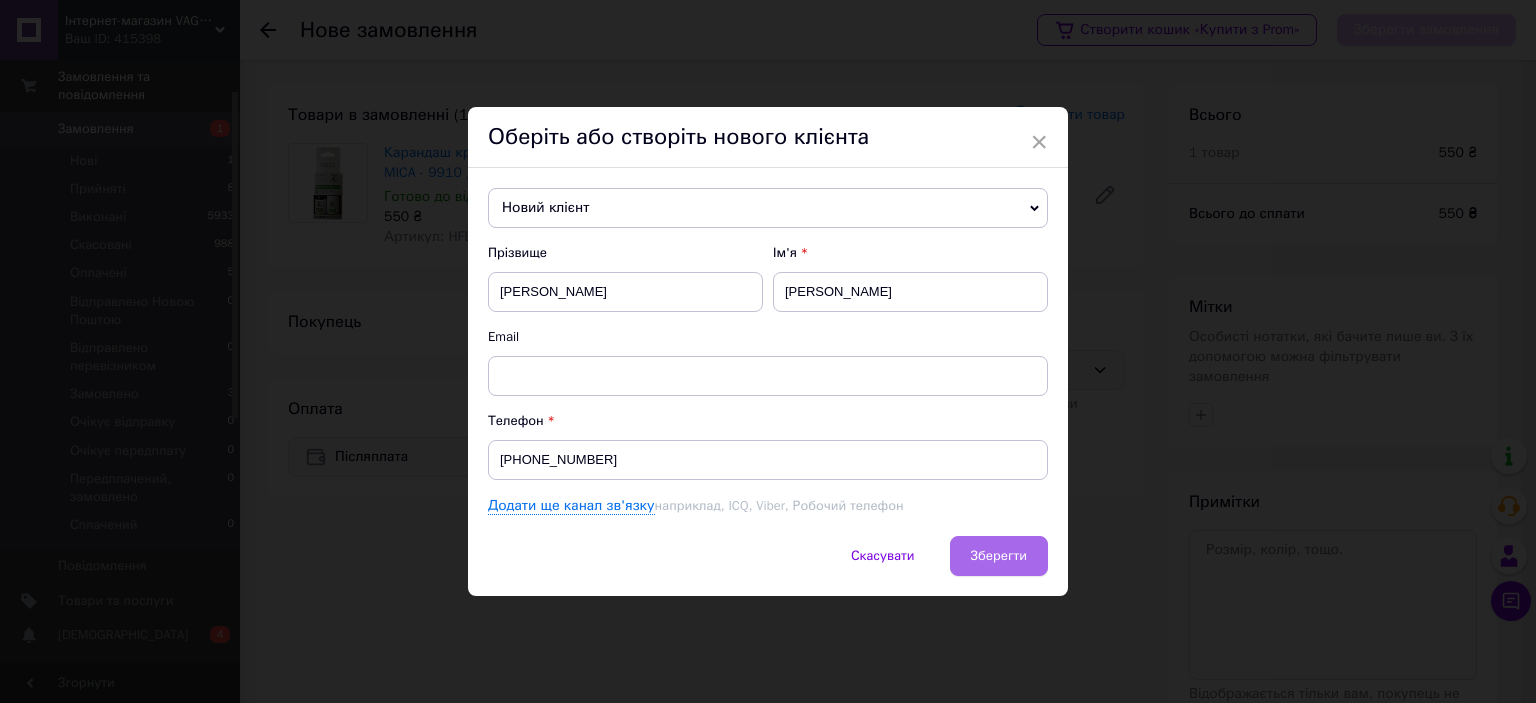 click on "Зберегти" at bounding box center [999, 555] 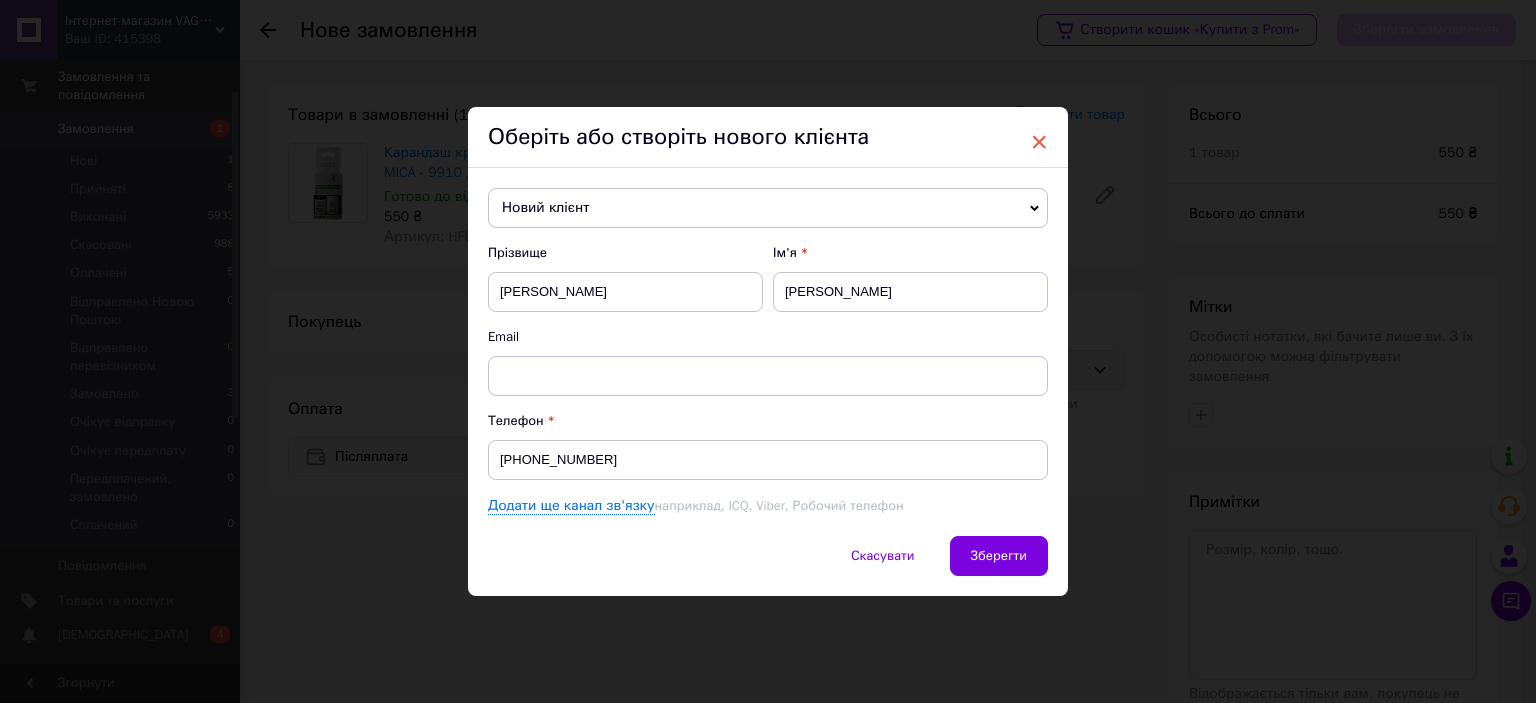 type 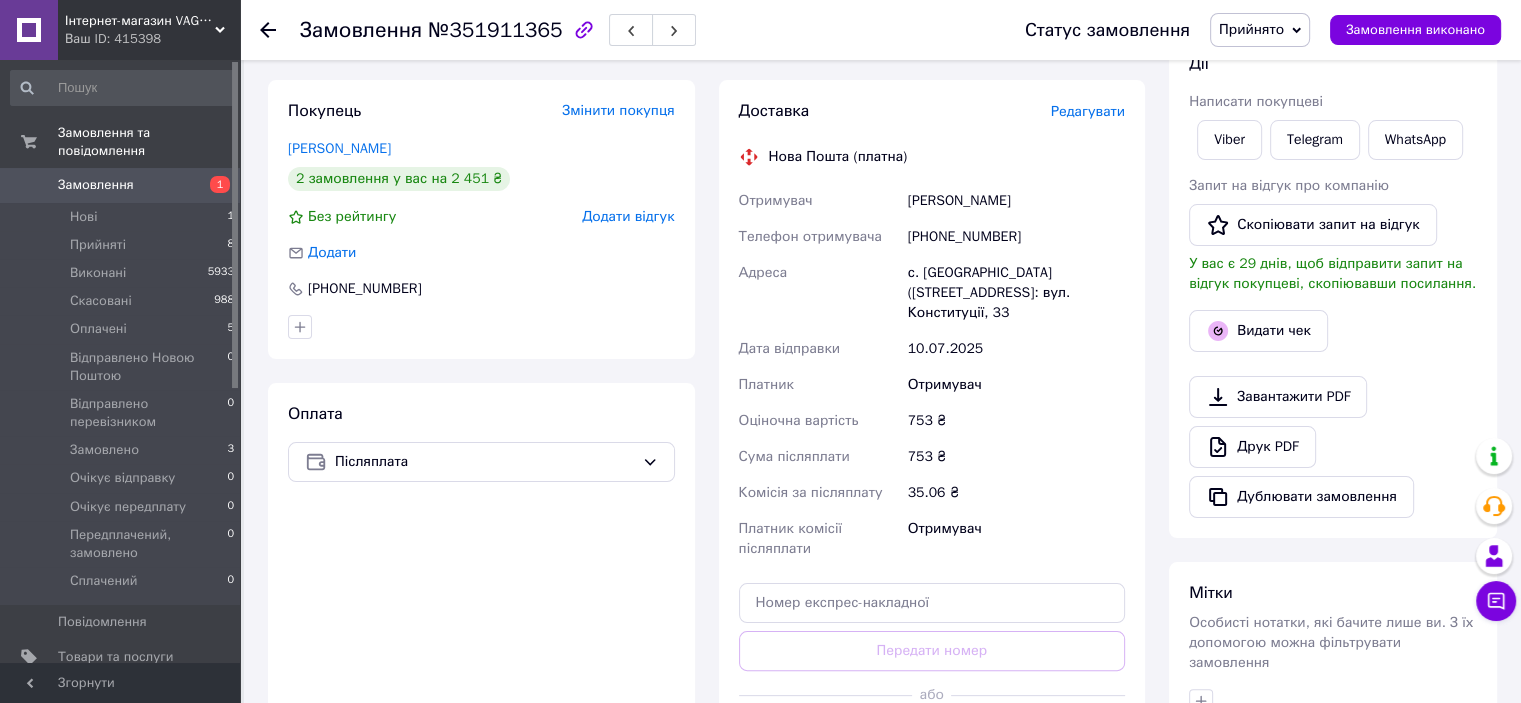 scroll, scrollTop: 300, scrollLeft: 0, axis: vertical 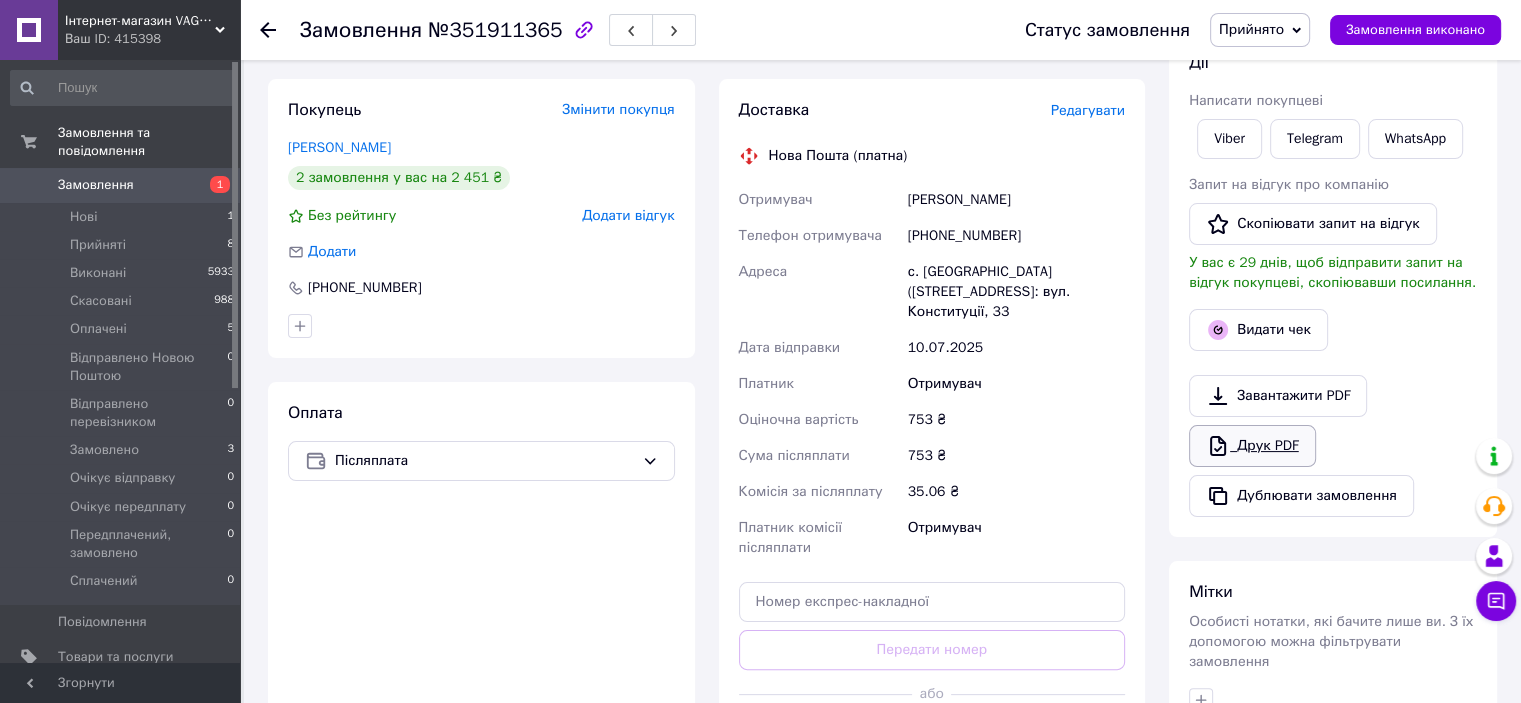 click on "Друк PDF" at bounding box center [1252, 446] 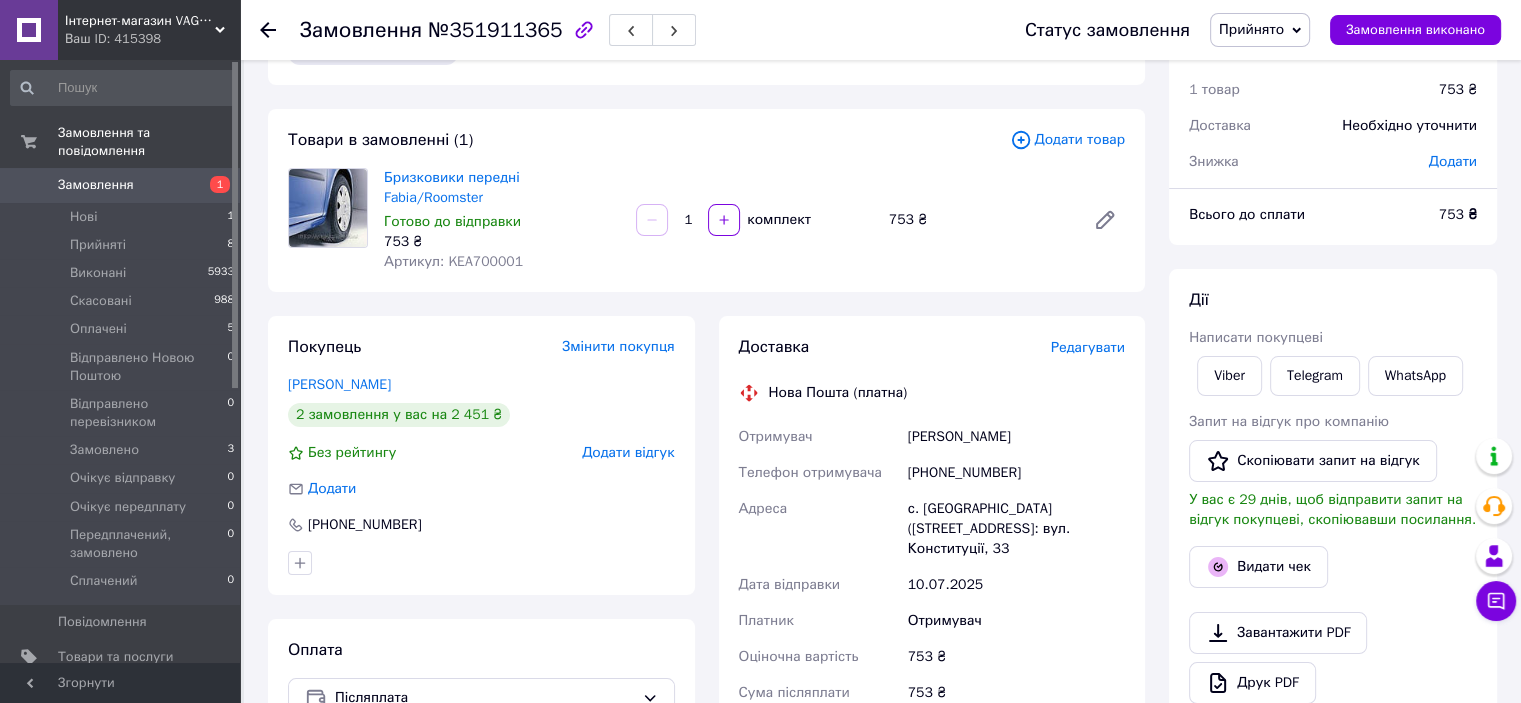 scroll, scrollTop: 0, scrollLeft: 0, axis: both 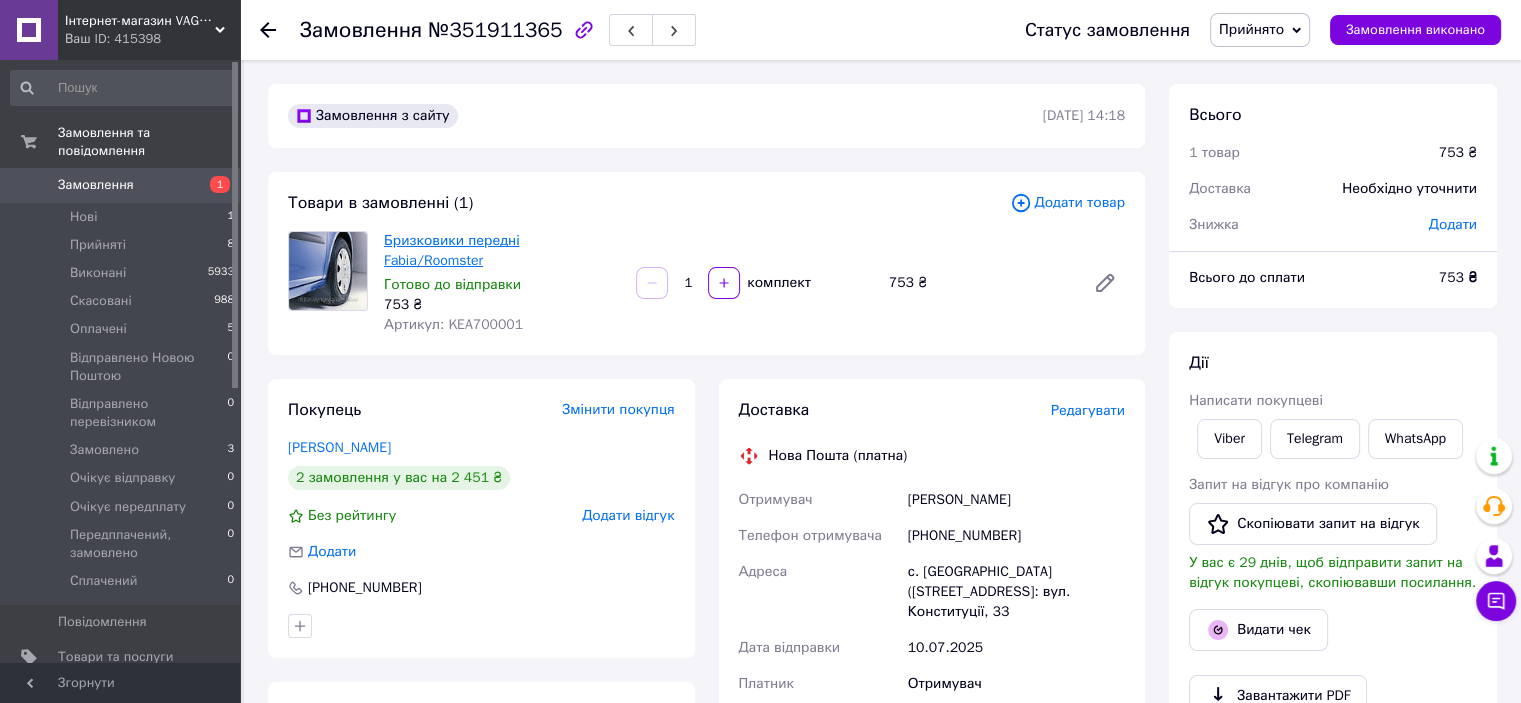 click on "Бризковики передні Fabia/Roomster" at bounding box center (452, 250) 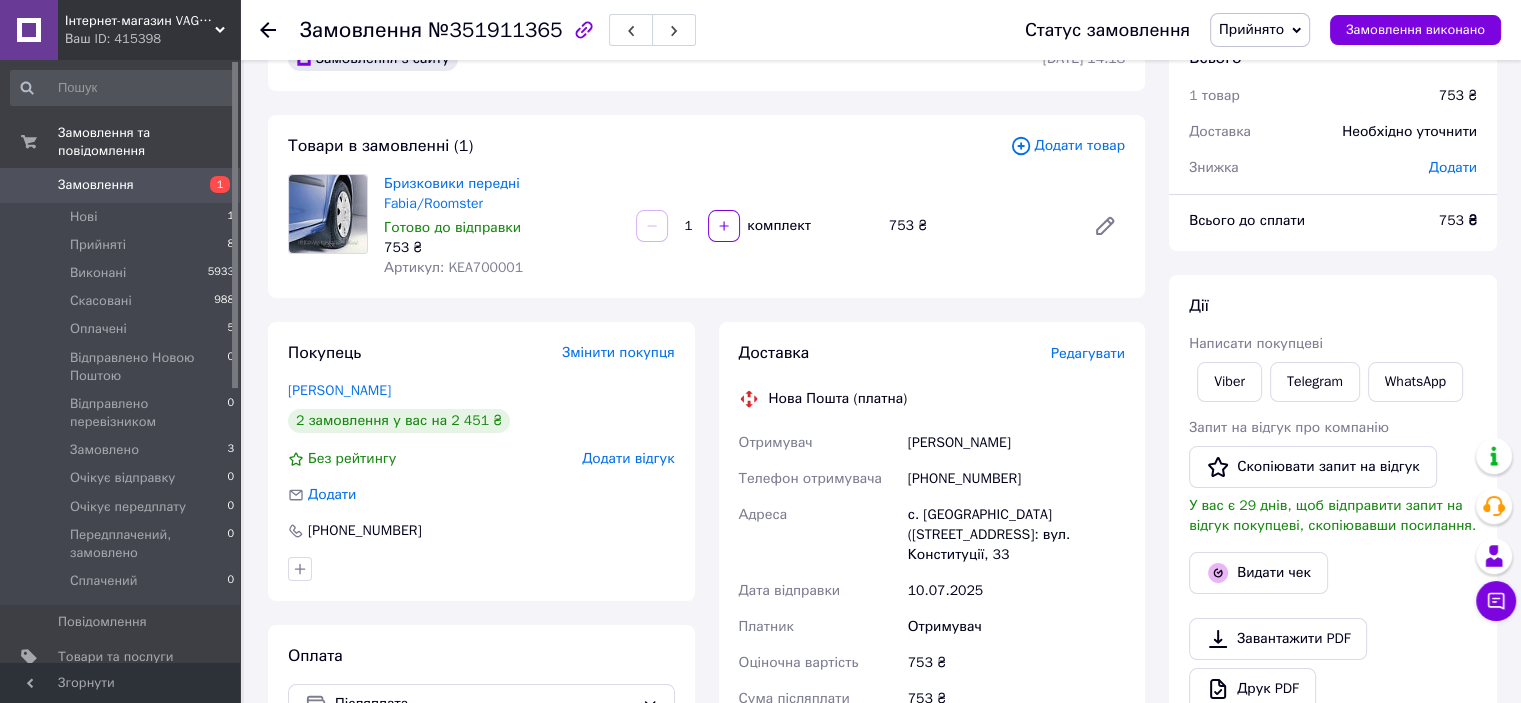 scroll, scrollTop: 0, scrollLeft: 0, axis: both 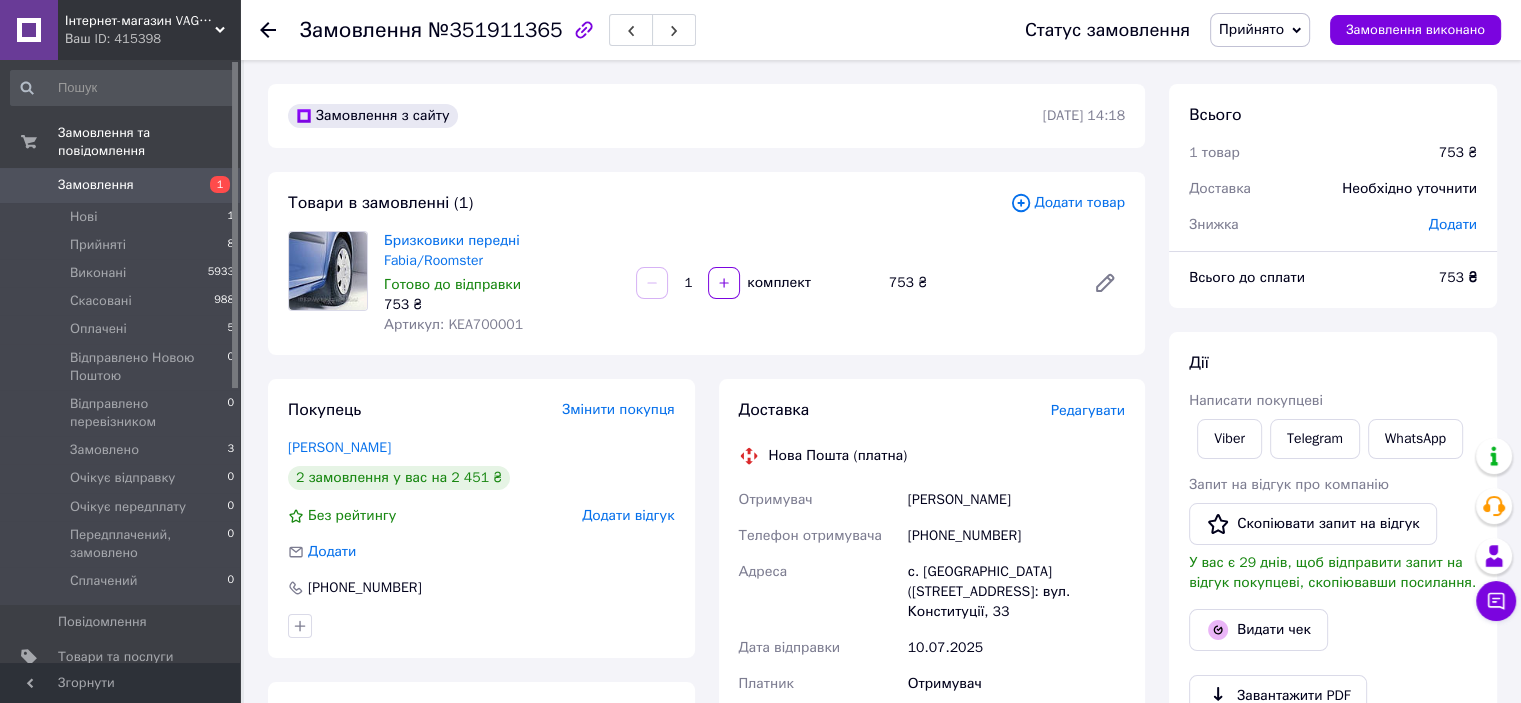 click on "Замовлення" at bounding box center (121, 185) 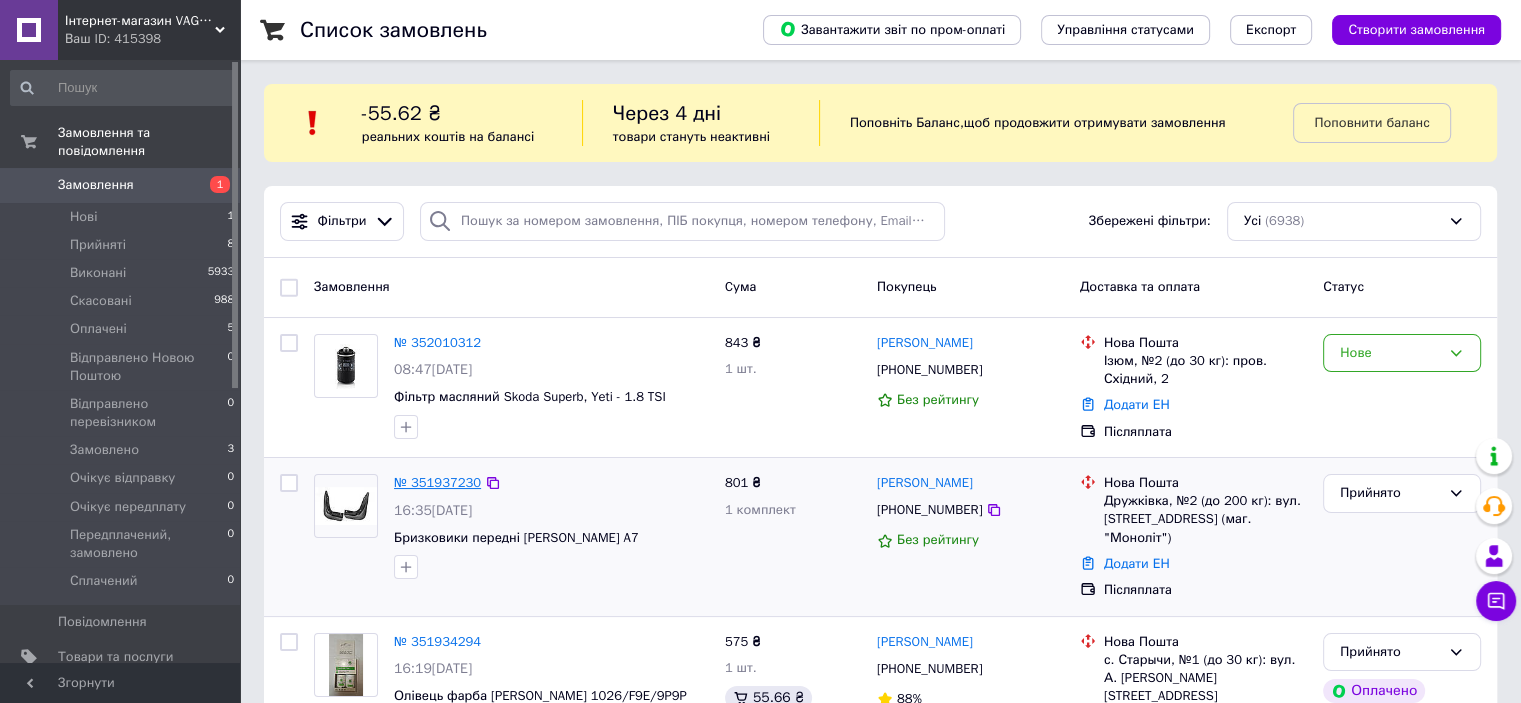 click on "№ 351937230" at bounding box center (437, 482) 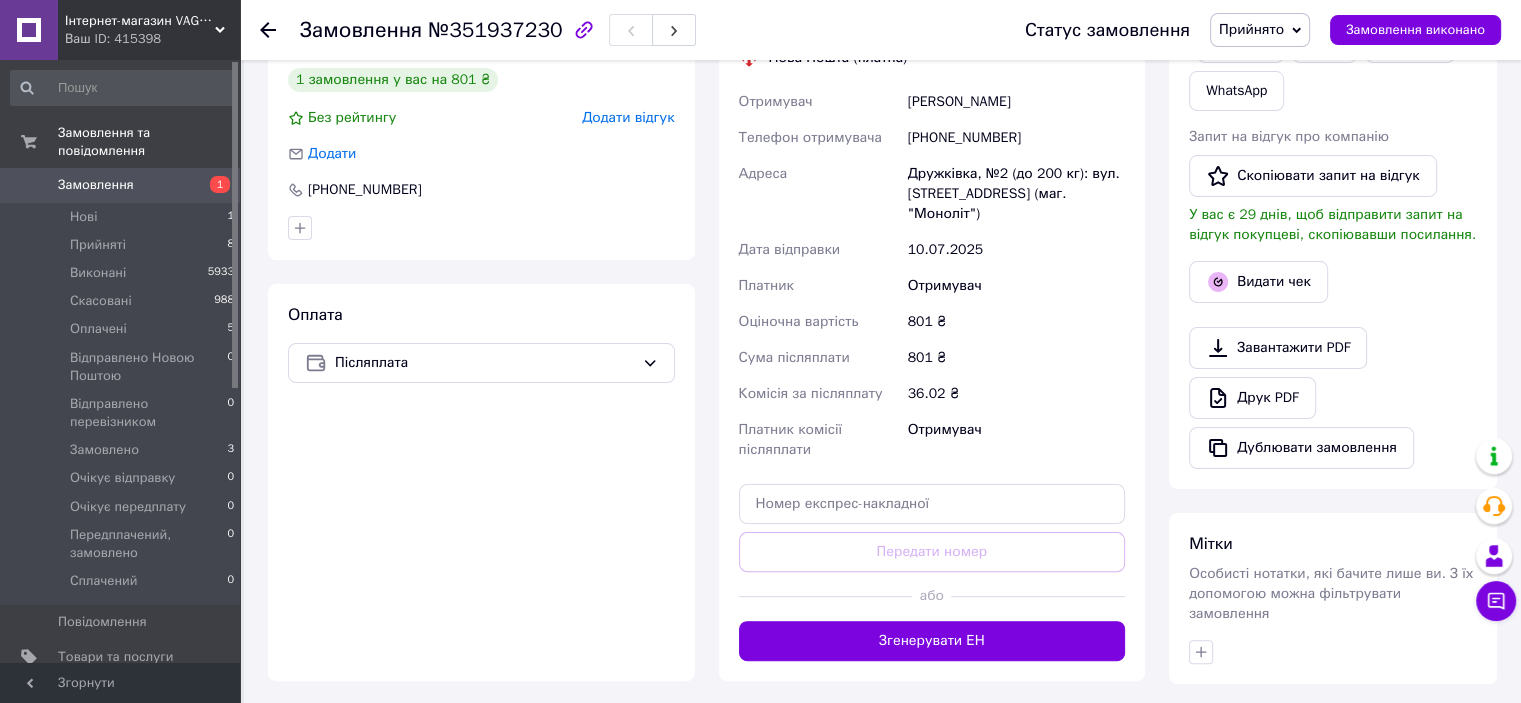 scroll, scrollTop: 400, scrollLeft: 0, axis: vertical 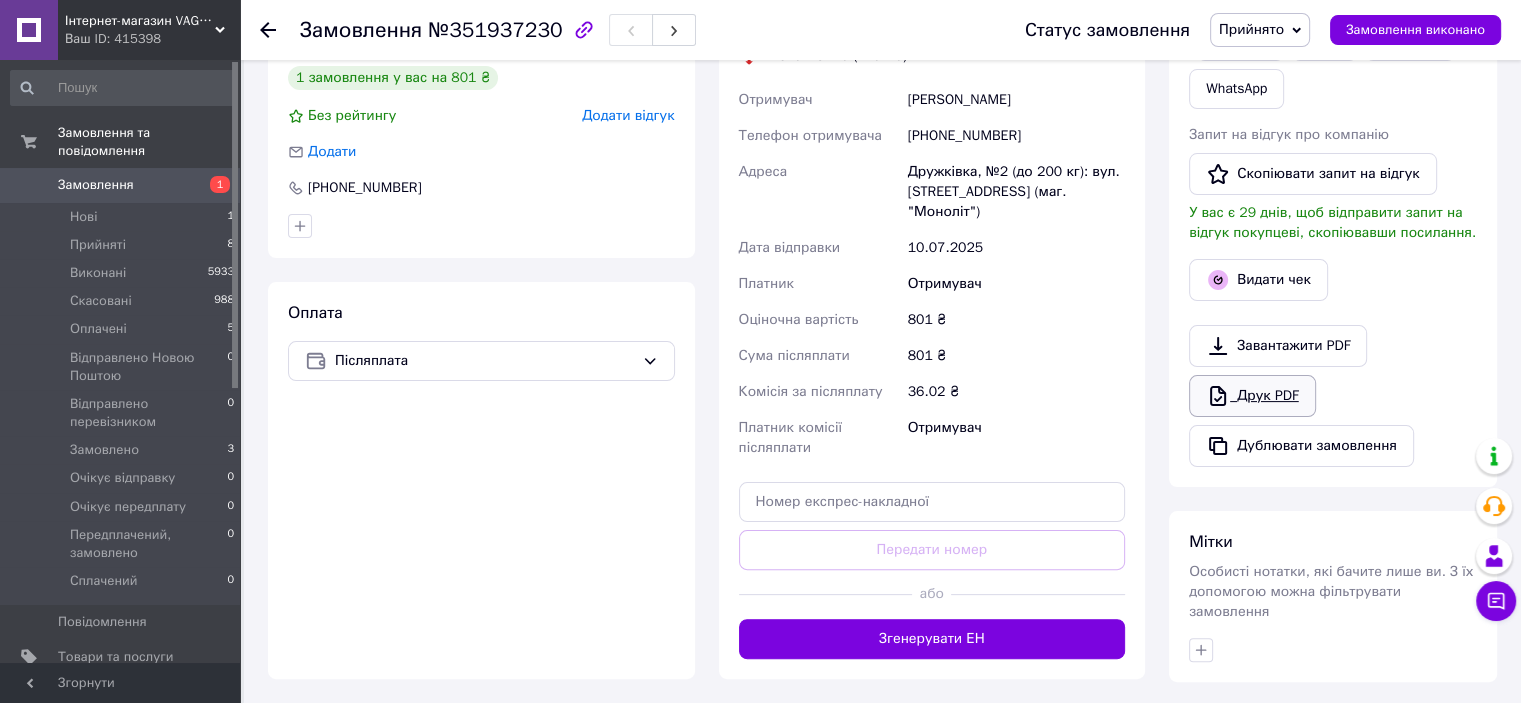click 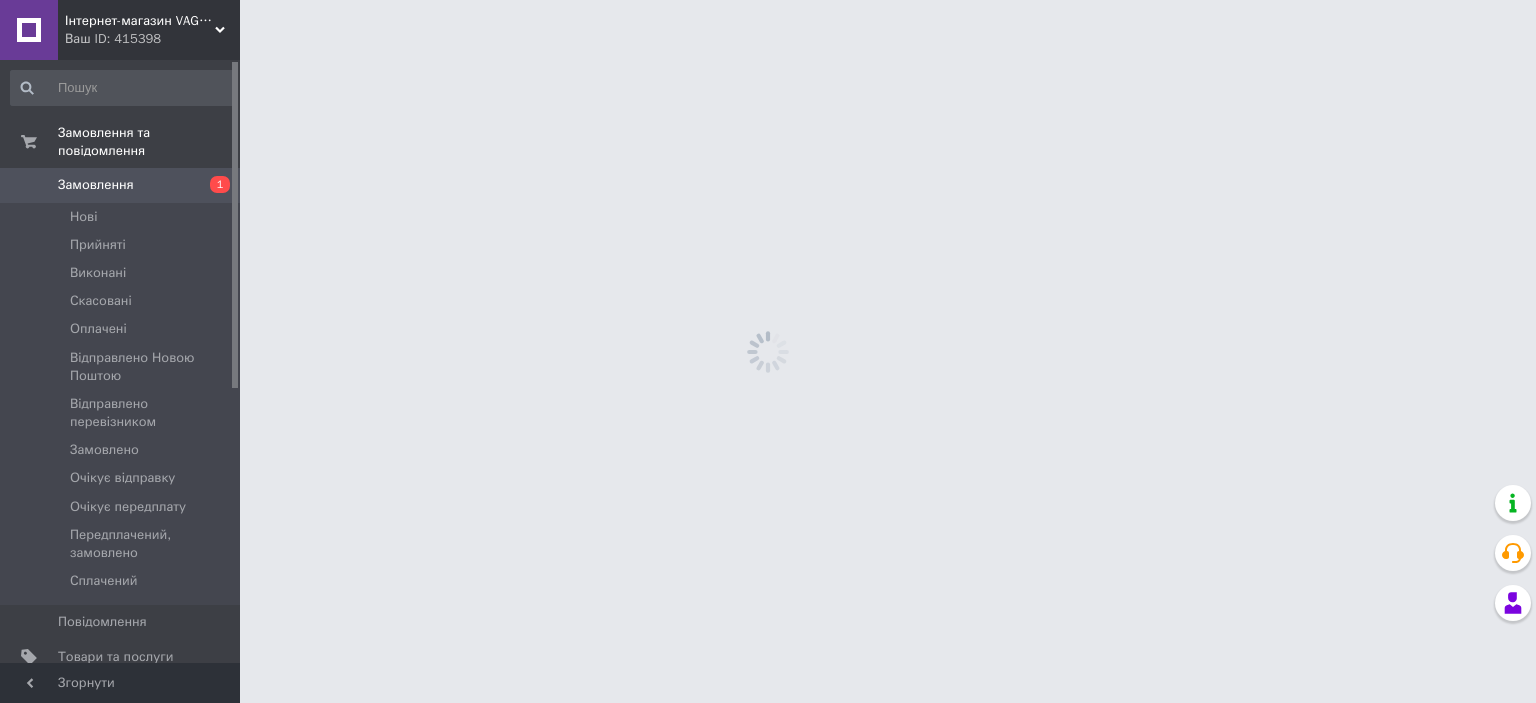 scroll, scrollTop: 0, scrollLeft: 0, axis: both 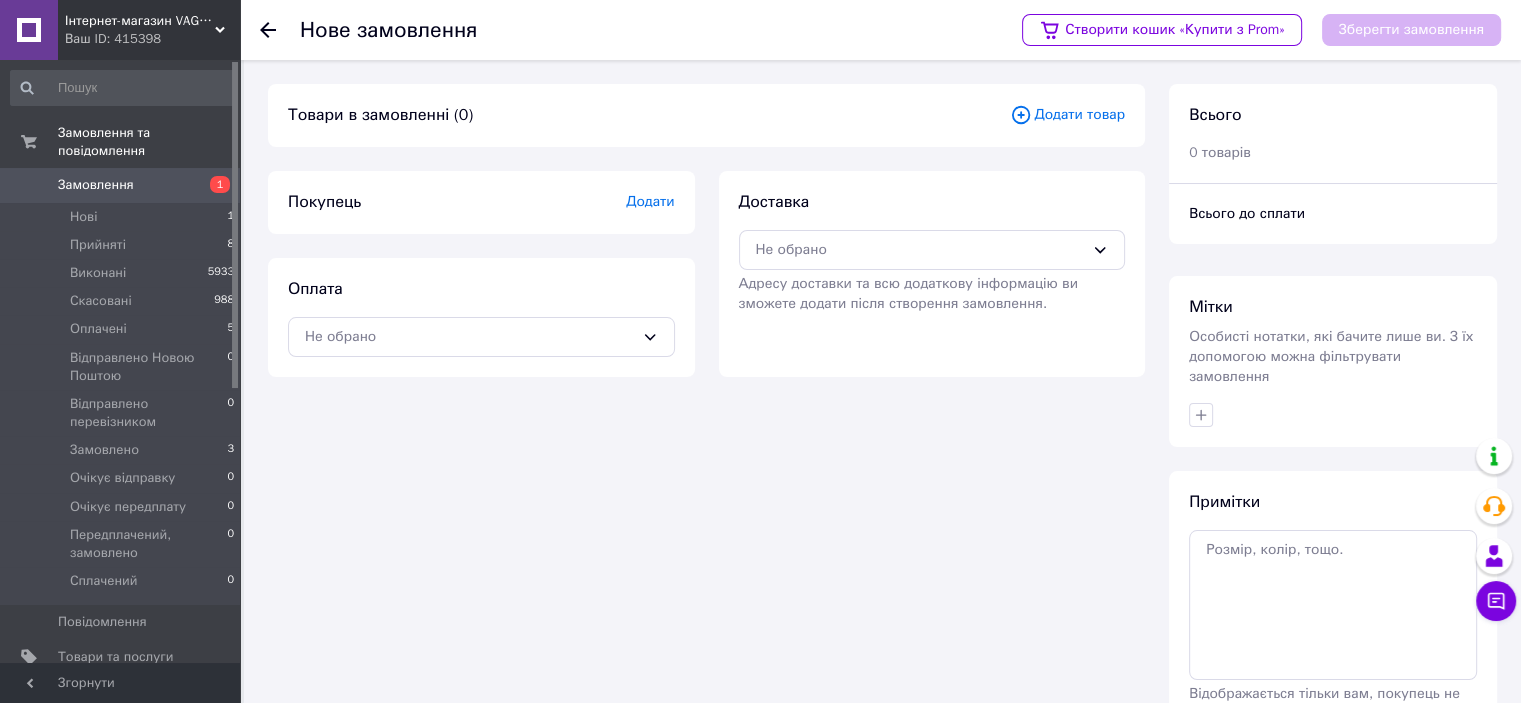 click on "Додати" at bounding box center [650, 201] 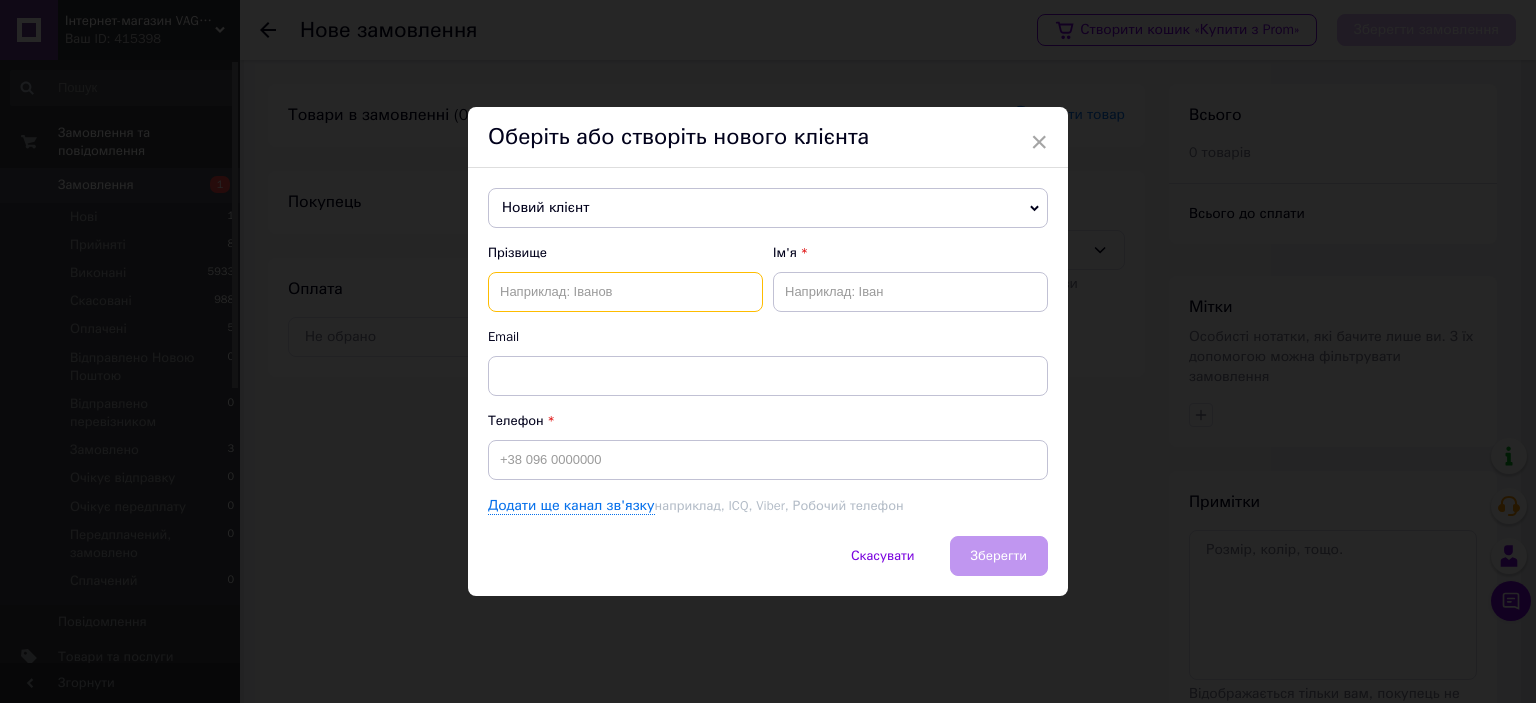 click at bounding box center [625, 292] 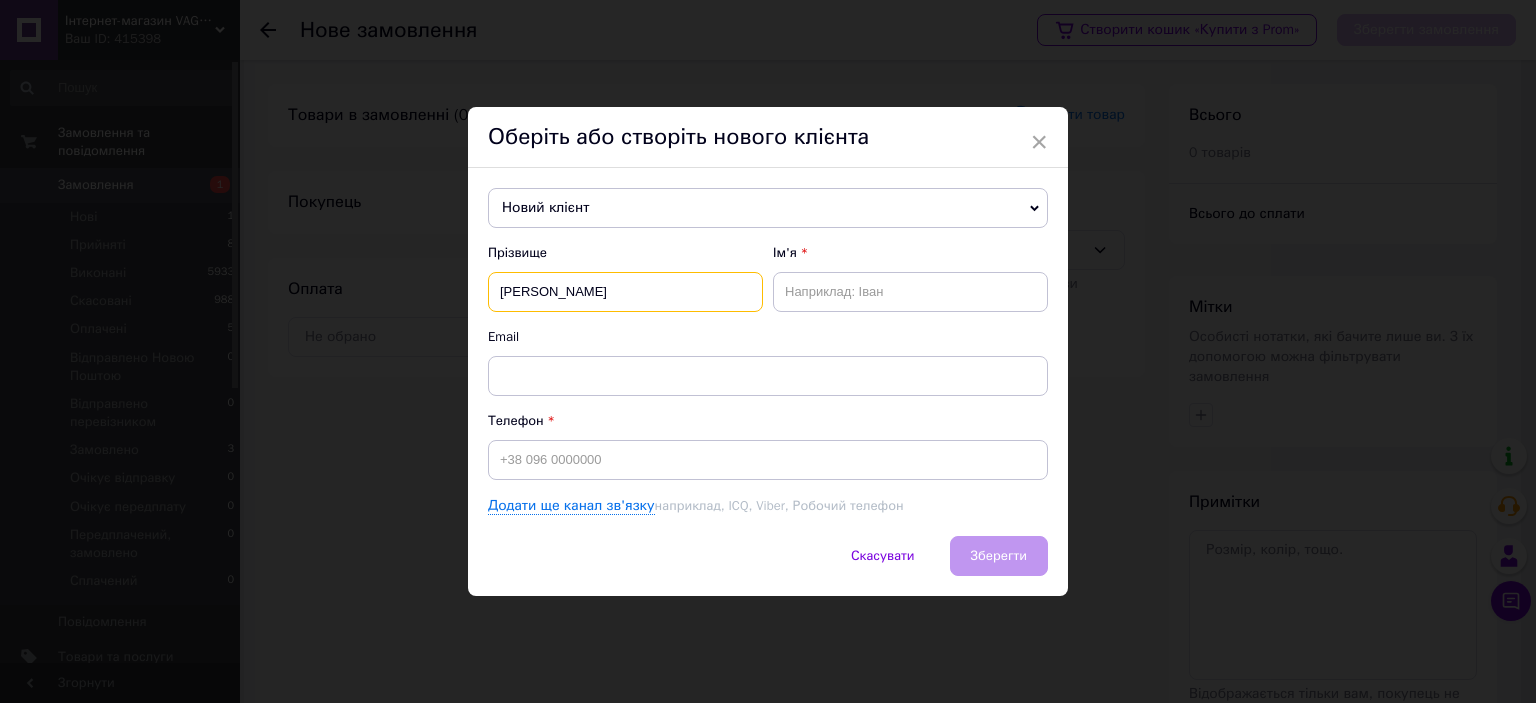 type on "Кисильов" 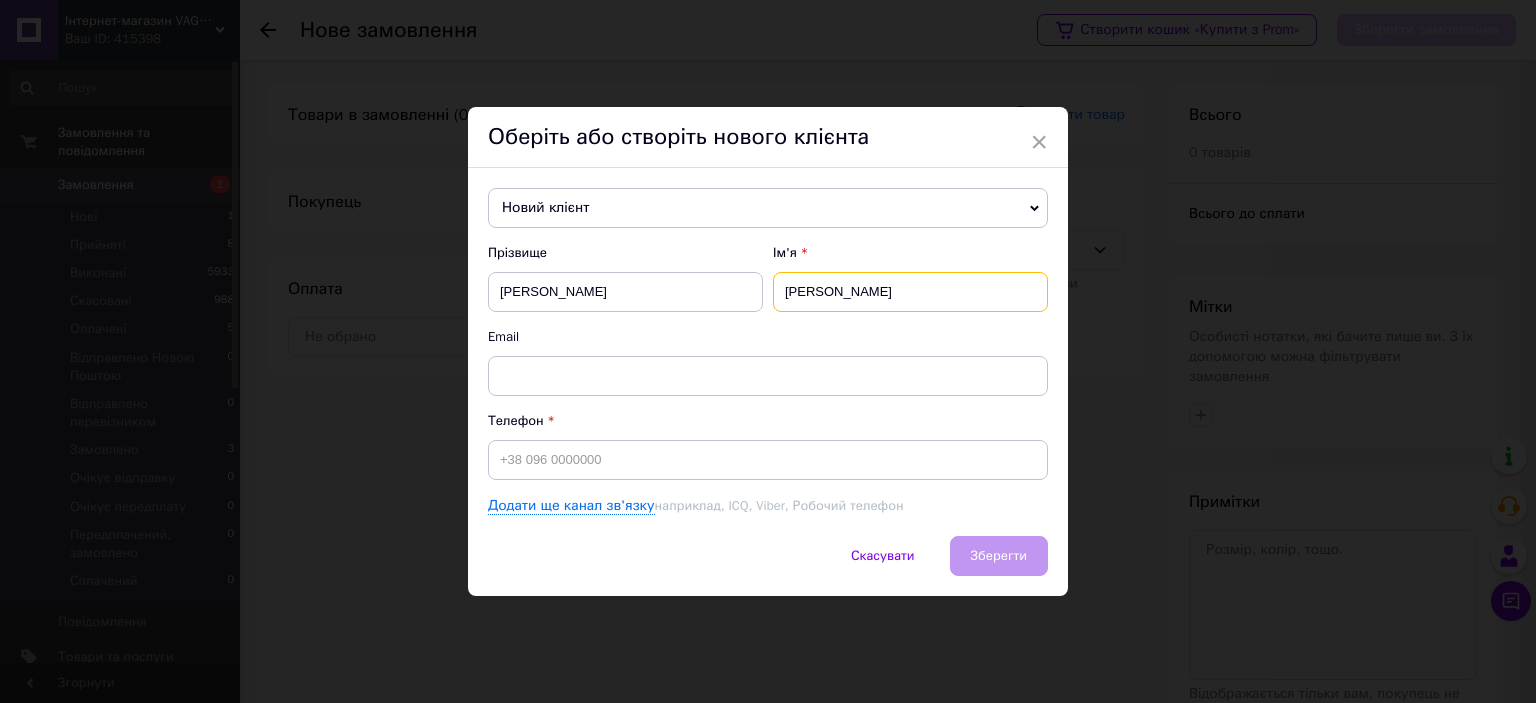type on "Олег" 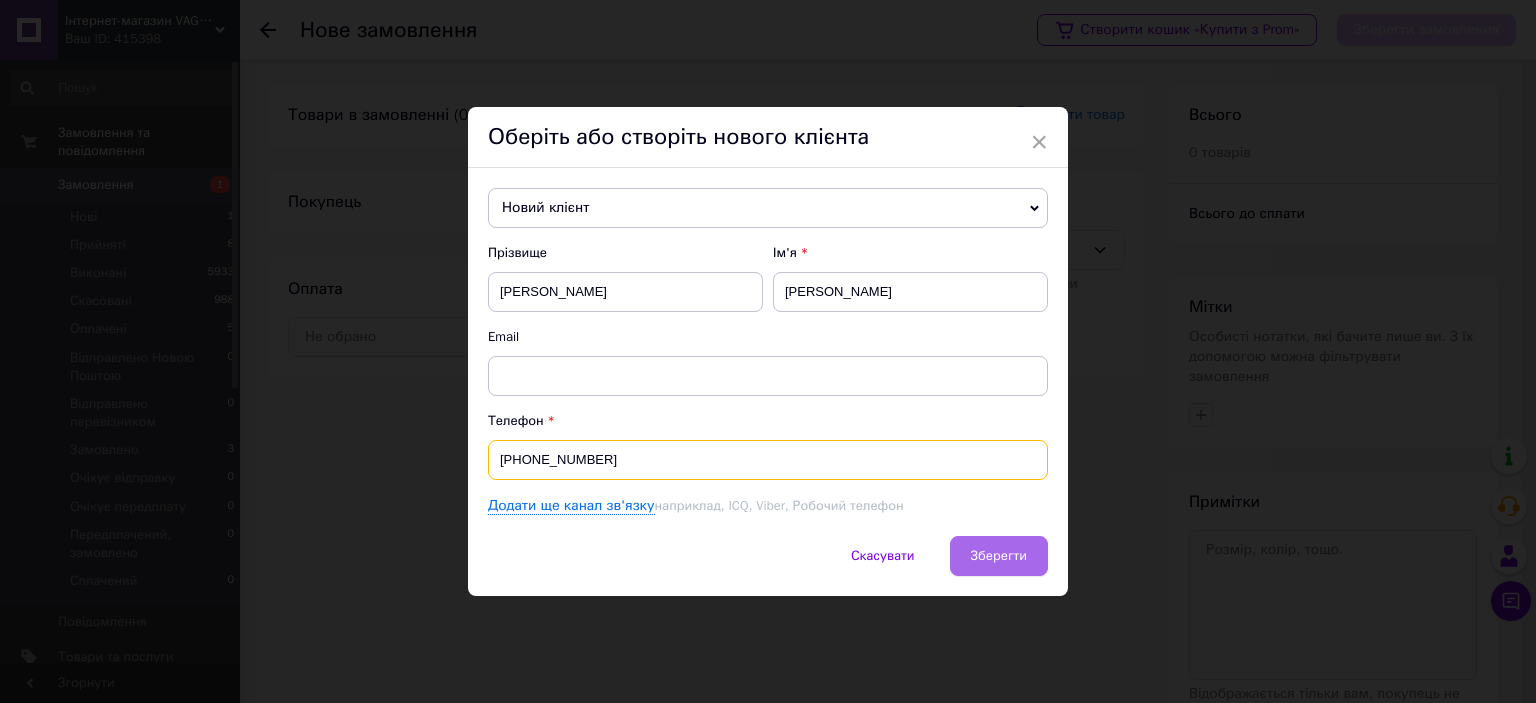 type on "[PHONE_NUMBER]" 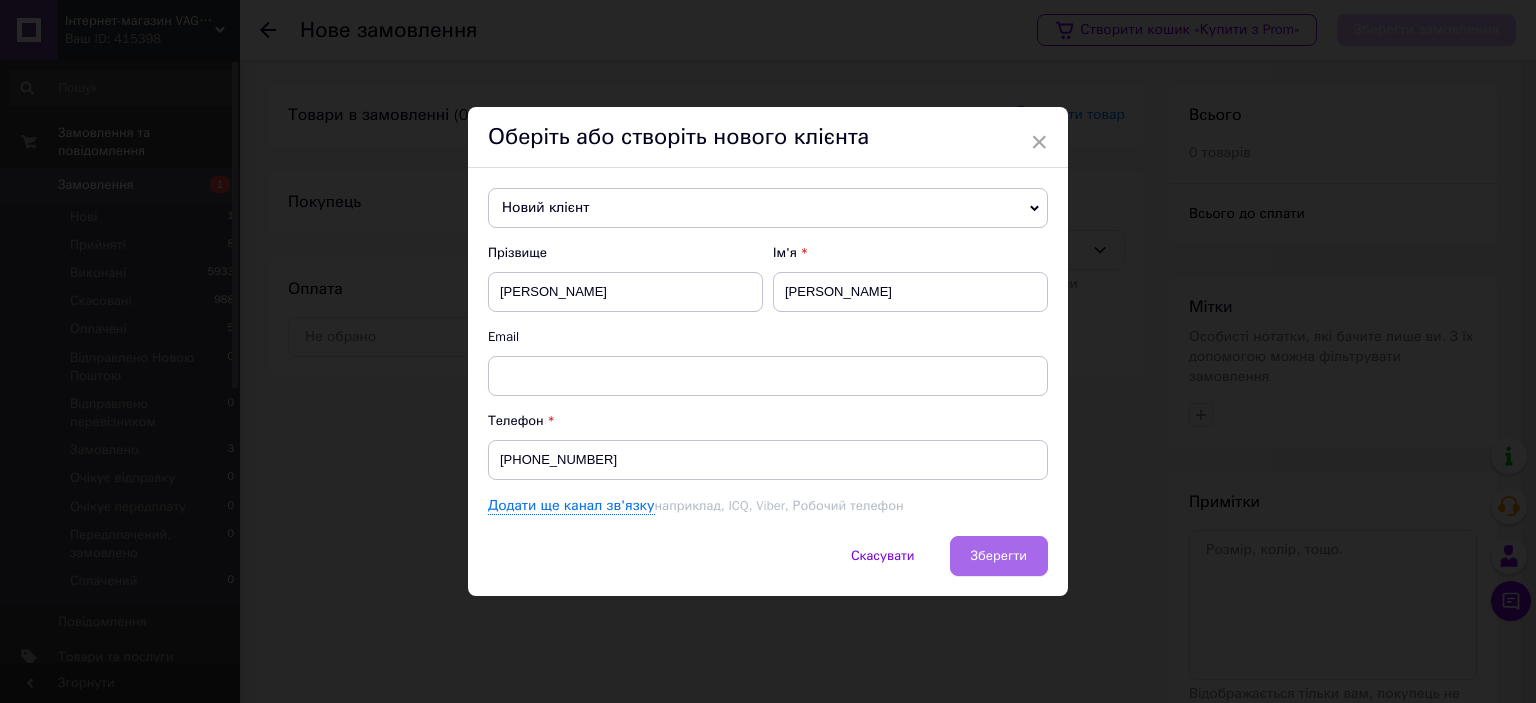 click on "Зберегти" at bounding box center (999, 556) 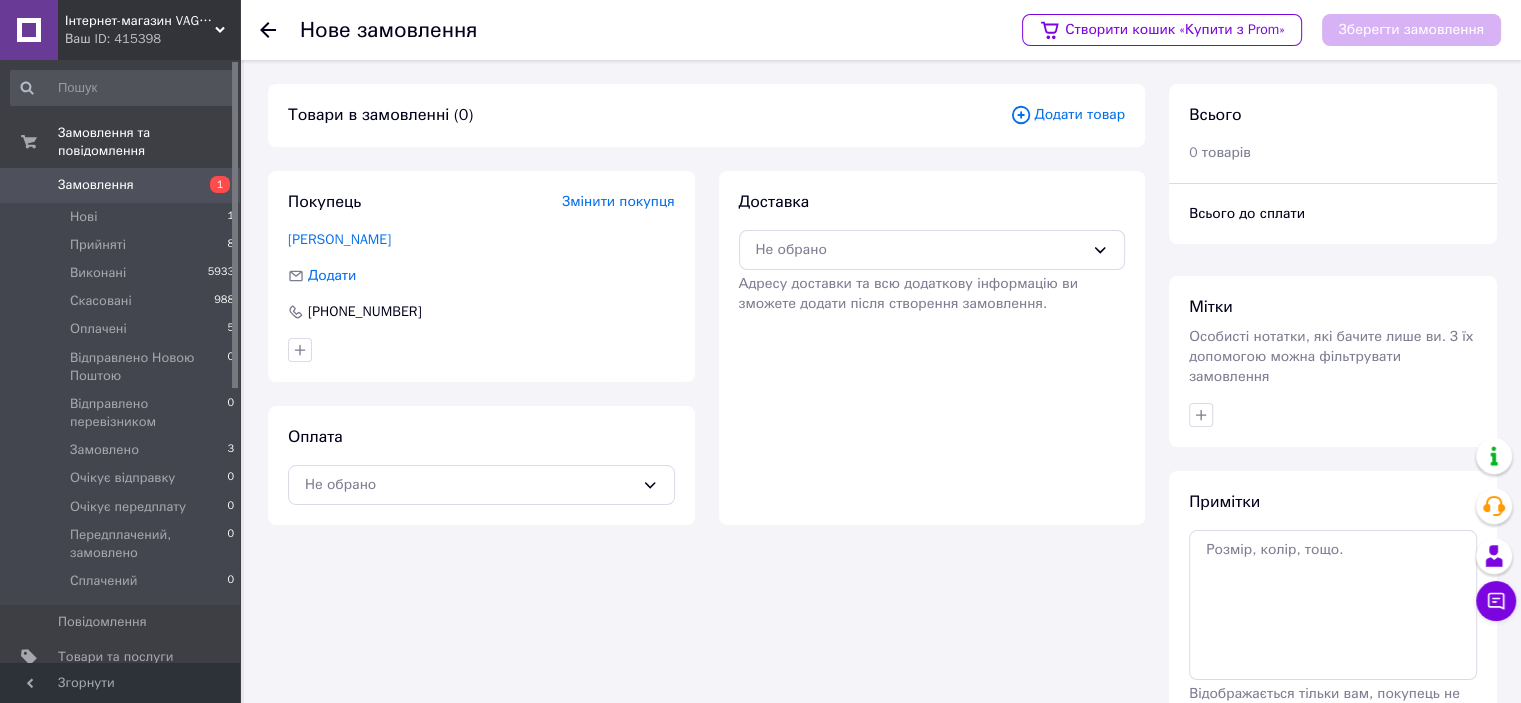 click on "Додати товар" at bounding box center [1067, 115] 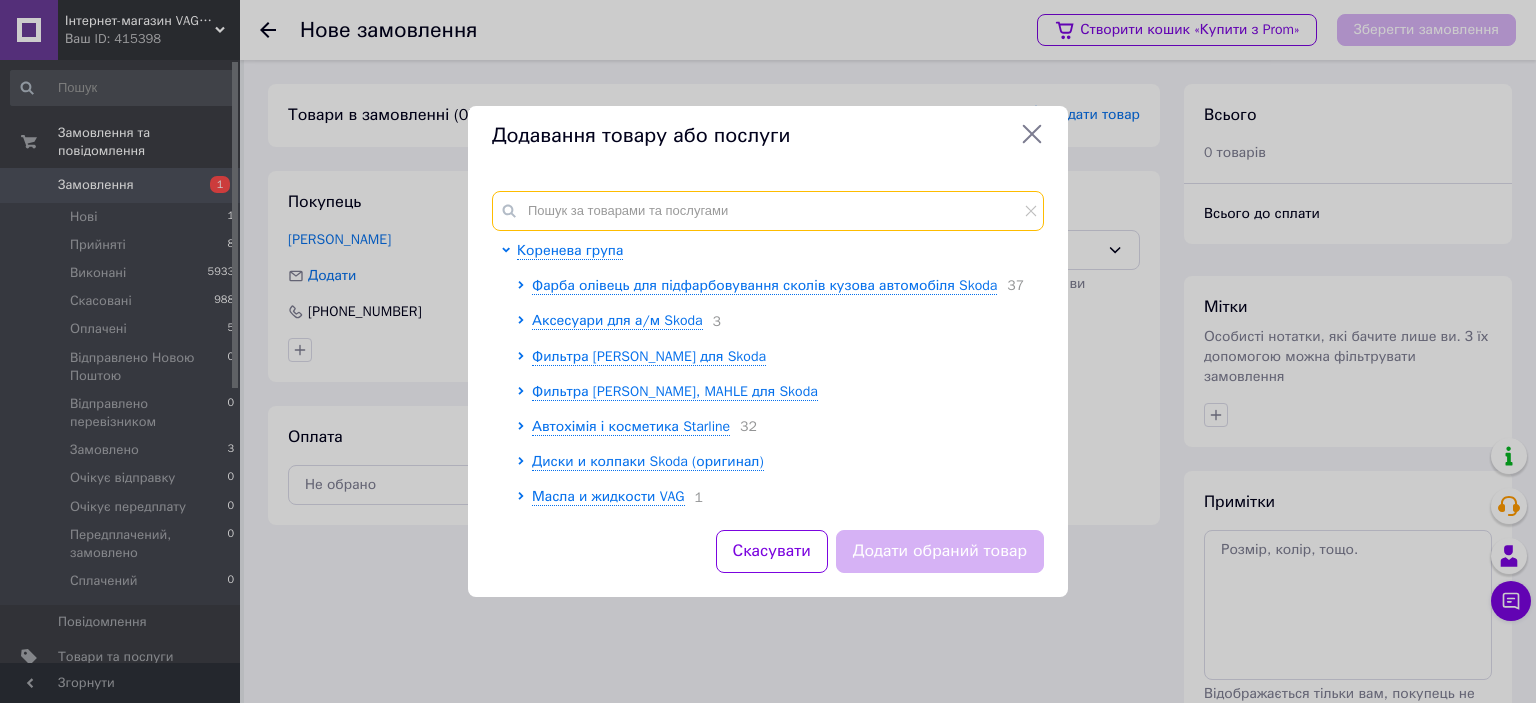 click at bounding box center (768, 211) 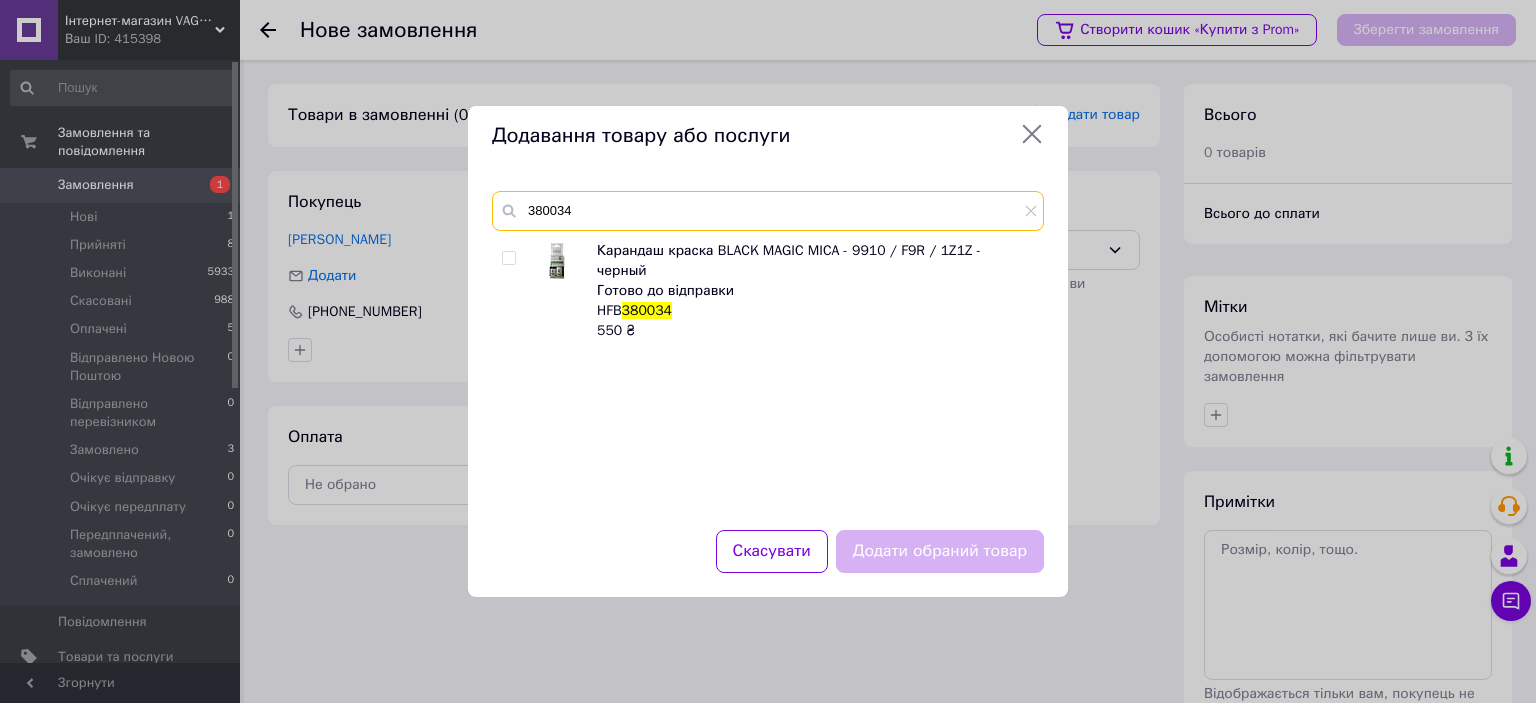 type on "380034" 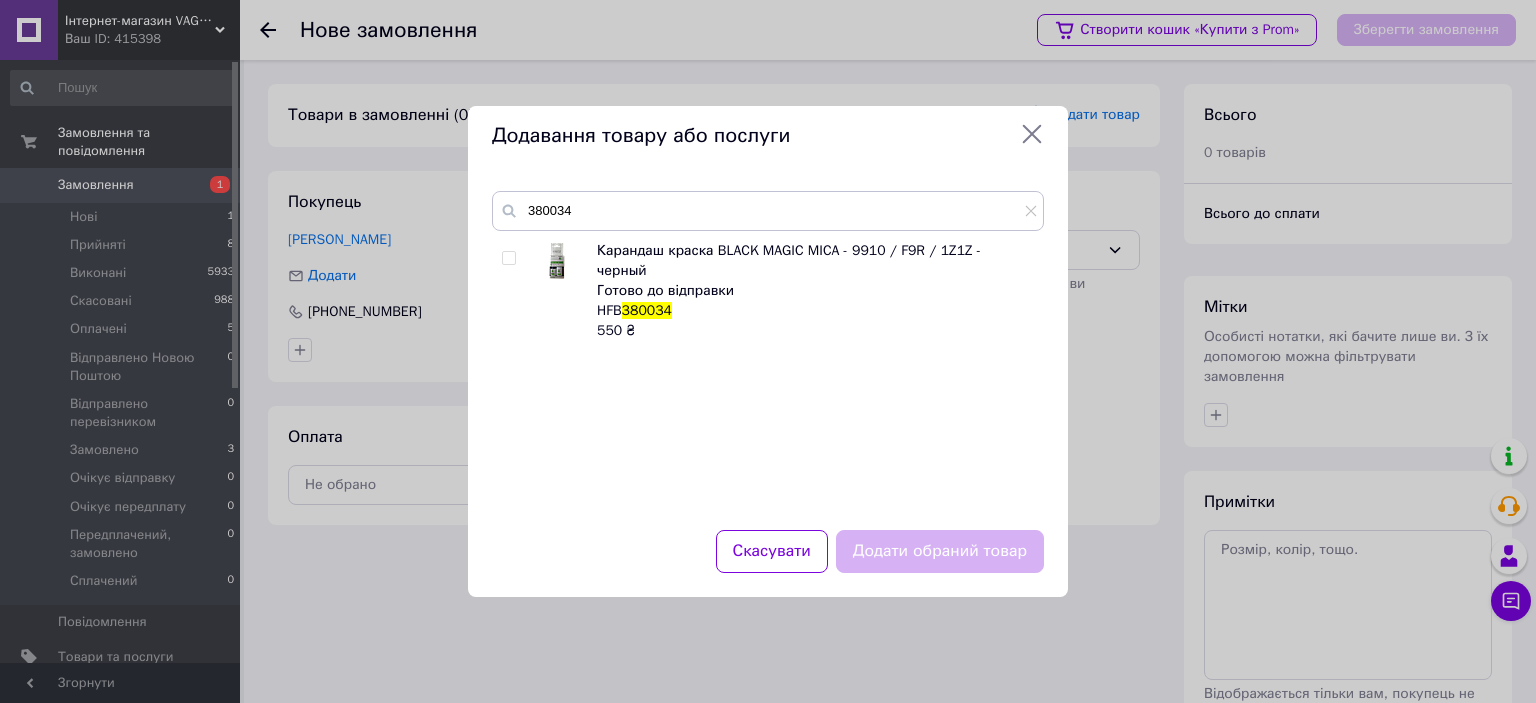 click at bounding box center [508, 258] 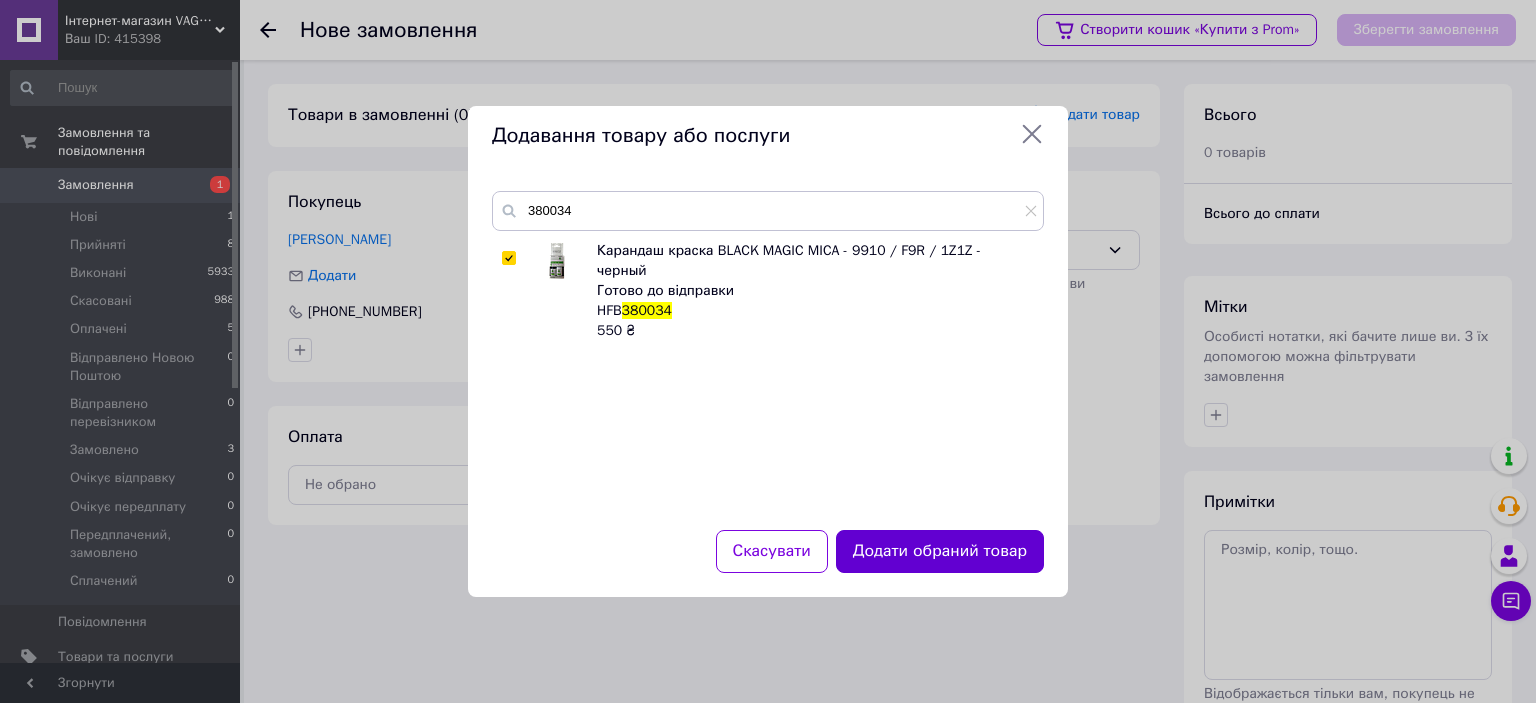 click on "Додати обраний товар" at bounding box center [940, 551] 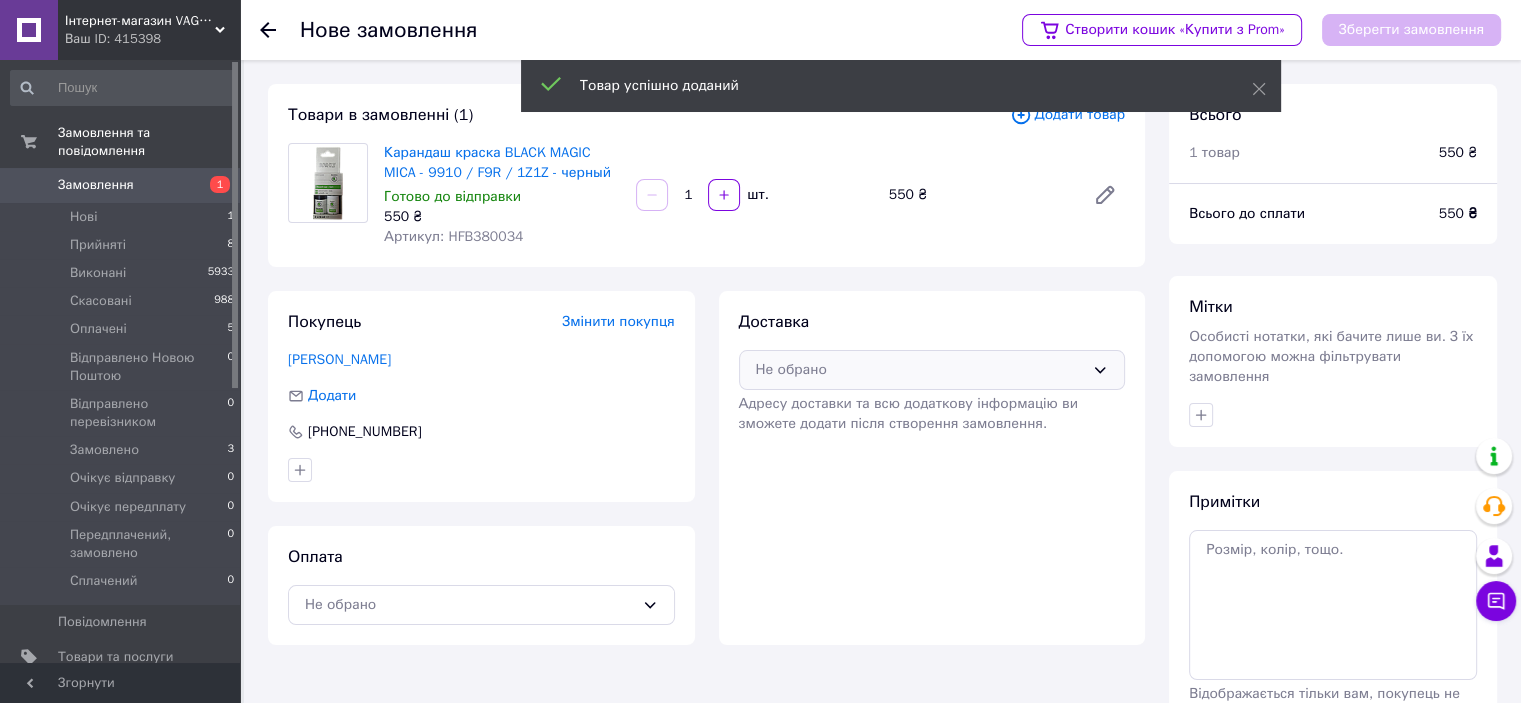 click on "Не обрано" at bounding box center [920, 370] 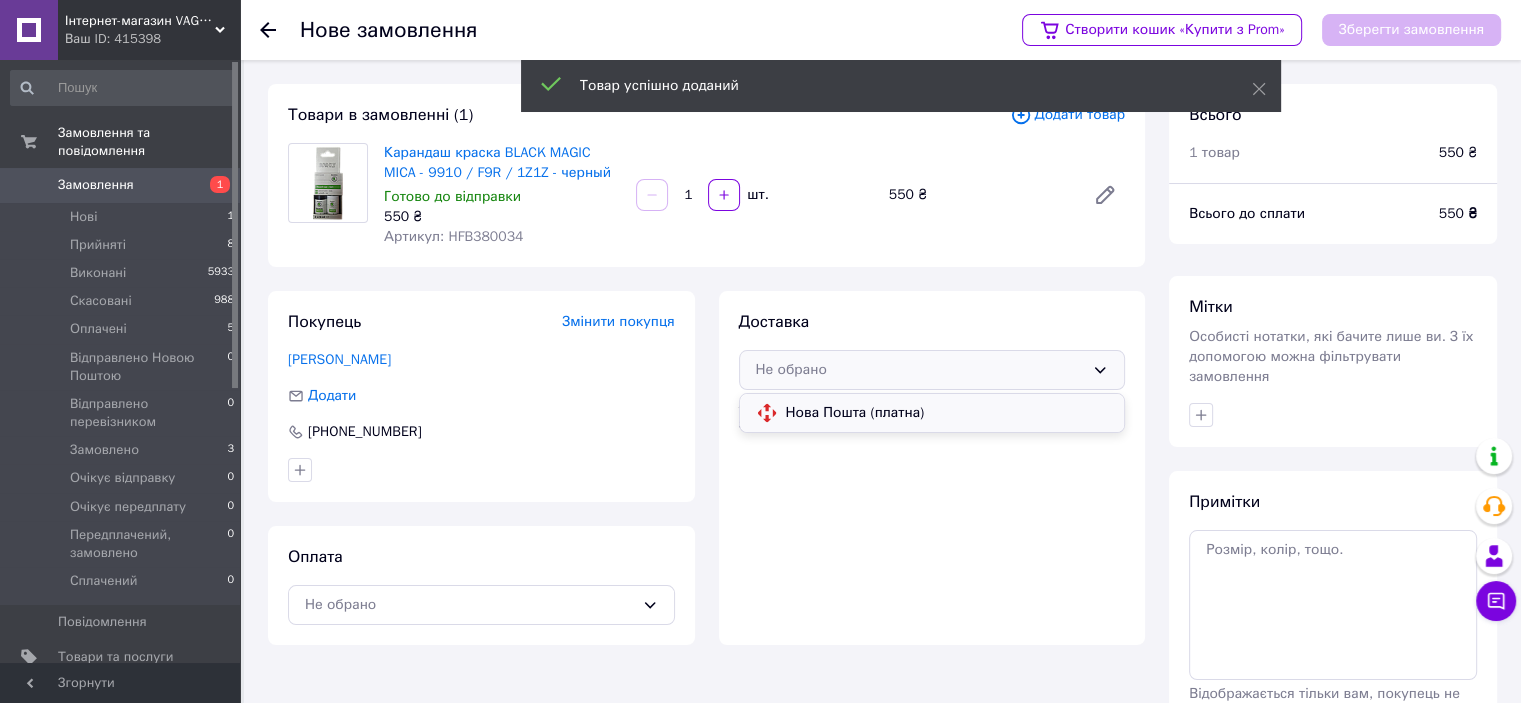 click on "Нова Пошта (платна)" at bounding box center (947, 413) 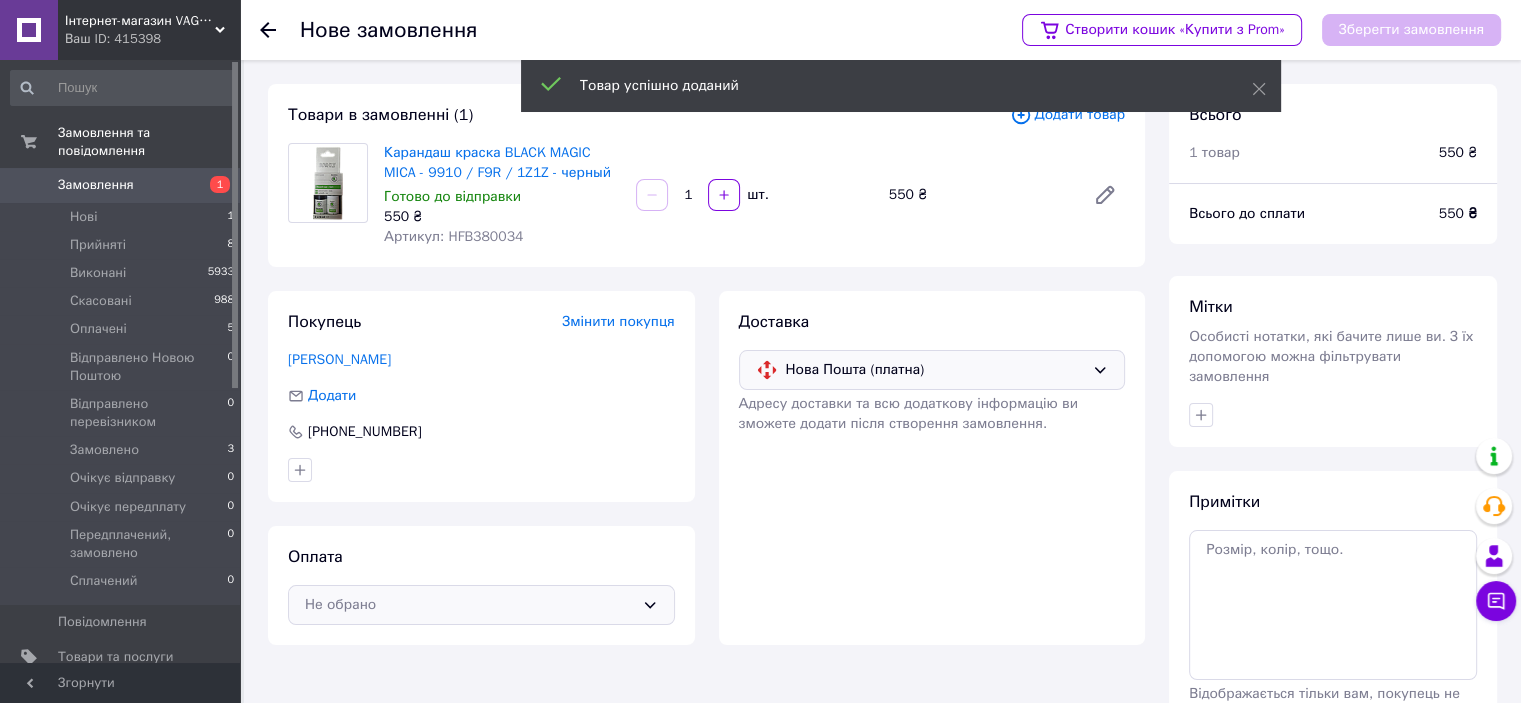 click on "Не обрано" at bounding box center (469, 605) 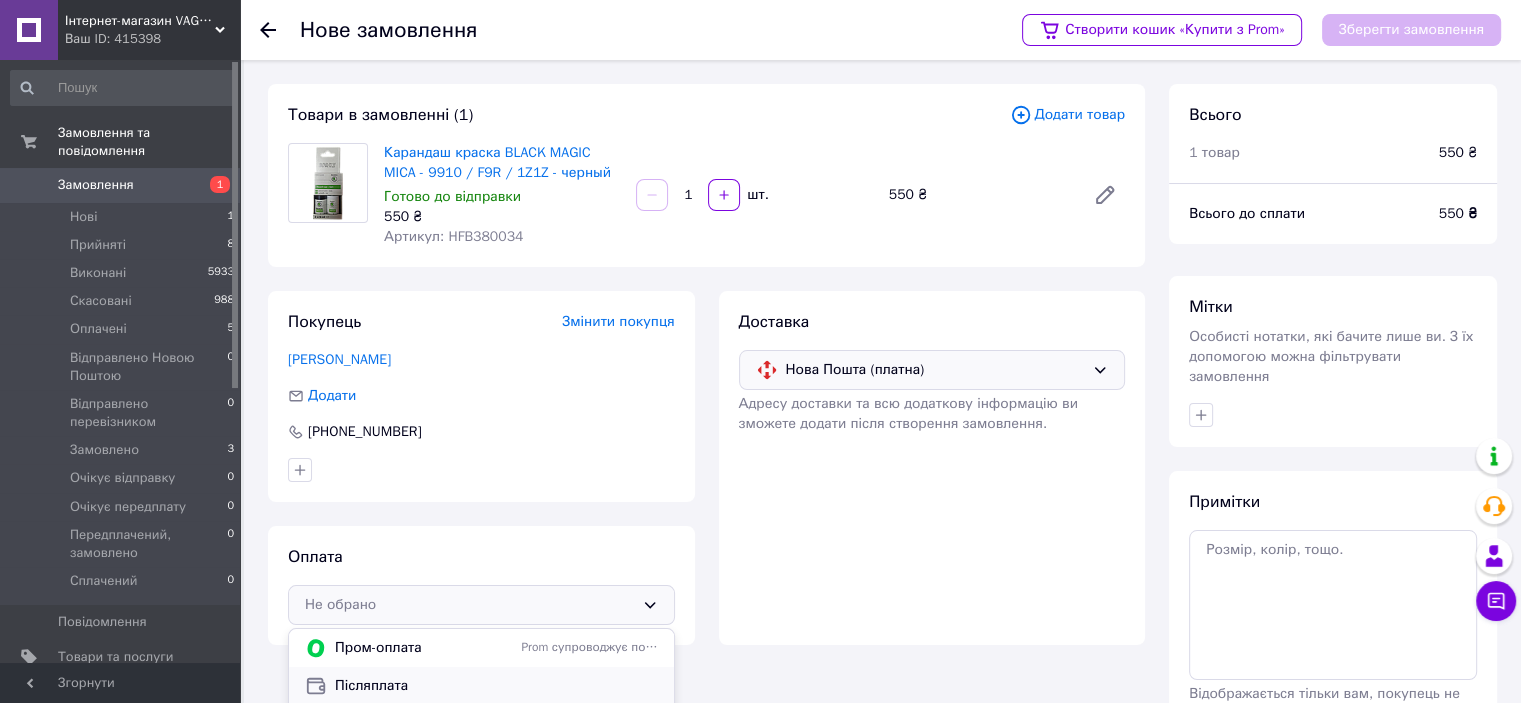click on "Післяплата" at bounding box center [496, 686] 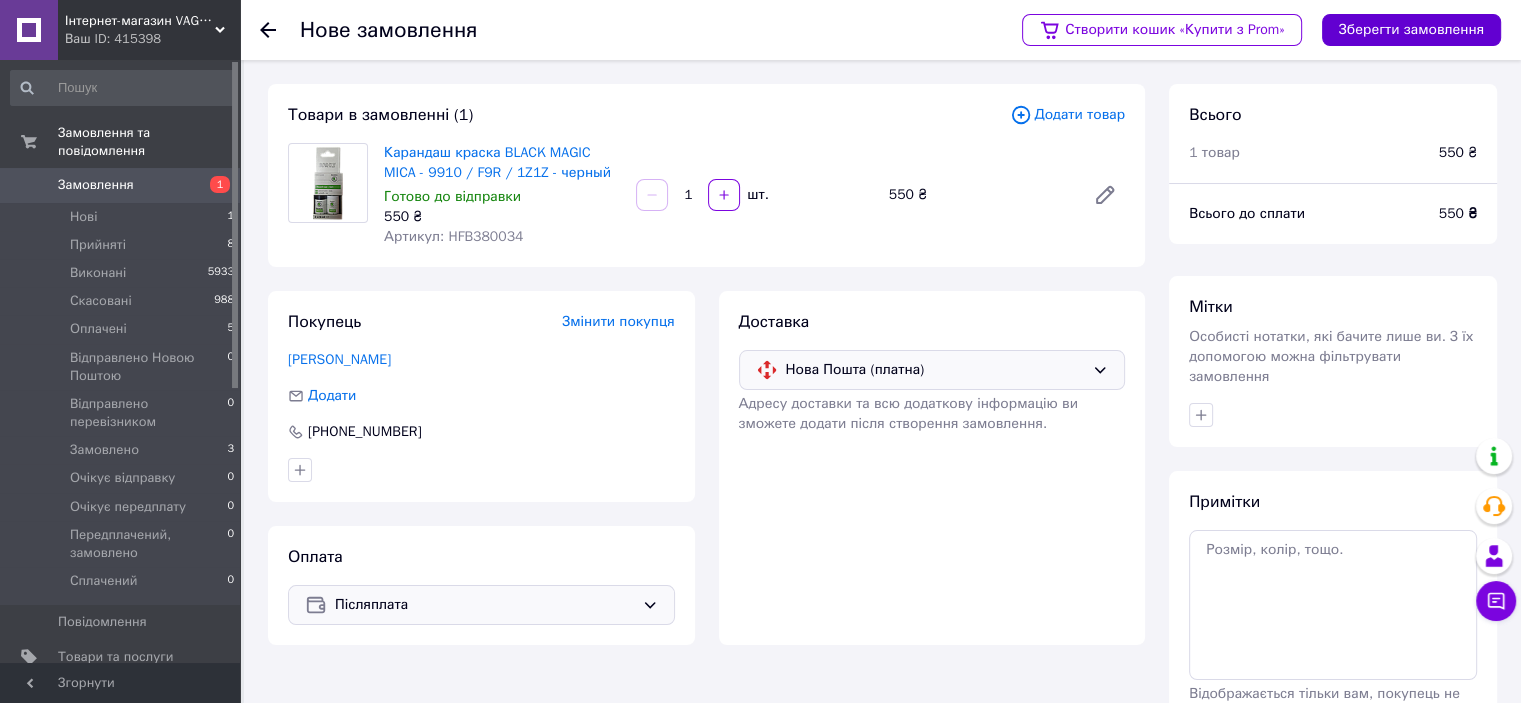 click on "Зберегти замовлення" at bounding box center [1411, 30] 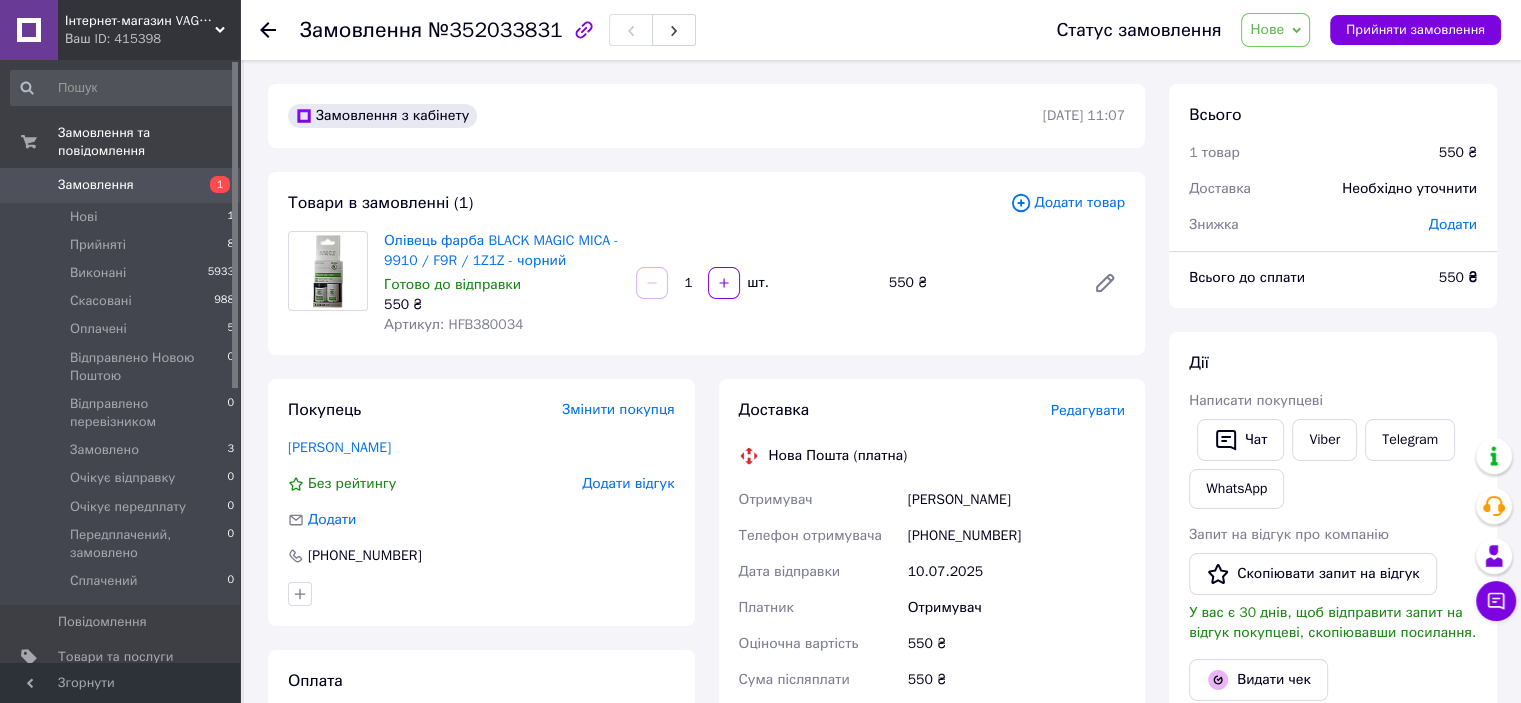 click on "Нове" at bounding box center [1267, 29] 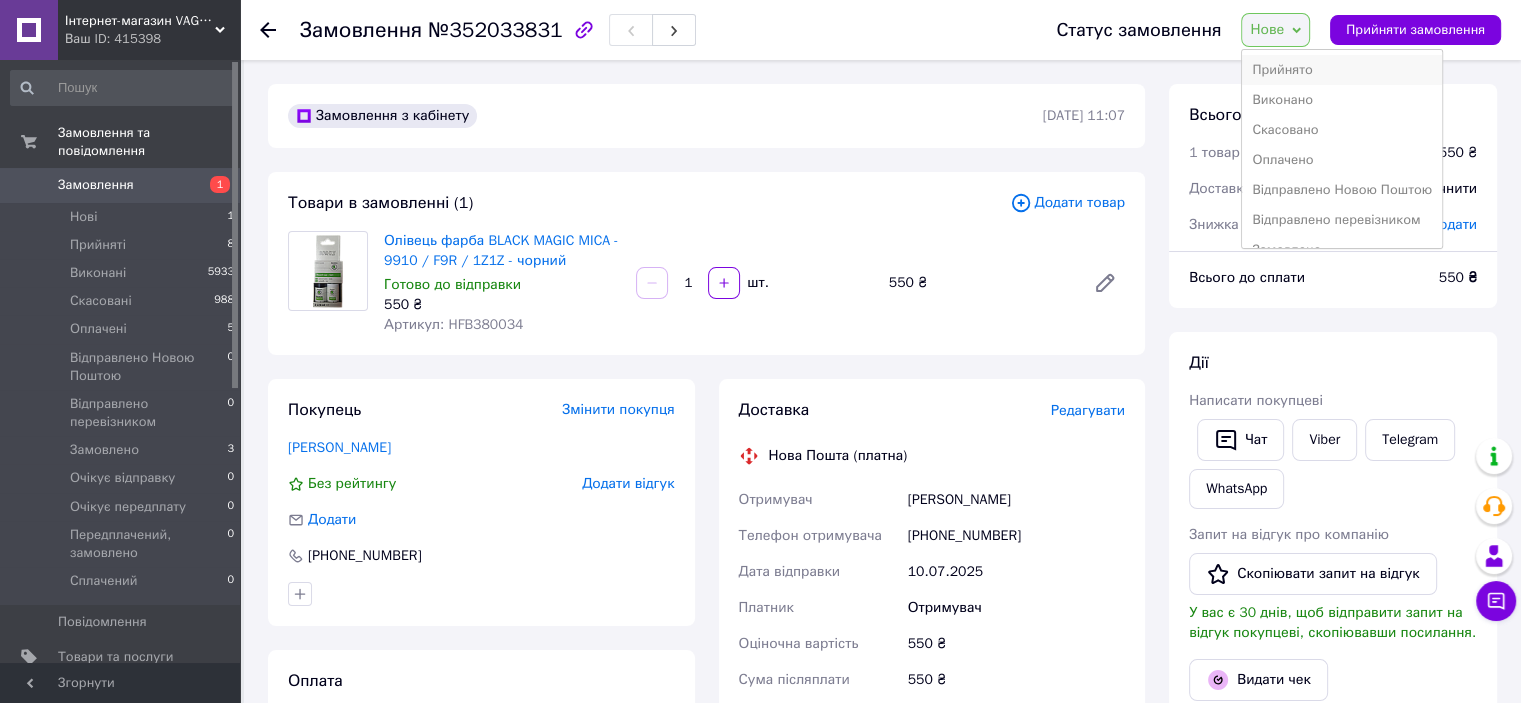 click on "Прийнято" at bounding box center (1342, 70) 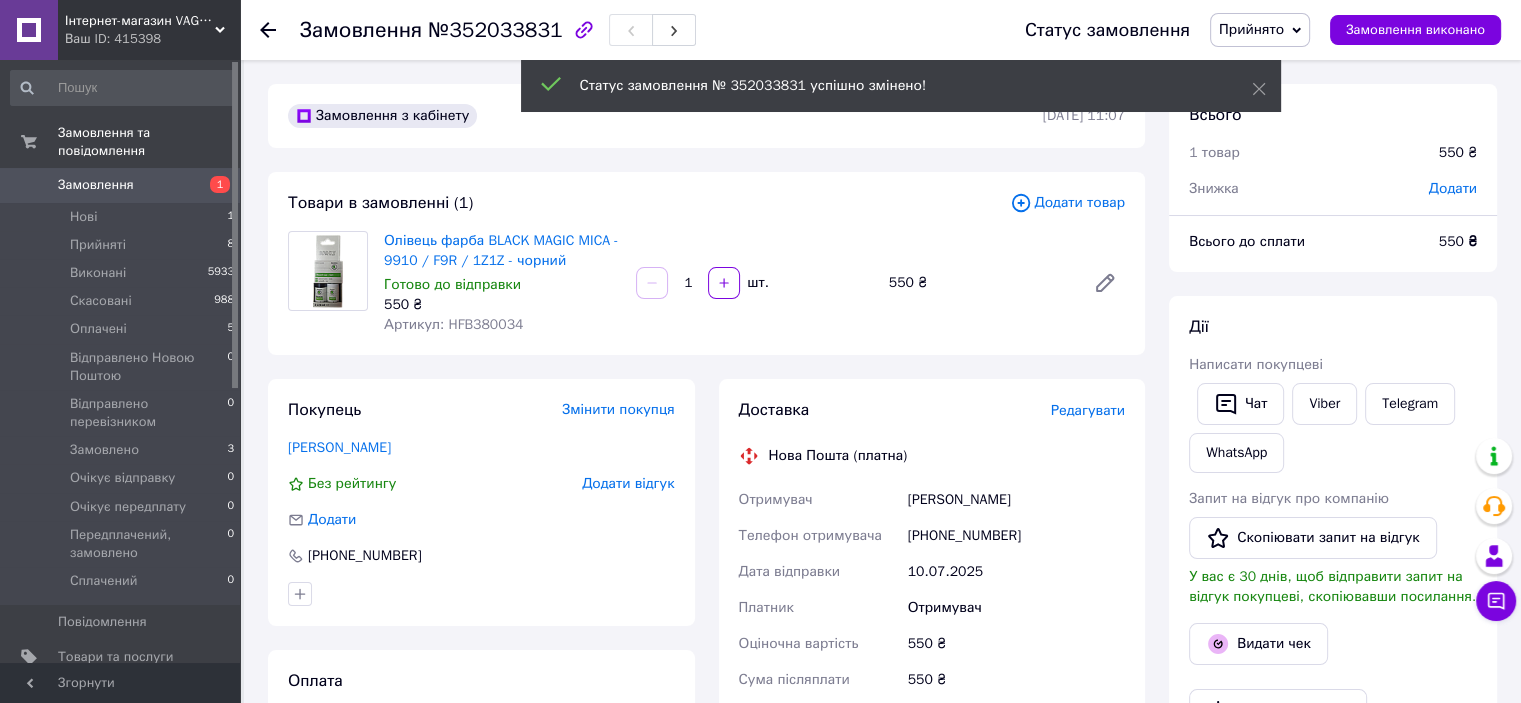 click on "Редагувати" at bounding box center (1088, 410) 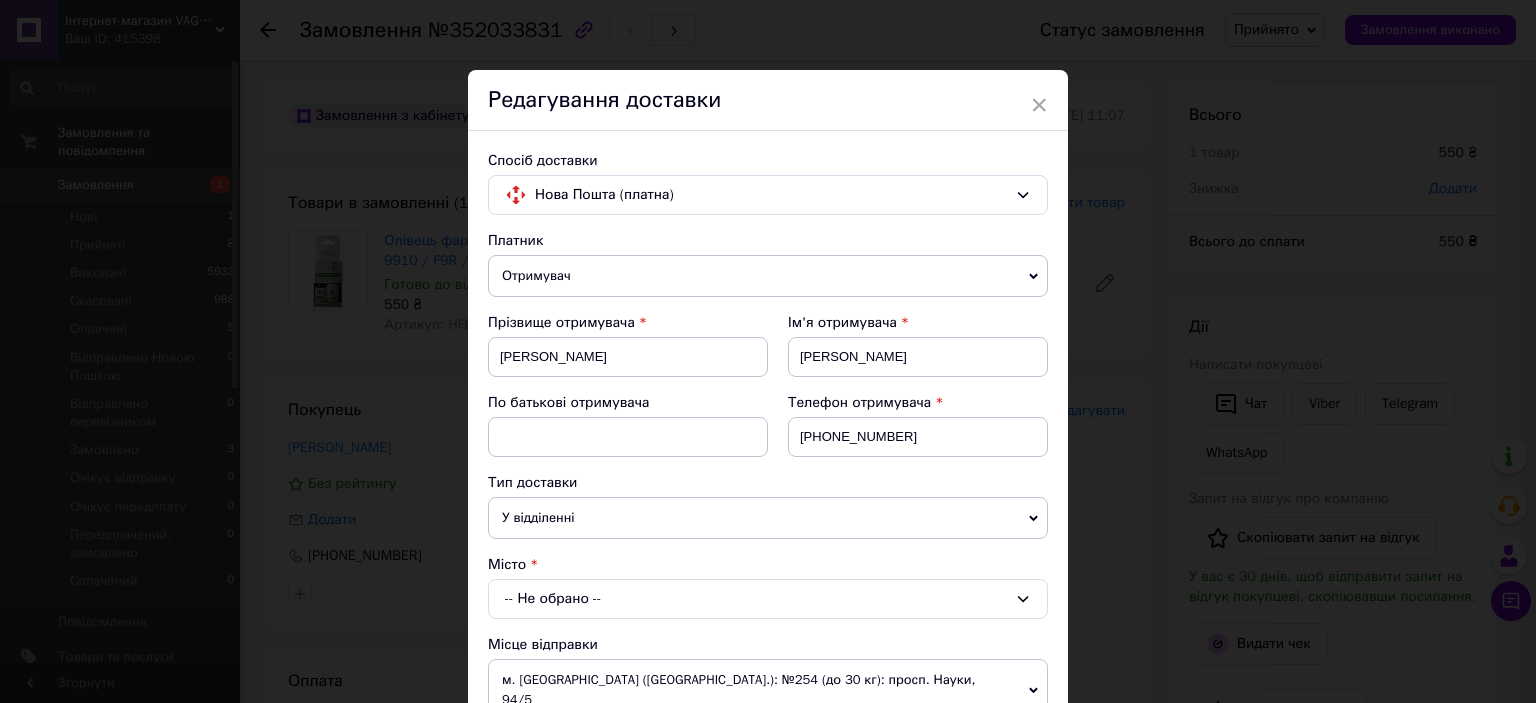 click on "-- Не обрано --" at bounding box center [768, 599] 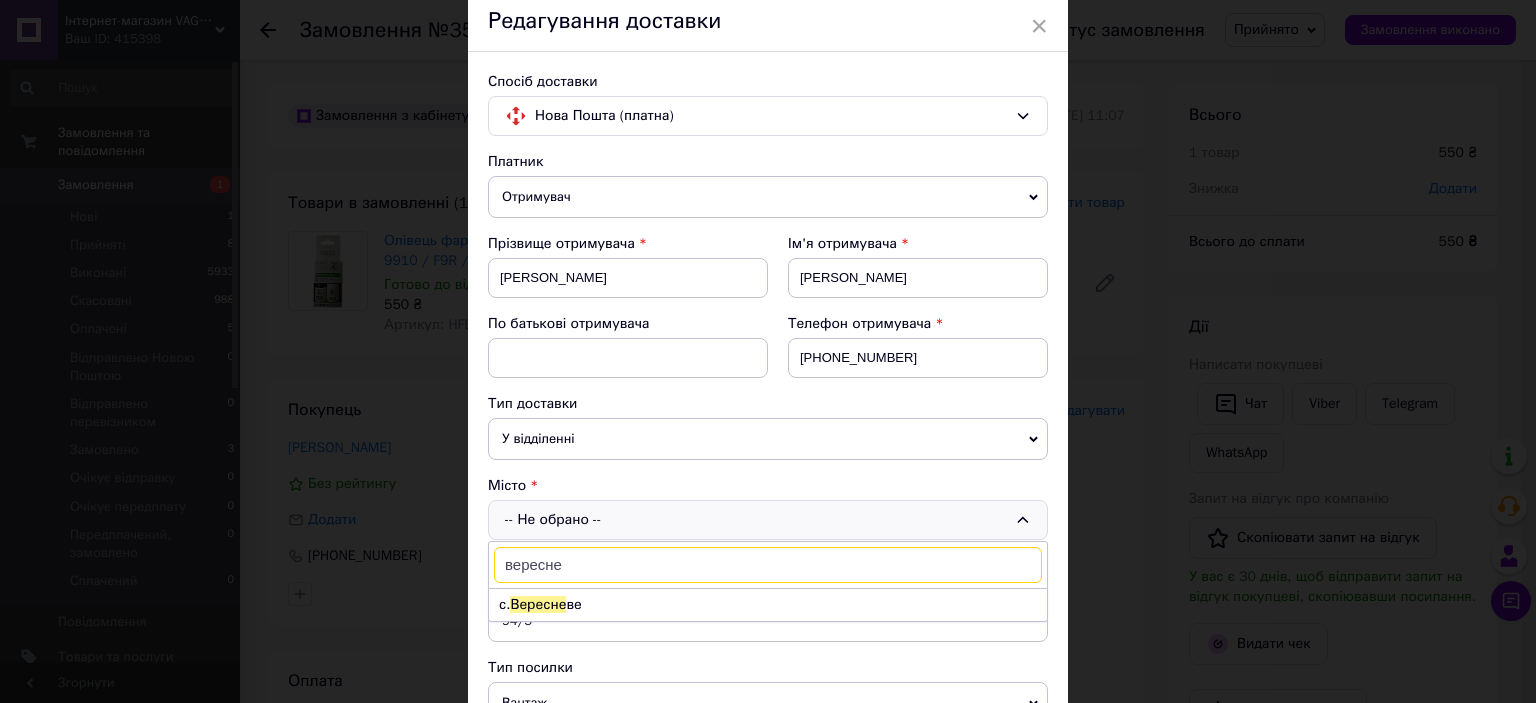 scroll, scrollTop: 100, scrollLeft: 0, axis: vertical 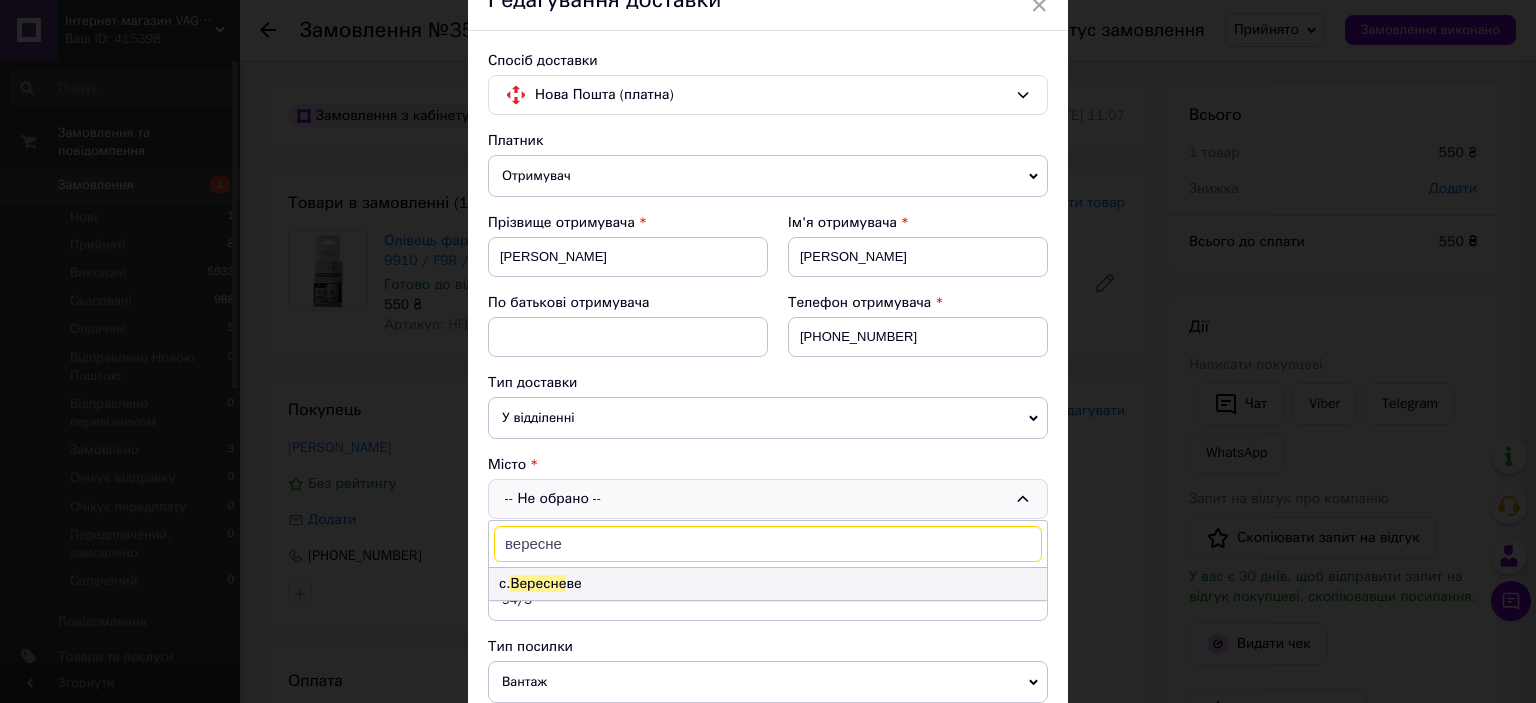 type on "вересне" 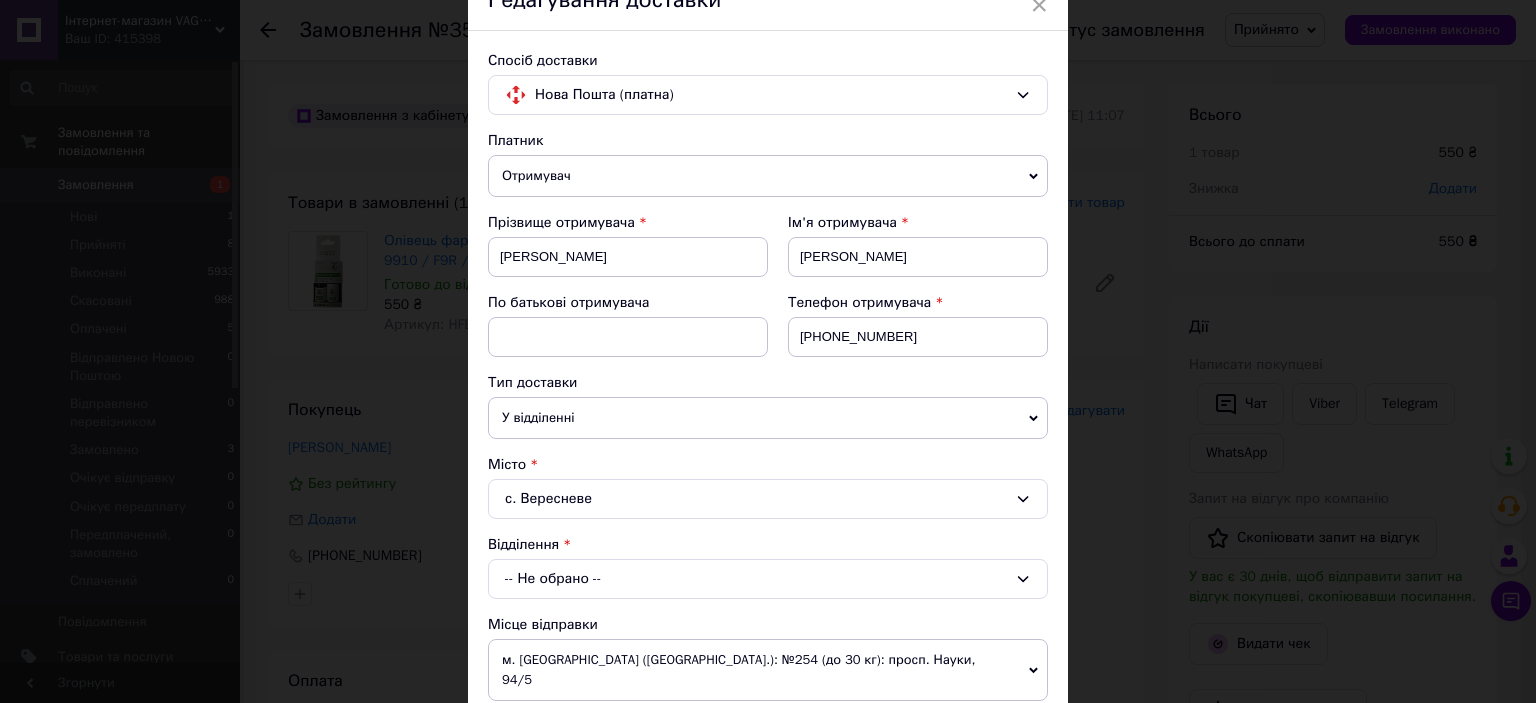 click on "-- Не обрано --" at bounding box center [768, 579] 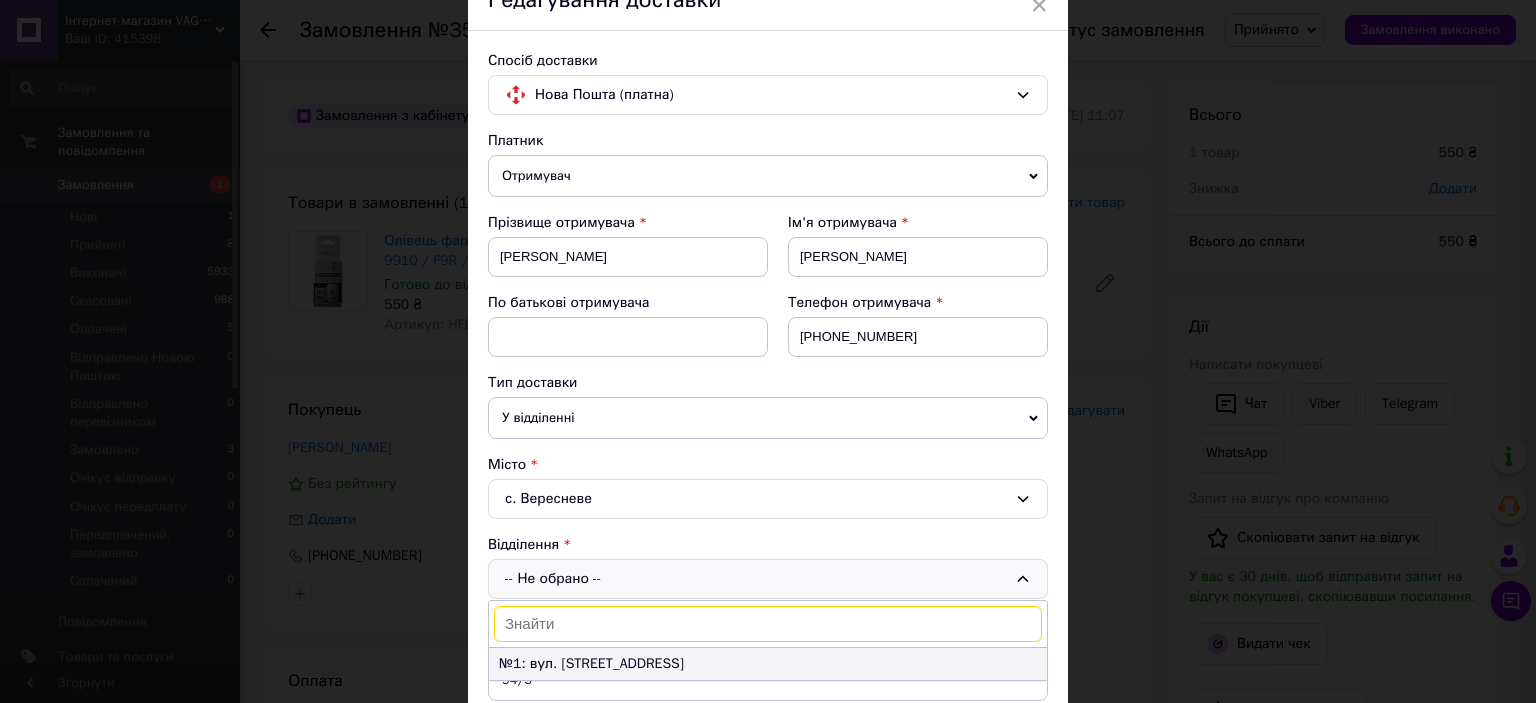 click on "№1: вул. Дубенська, 1" at bounding box center (768, 664) 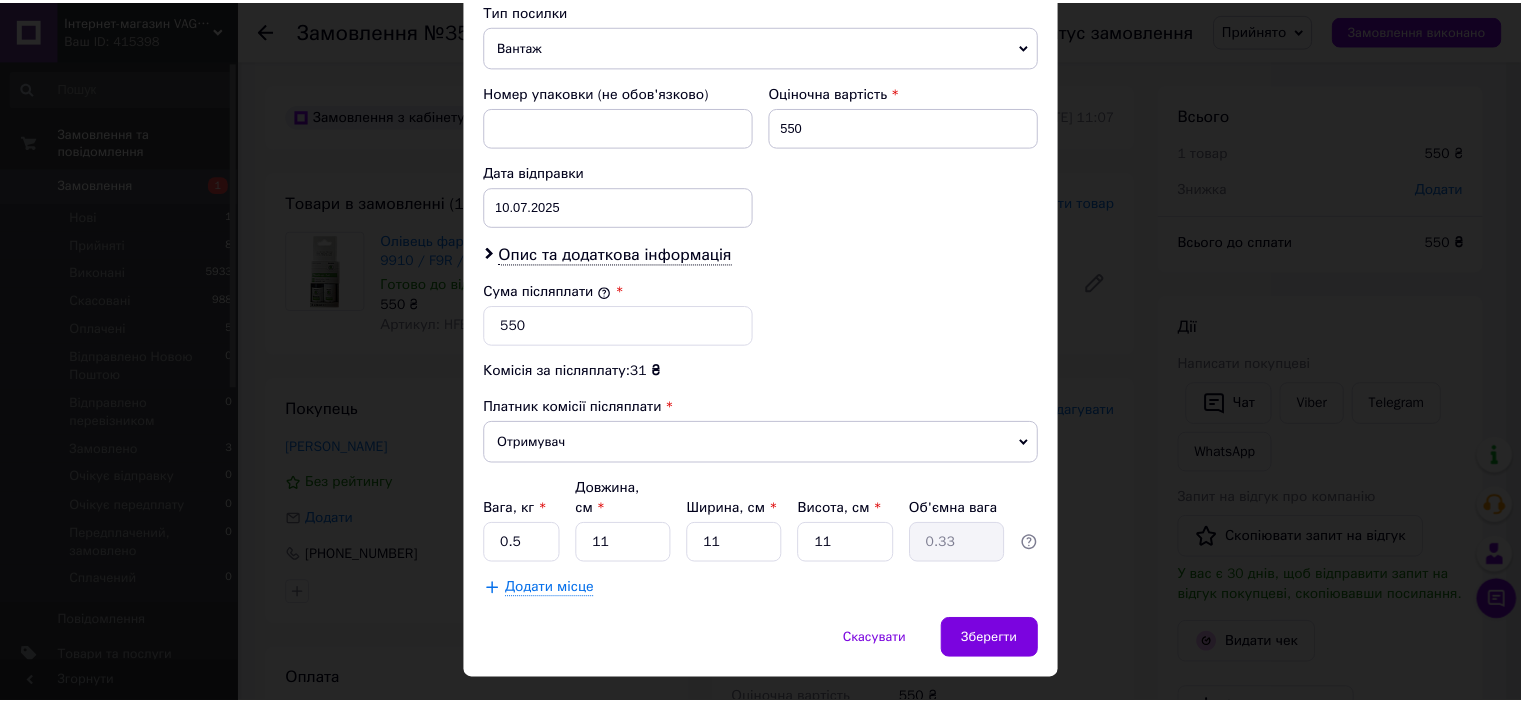 scroll, scrollTop: 816, scrollLeft: 0, axis: vertical 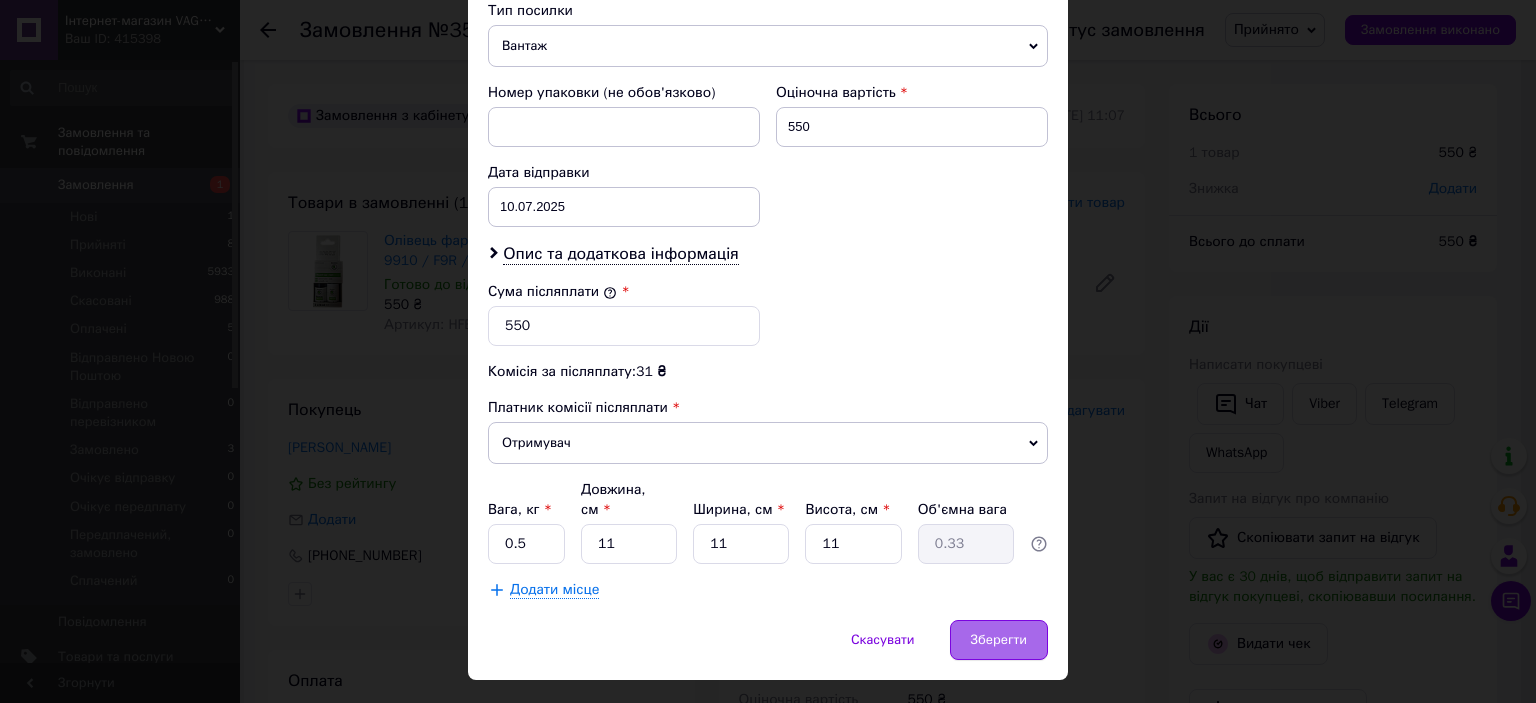 click on "Зберегти" at bounding box center (999, 640) 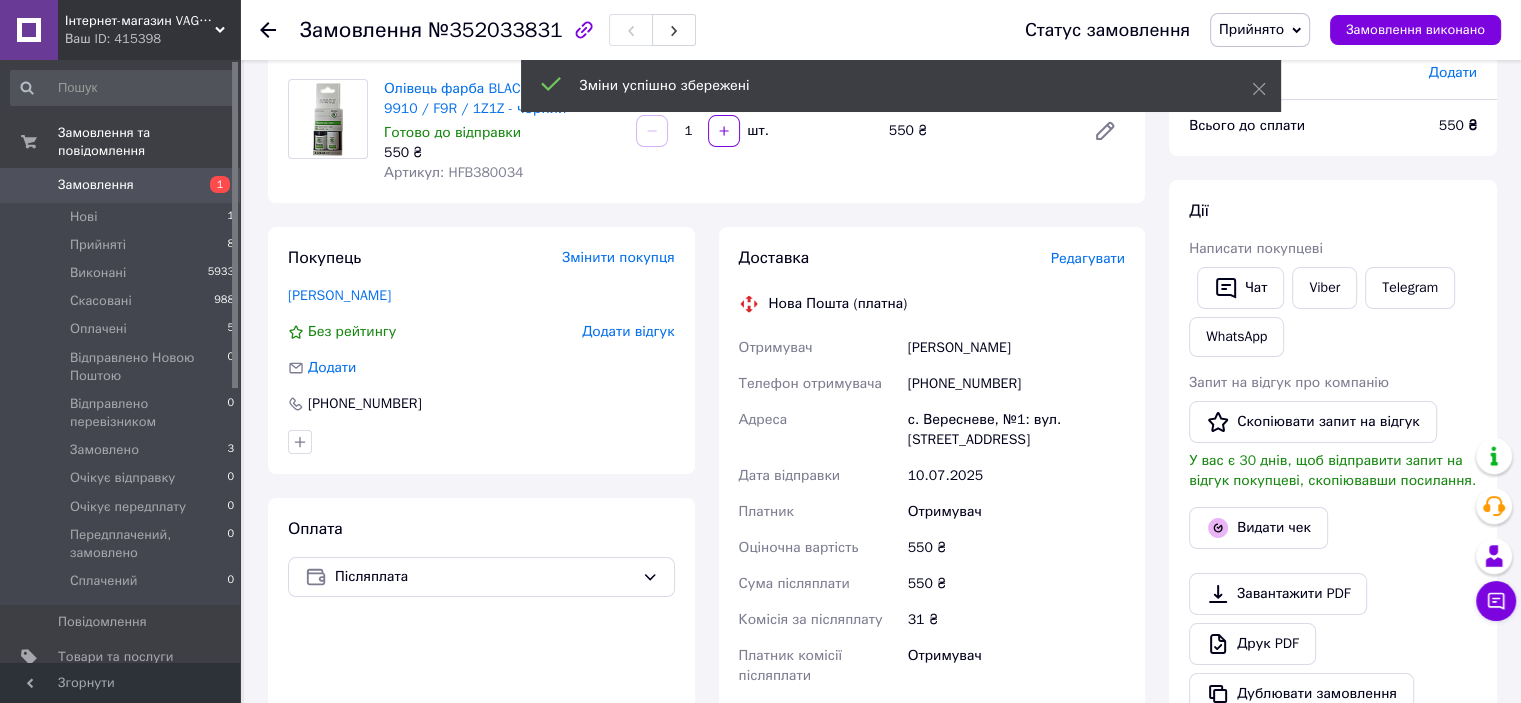 scroll, scrollTop: 400, scrollLeft: 0, axis: vertical 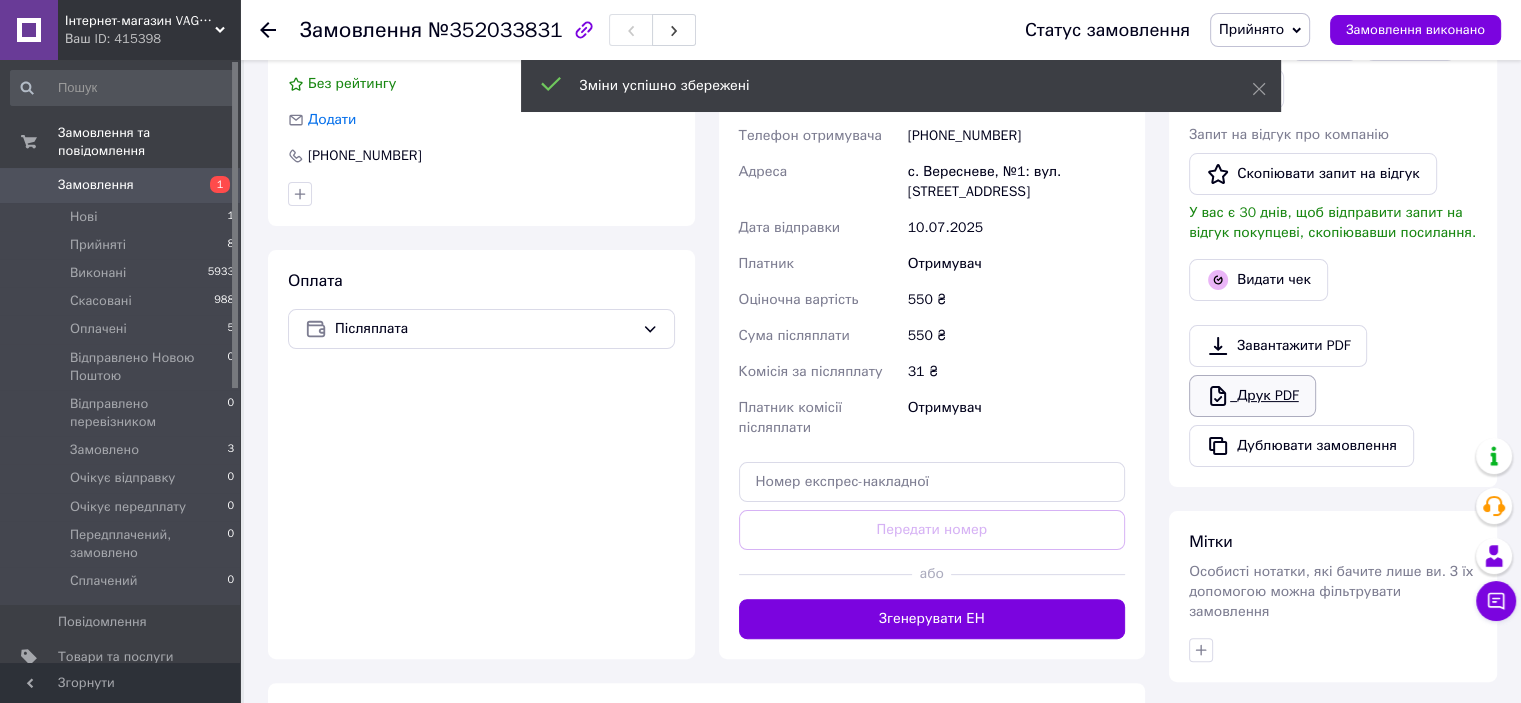 click on "Друк PDF" at bounding box center [1252, 396] 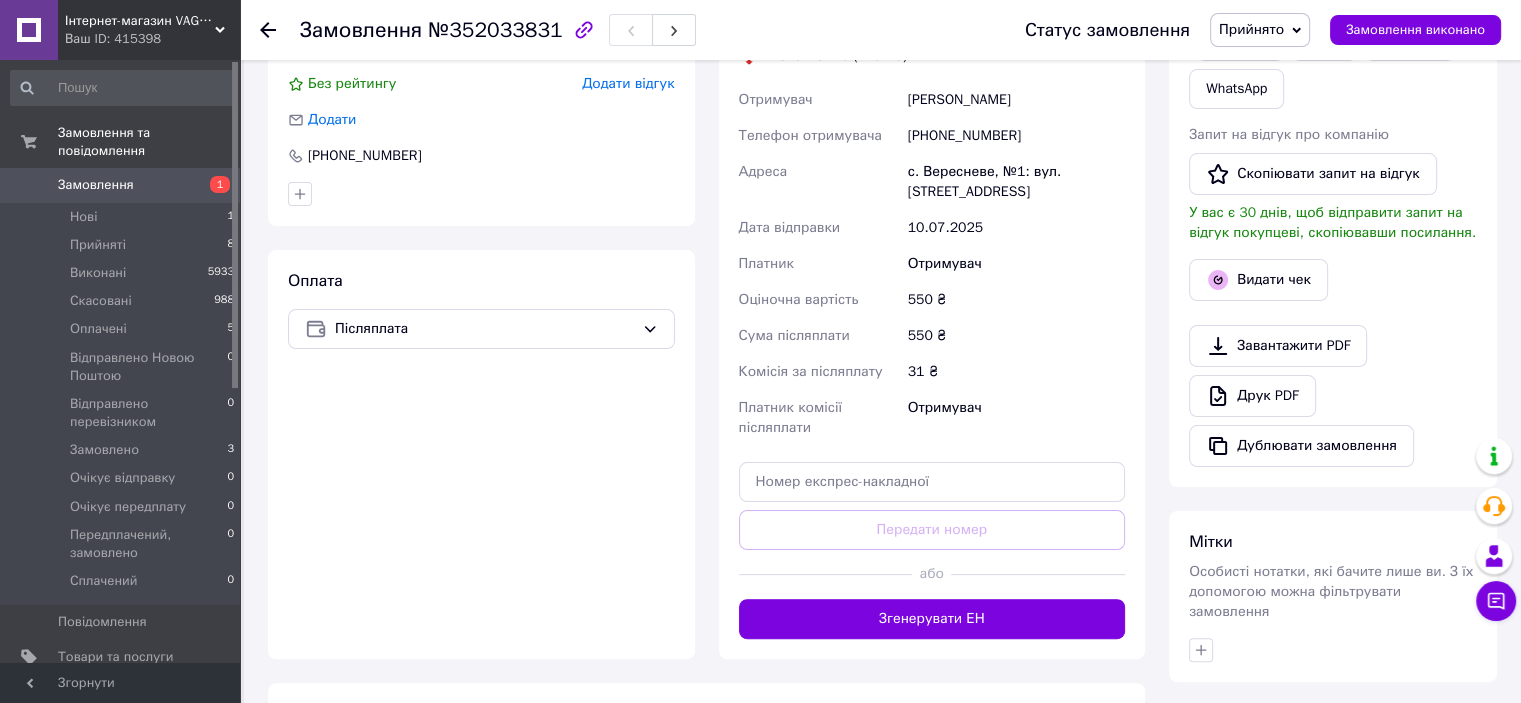 click on "Замовлення" at bounding box center [121, 185] 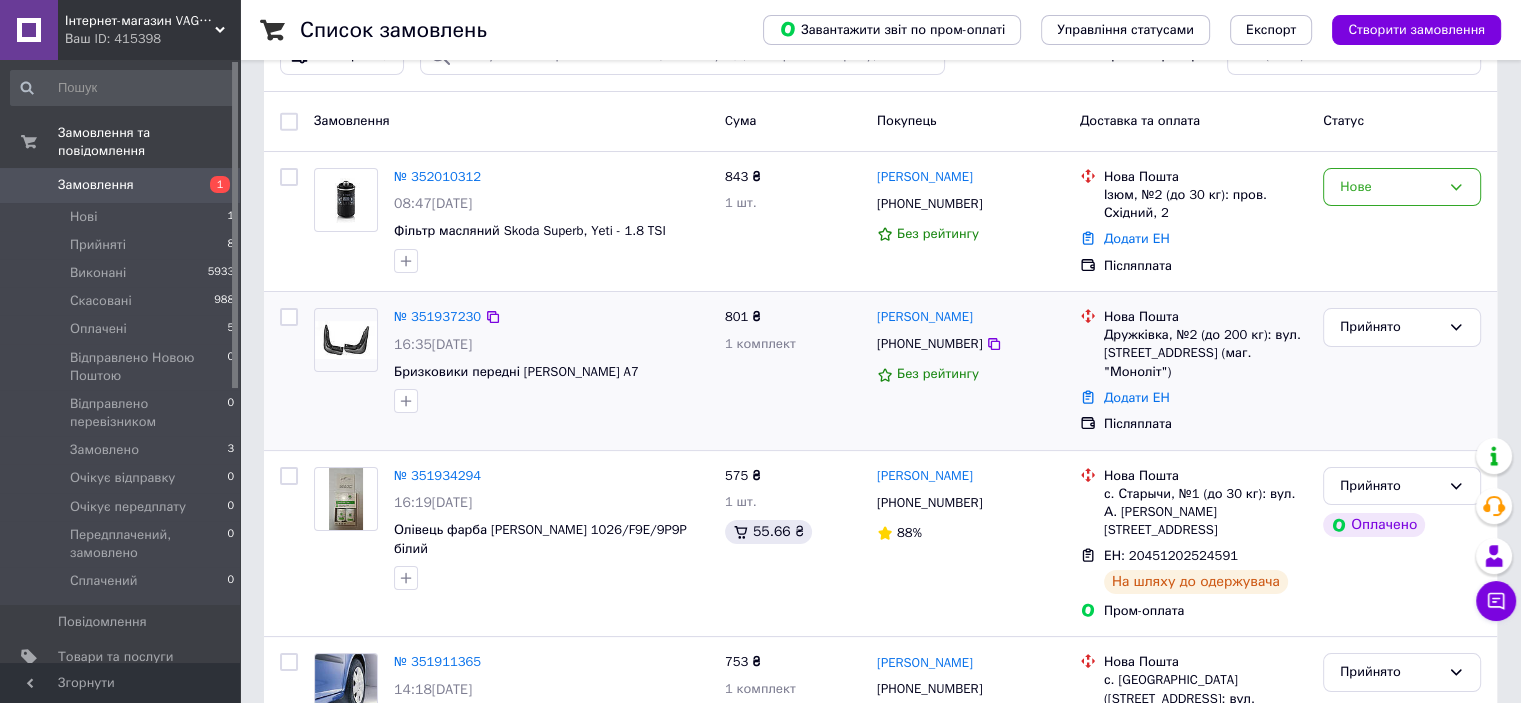 scroll, scrollTop: 200, scrollLeft: 0, axis: vertical 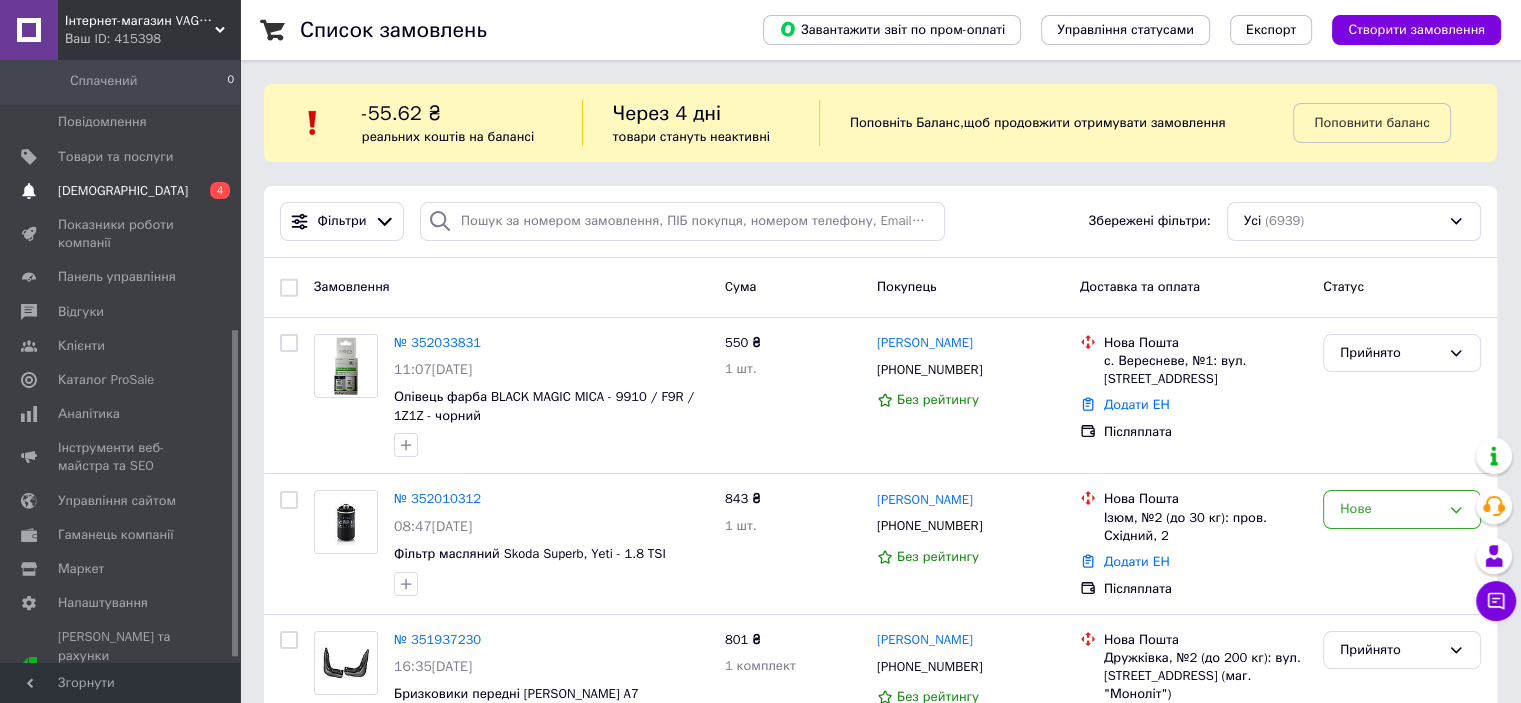 click on "[DEMOGRAPHIC_DATA]" at bounding box center (121, 191) 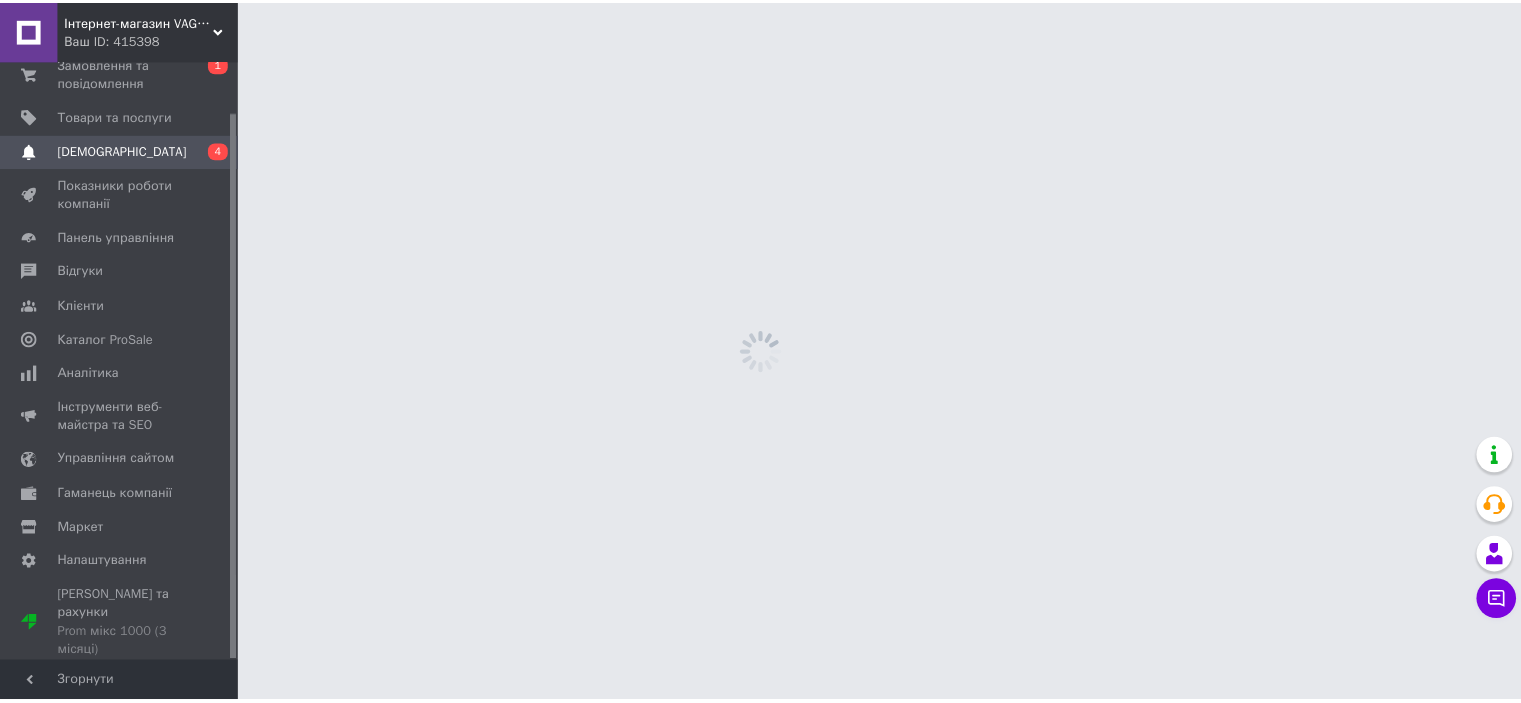 scroll, scrollTop: 56, scrollLeft: 0, axis: vertical 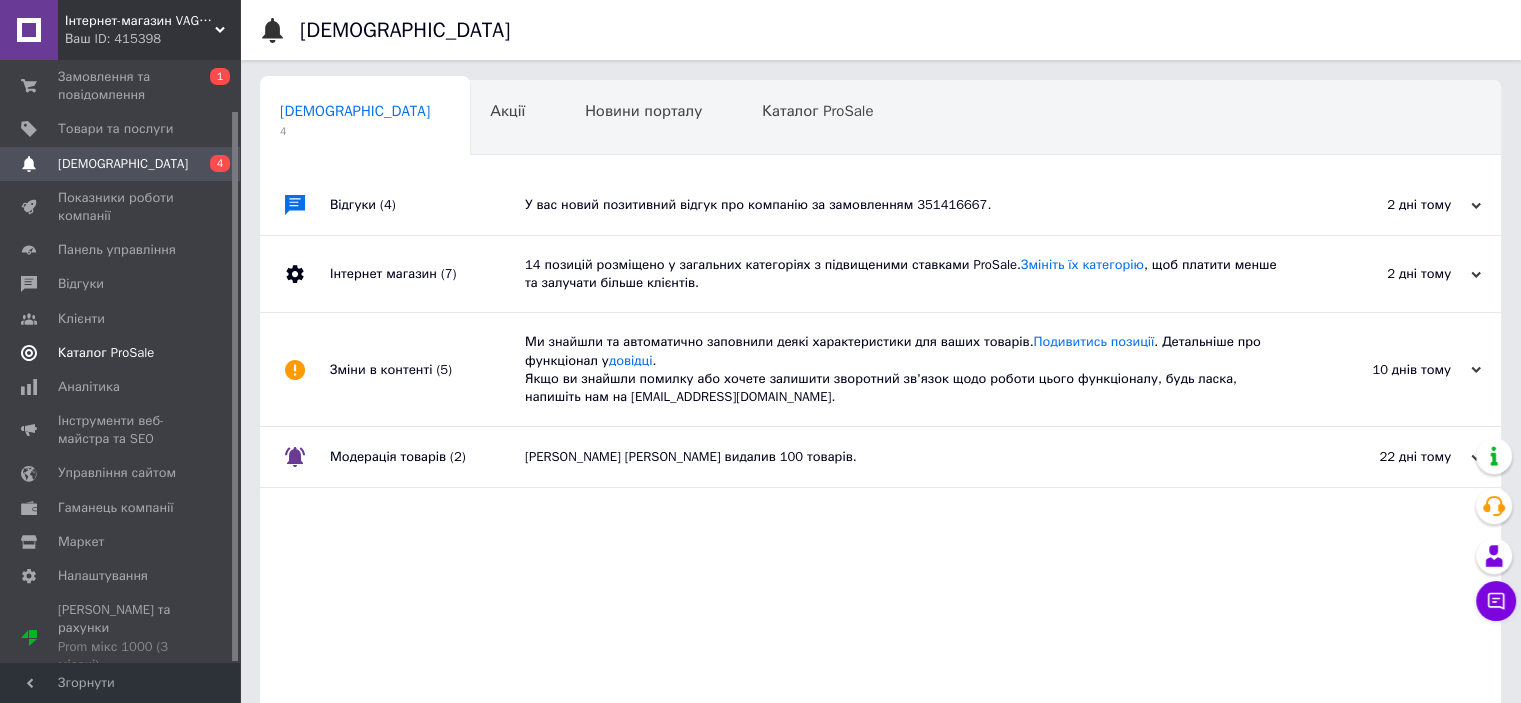 click on "Каталог ProSale" at bounding box center (123, 353) 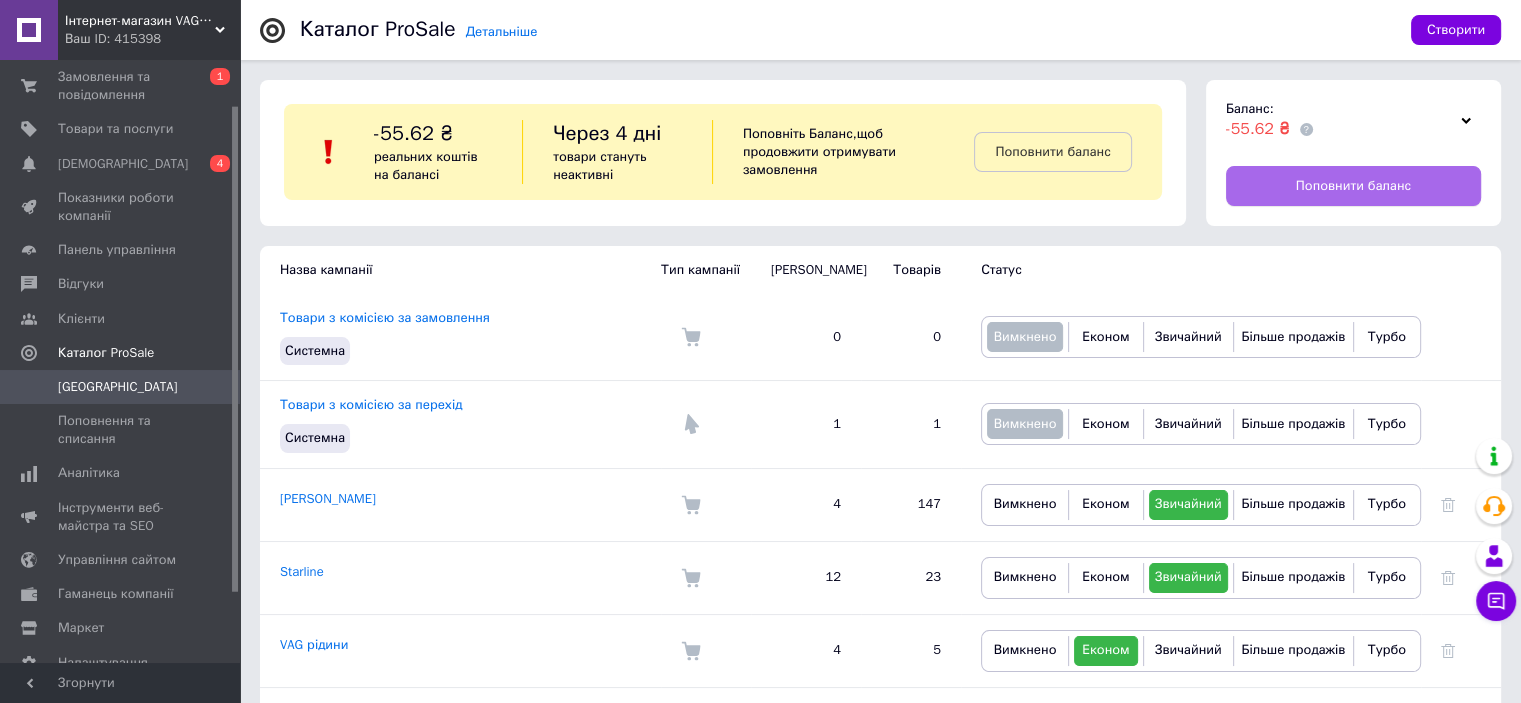 click on "Поповнити баланс" at bounding box center (1353, 186) 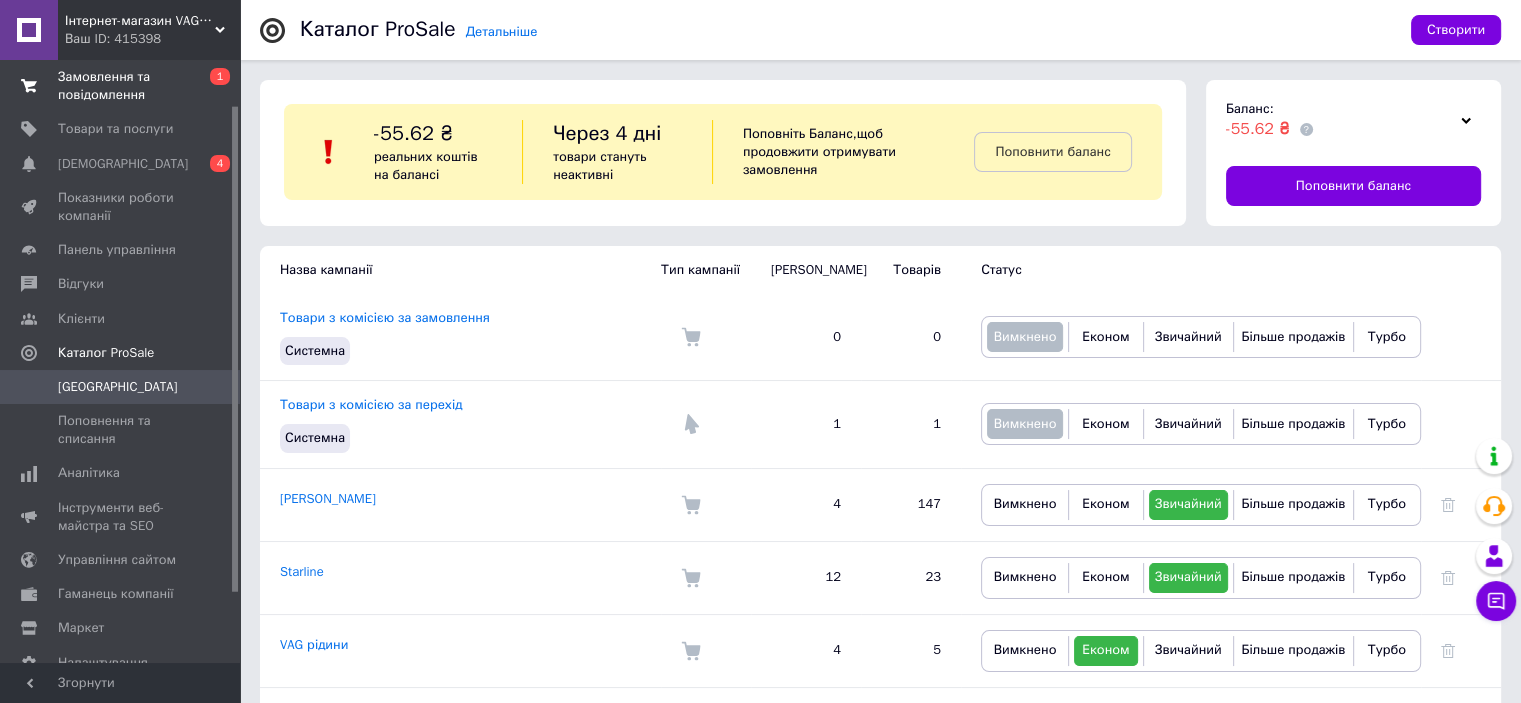 click on "Замовлення та повідомлення" at bounding box center (121, 86) 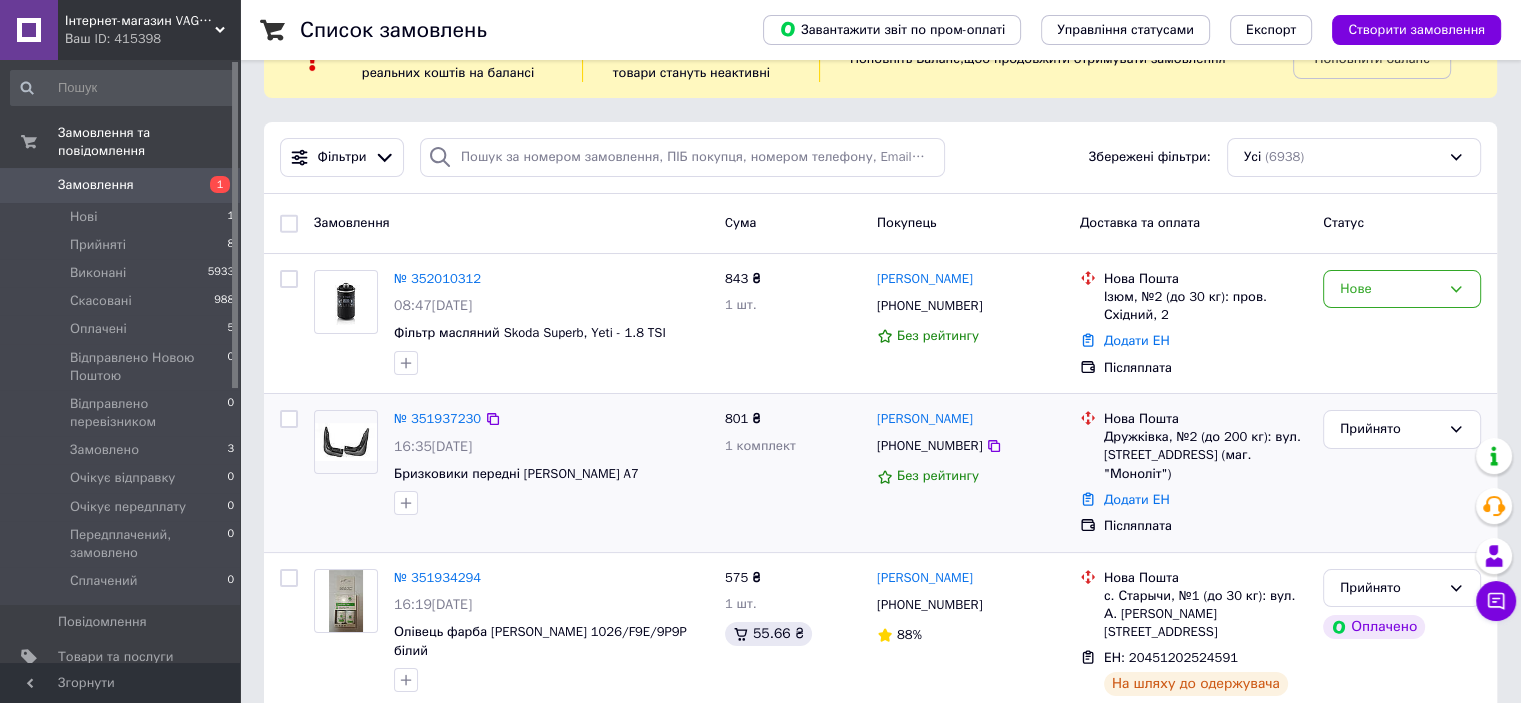 scroll, scrollTop: 100, scrollLeft: 0, axis: vertical 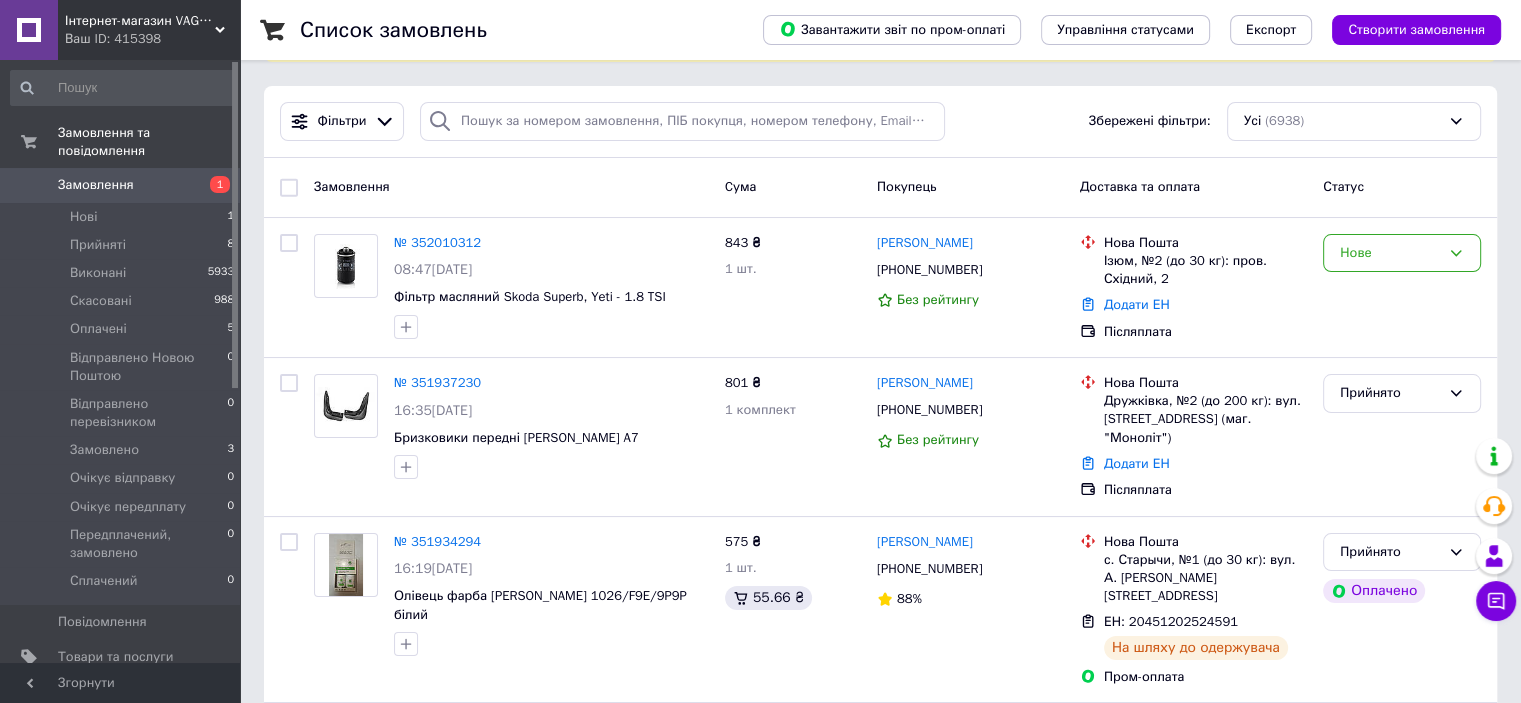 click on "Замовлення" at bounding box center [96, 185] 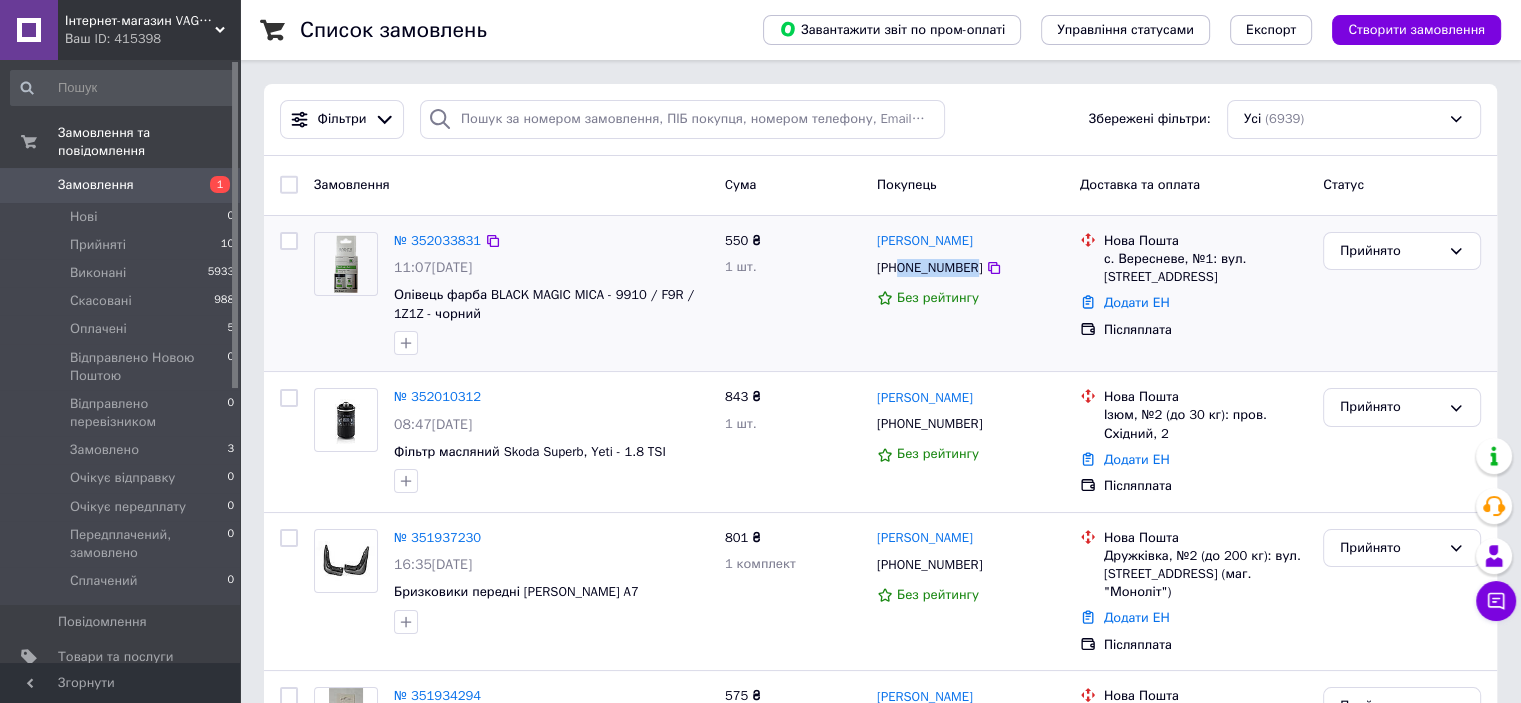 drag, startPoint x: 968, startPoint y: 269, endPoint x: 900, endPoint y: 271, distance: 68.0294 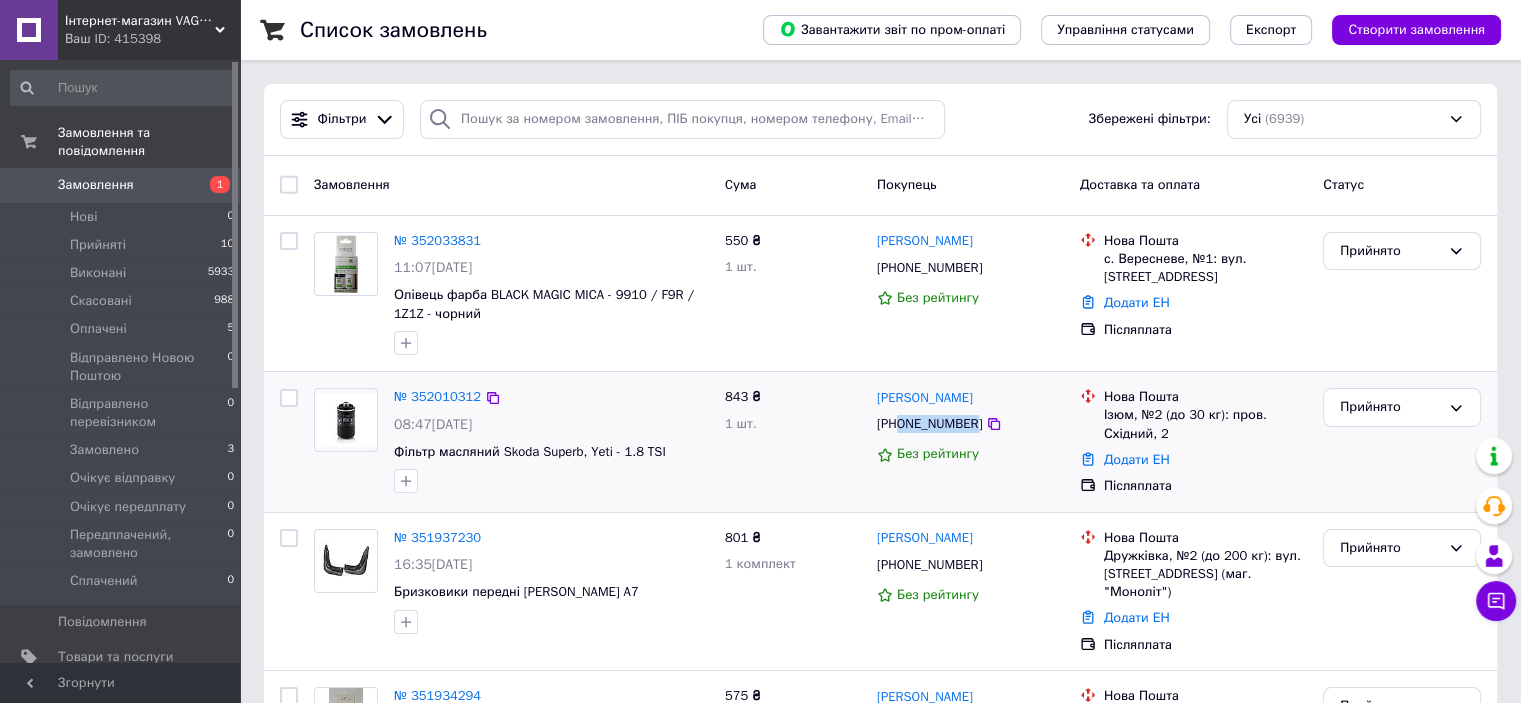drag, startPoint x: 969, startPoint y: 425, endPoint x: 901, endPoint y: 419, distance: 68.26419 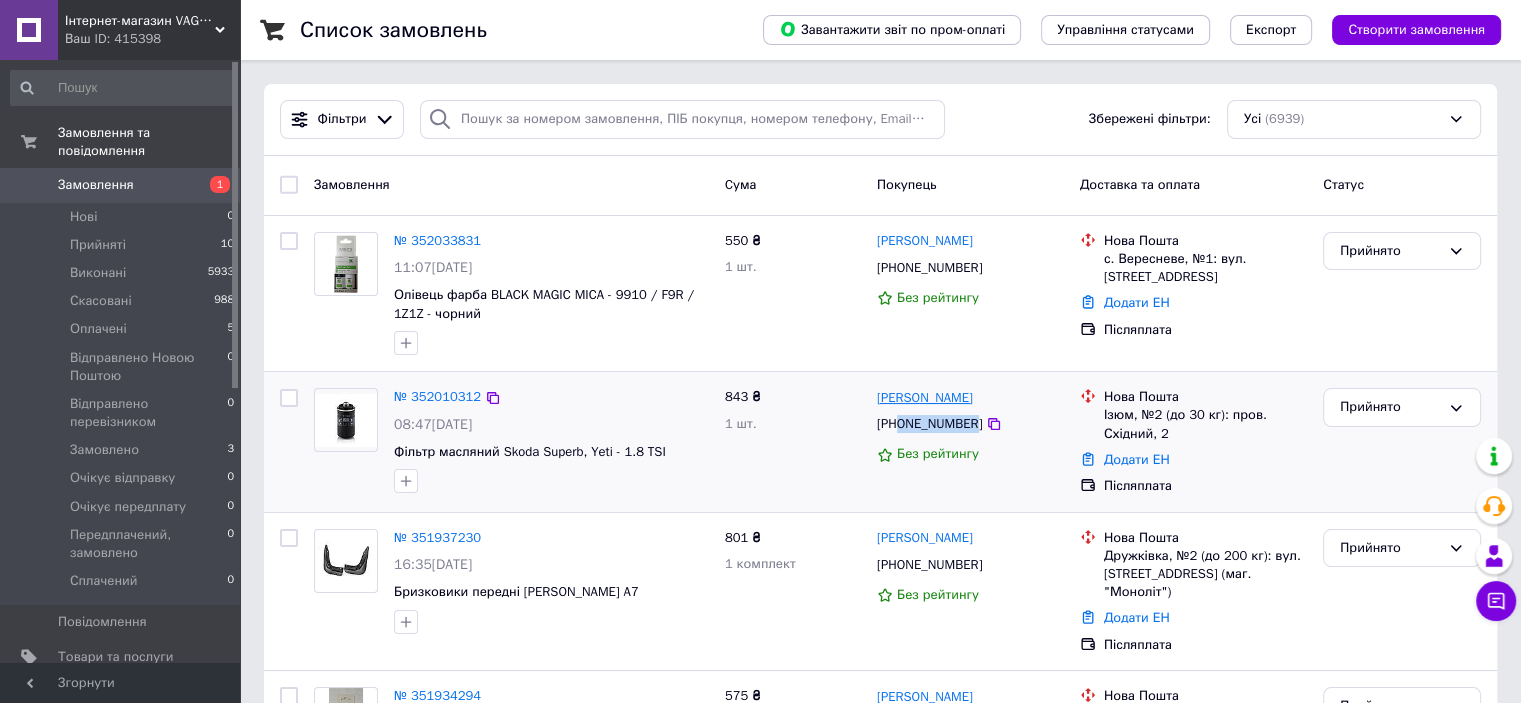 copy on "0999321295" 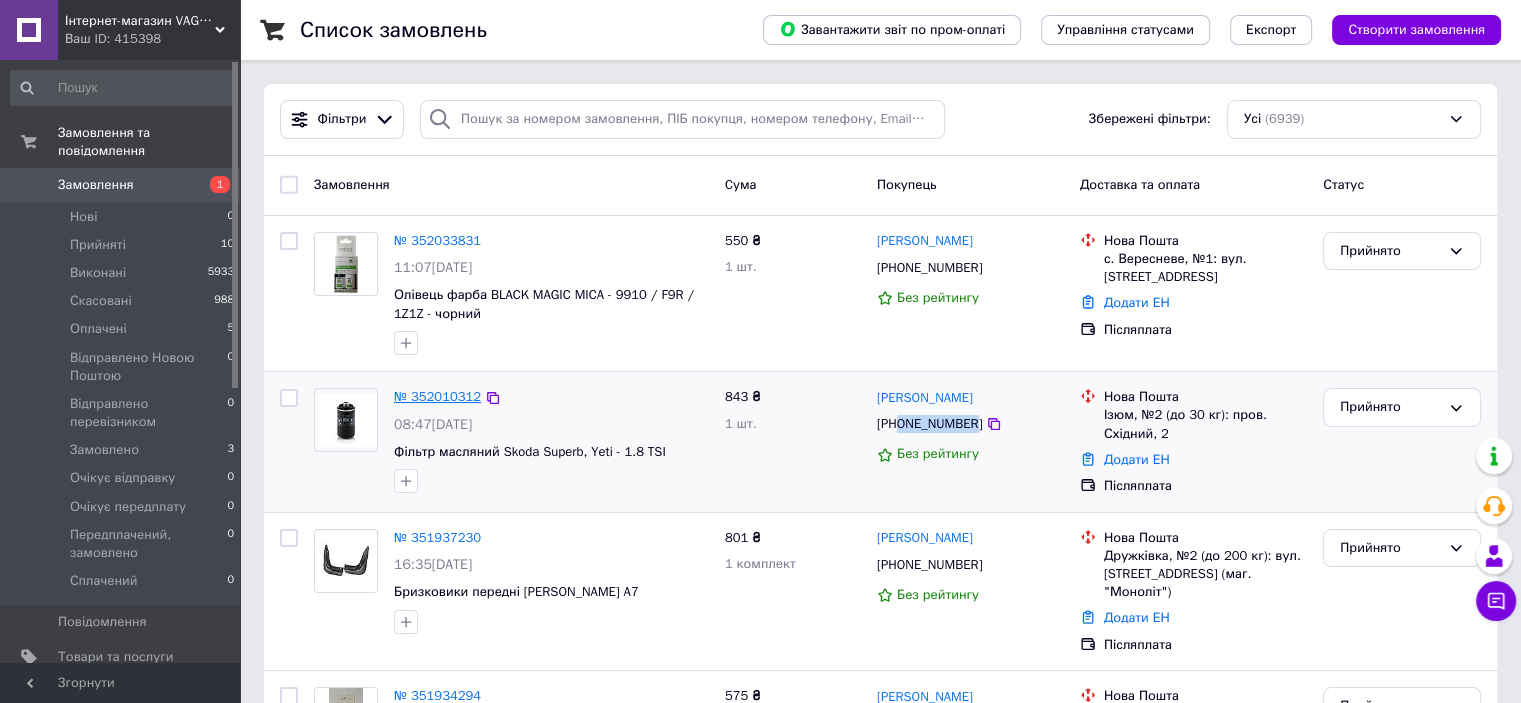click on "№ 352010312" at bounding box center (437, 396) 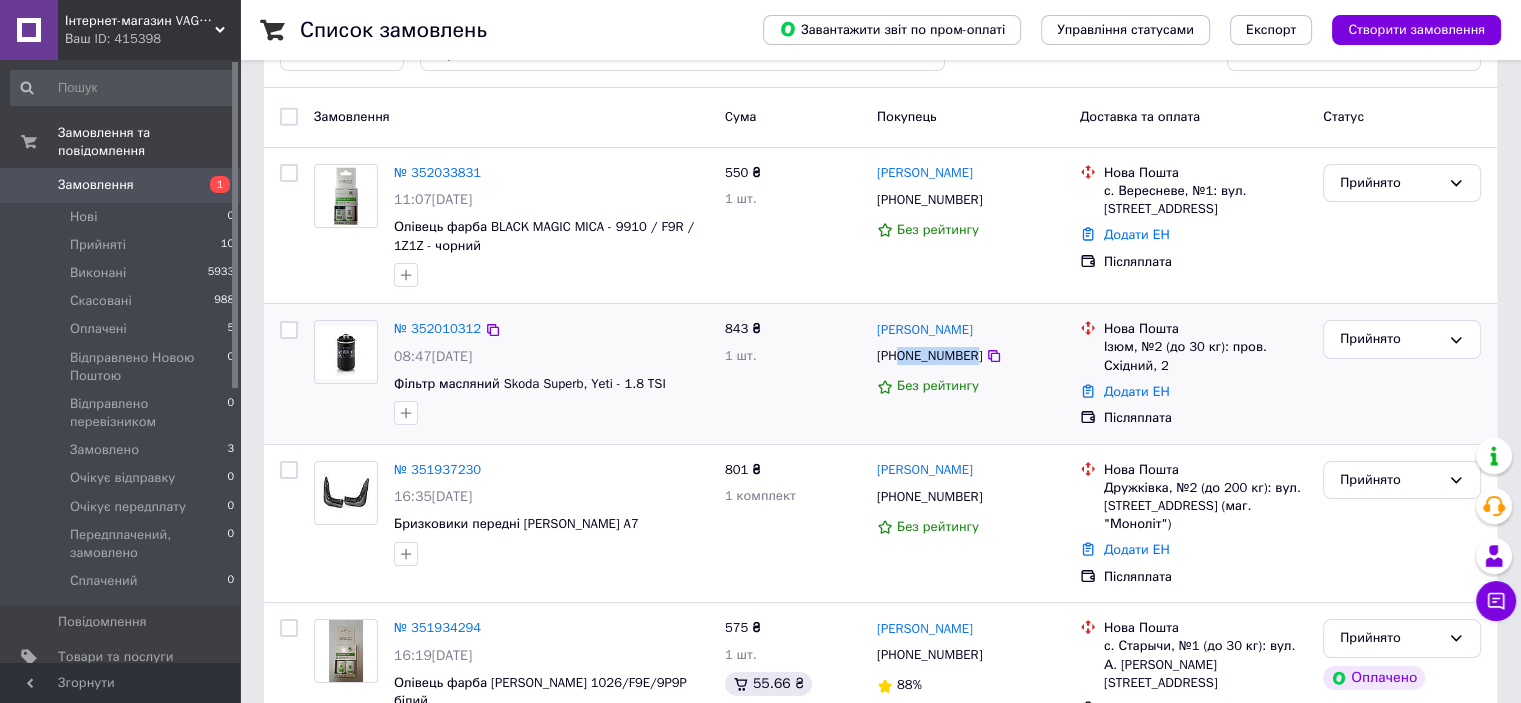 scroll, scrollTop: 100, scrollLeft: 0, axis: vertical 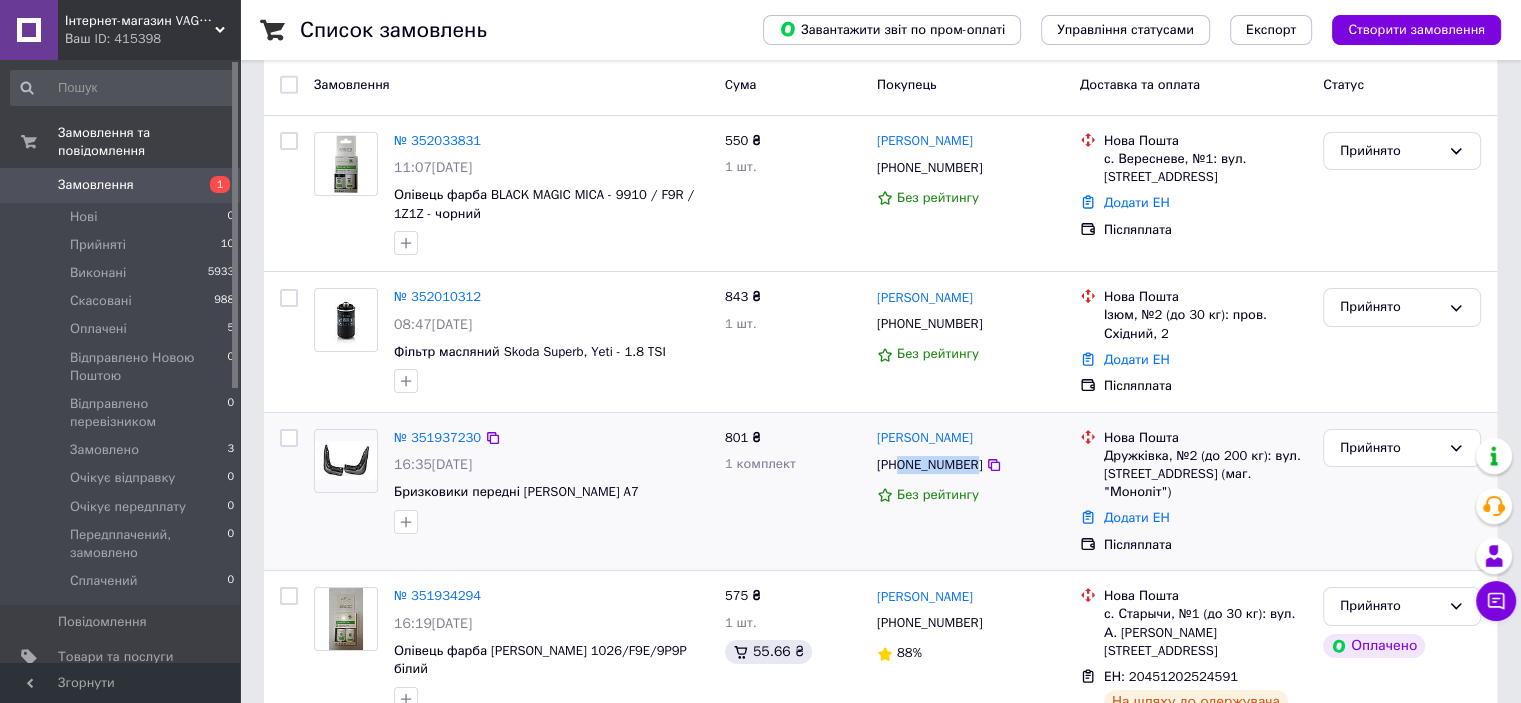 drag, startPoint x: 970, startPoint y: 462, endPoint x: 898, endPoint y: 463, distance: 72.00694 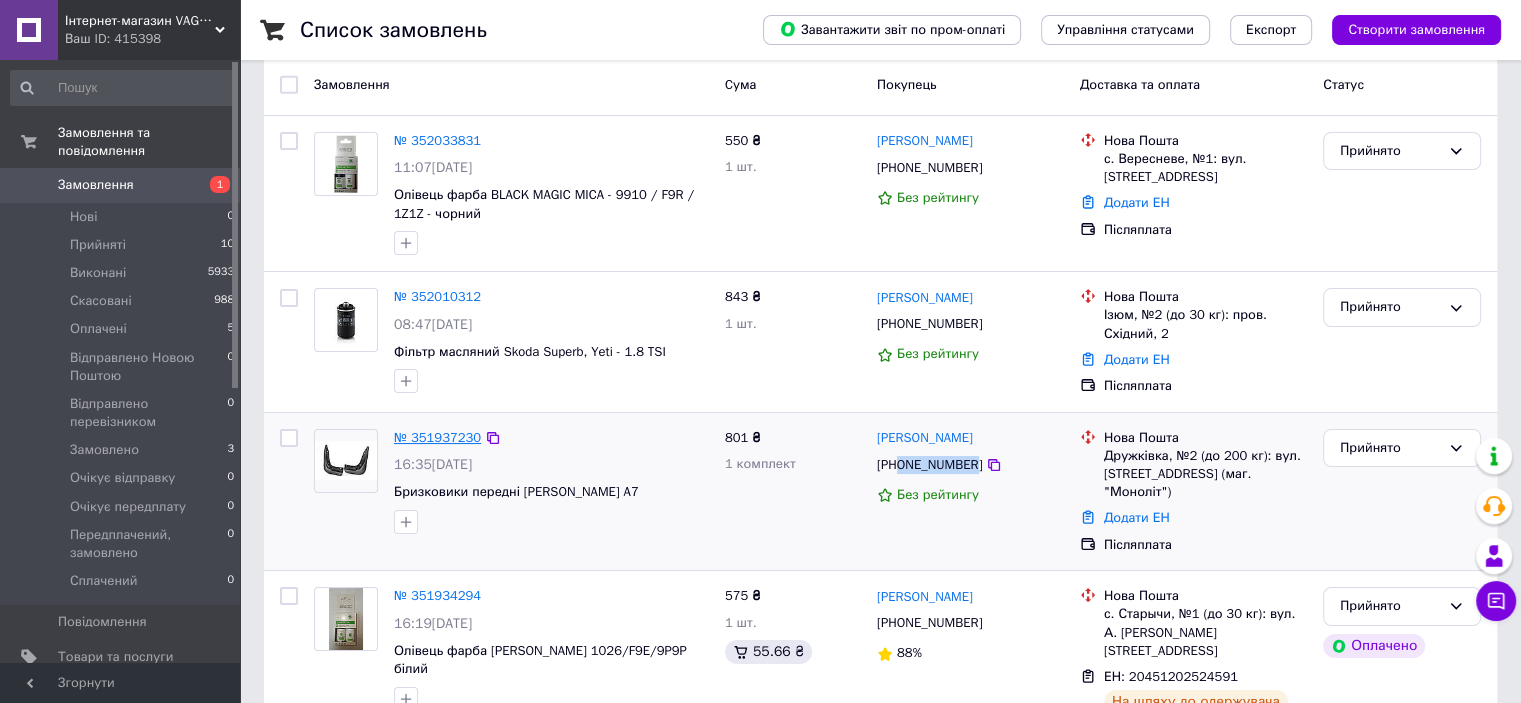 click on "№ 351937230" at bounding box center [437, 437] 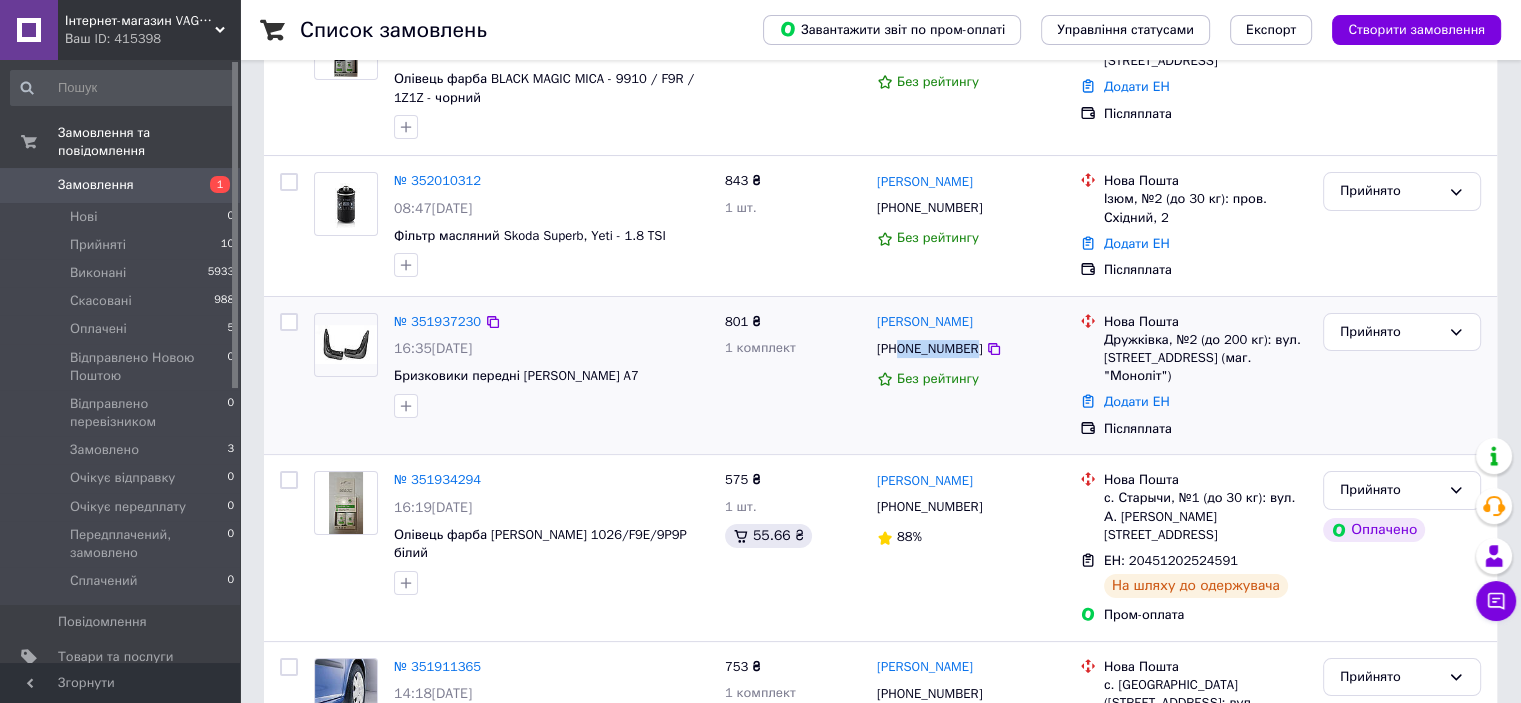 scroll, scrollTop: 300, scrollLeft: 0, axis: vertical 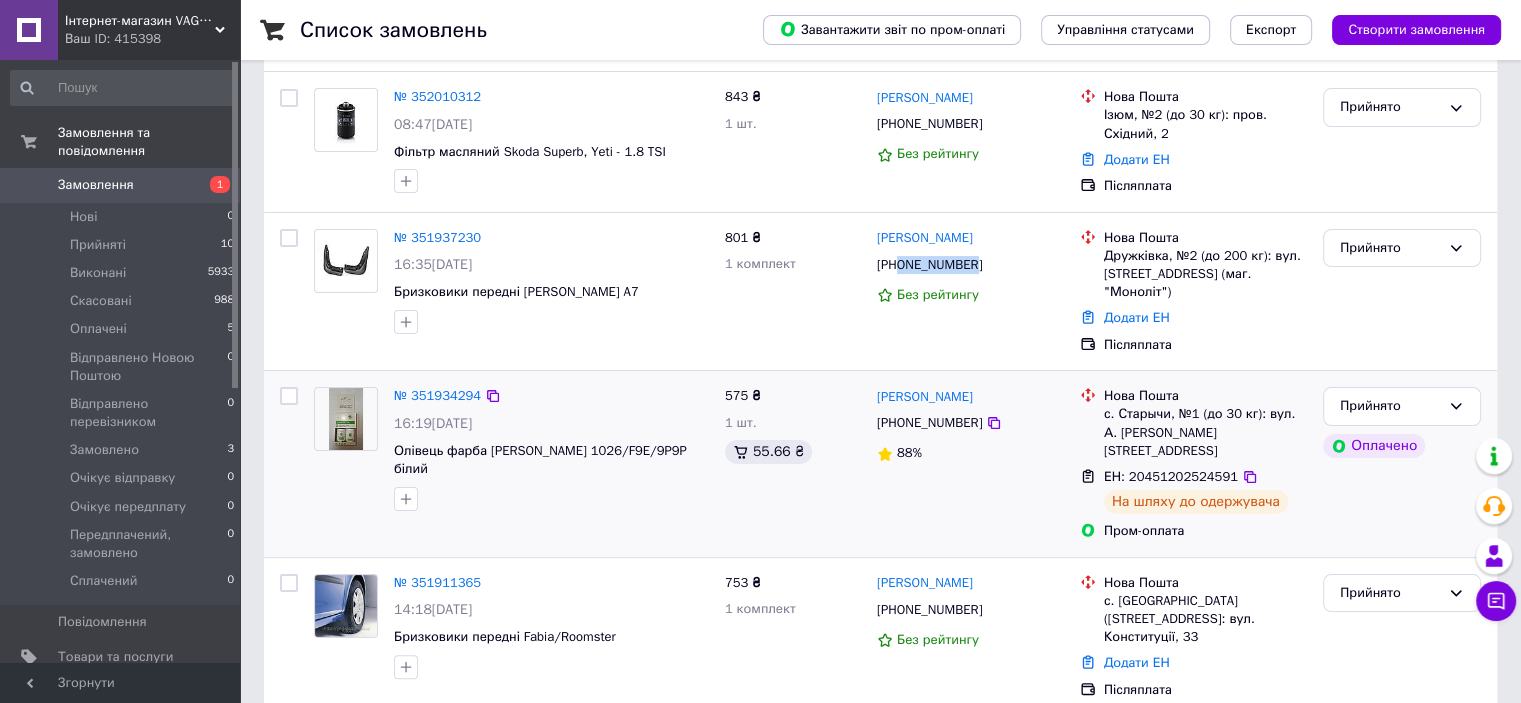 drag, startPoint x: 441, startPoint y: 371, endPoint x: 591, endPoint y: 441, distance: 165.52945 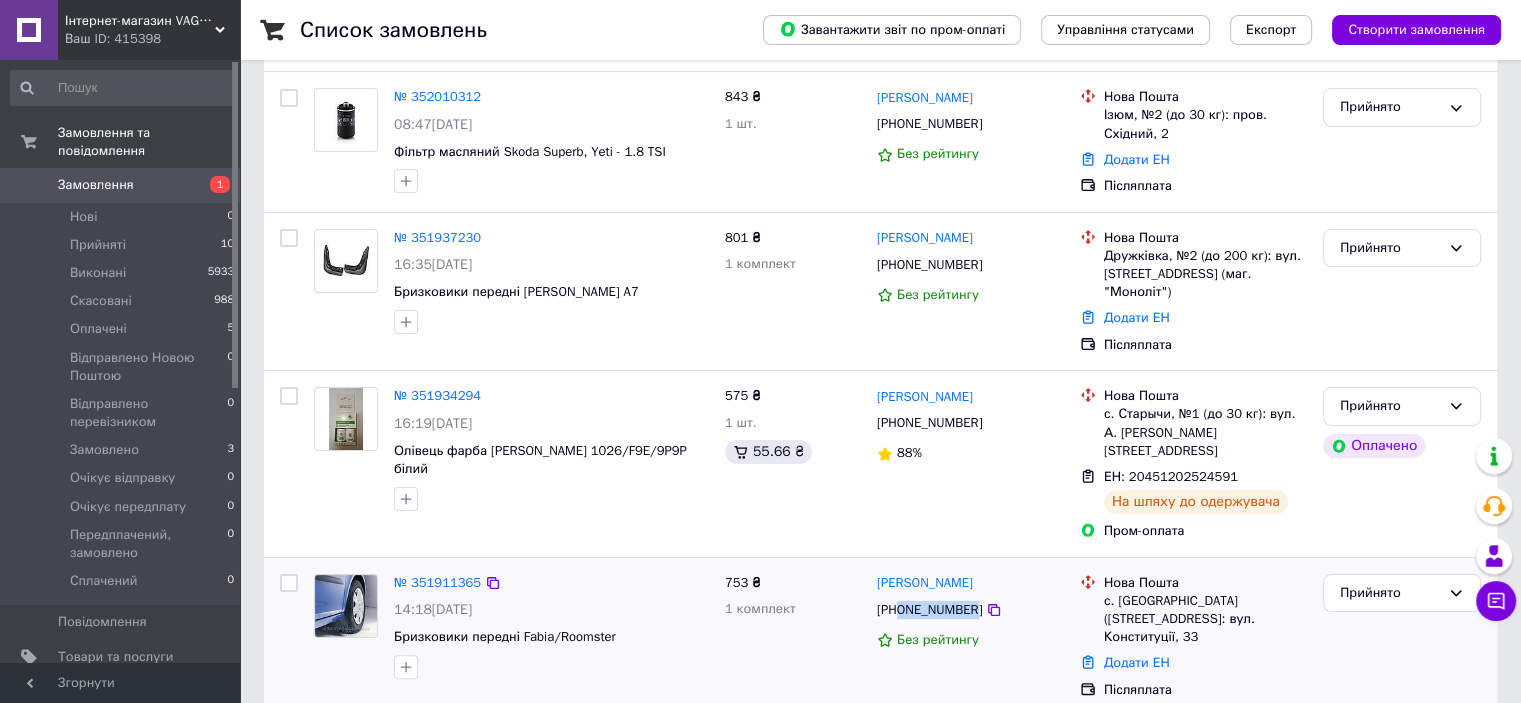 drag, startPoint x: 968, startPoint y: 568, endPoint x: 901, endPoint y: 574, distance: 67.26812 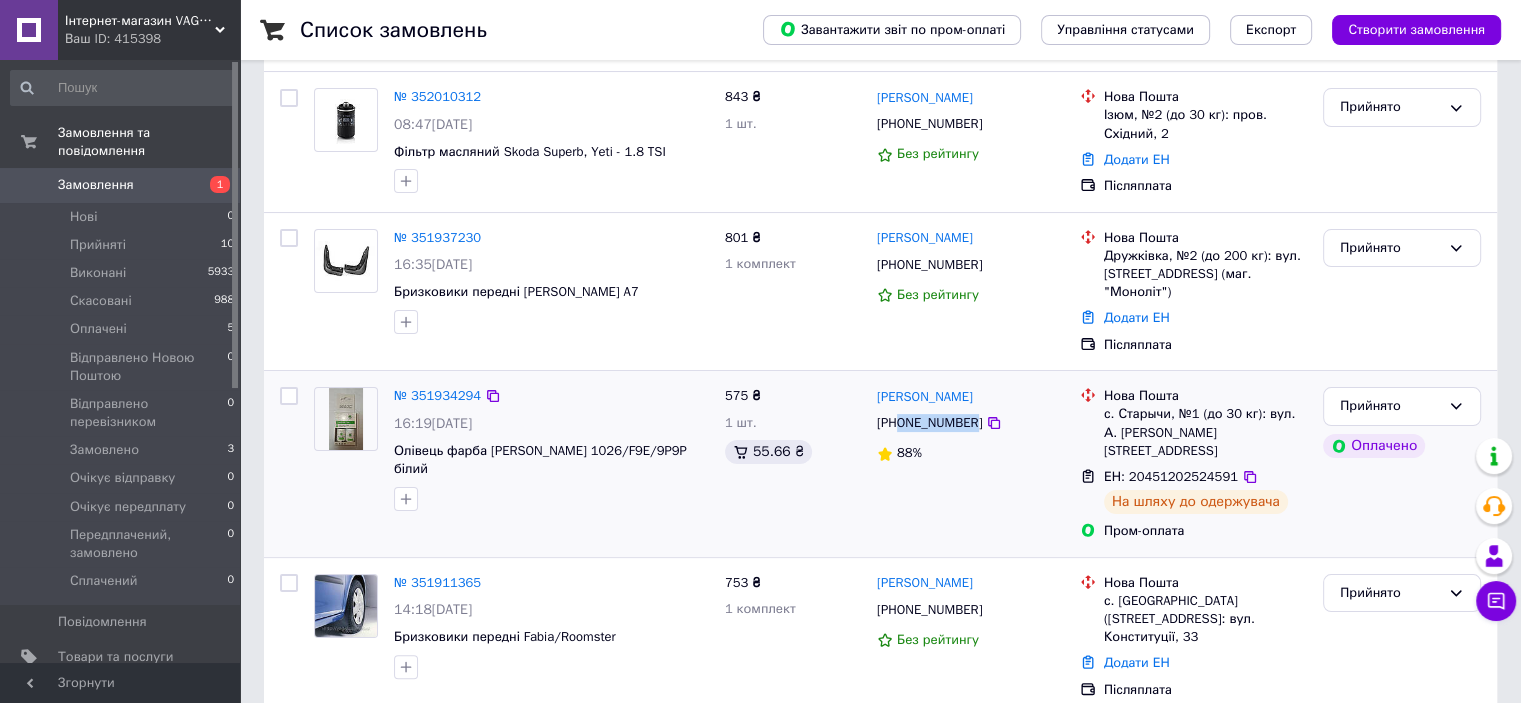 drag, startPoint x: 968, startPoint y: 405, endPoint x: 900, endPoint y: 407, distance: 68.0294 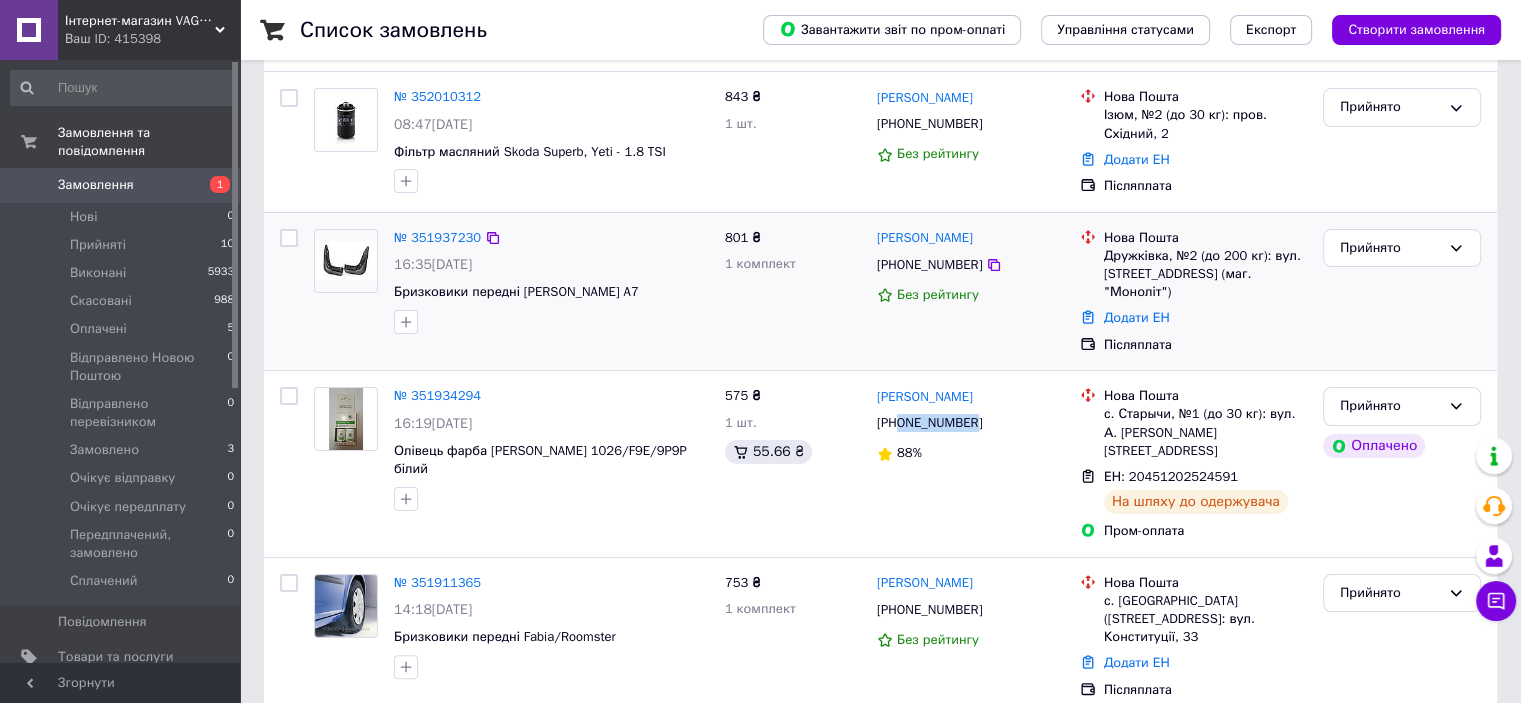 click on "Бризковики передні Octavia A7" at bounding box center [551, 292] 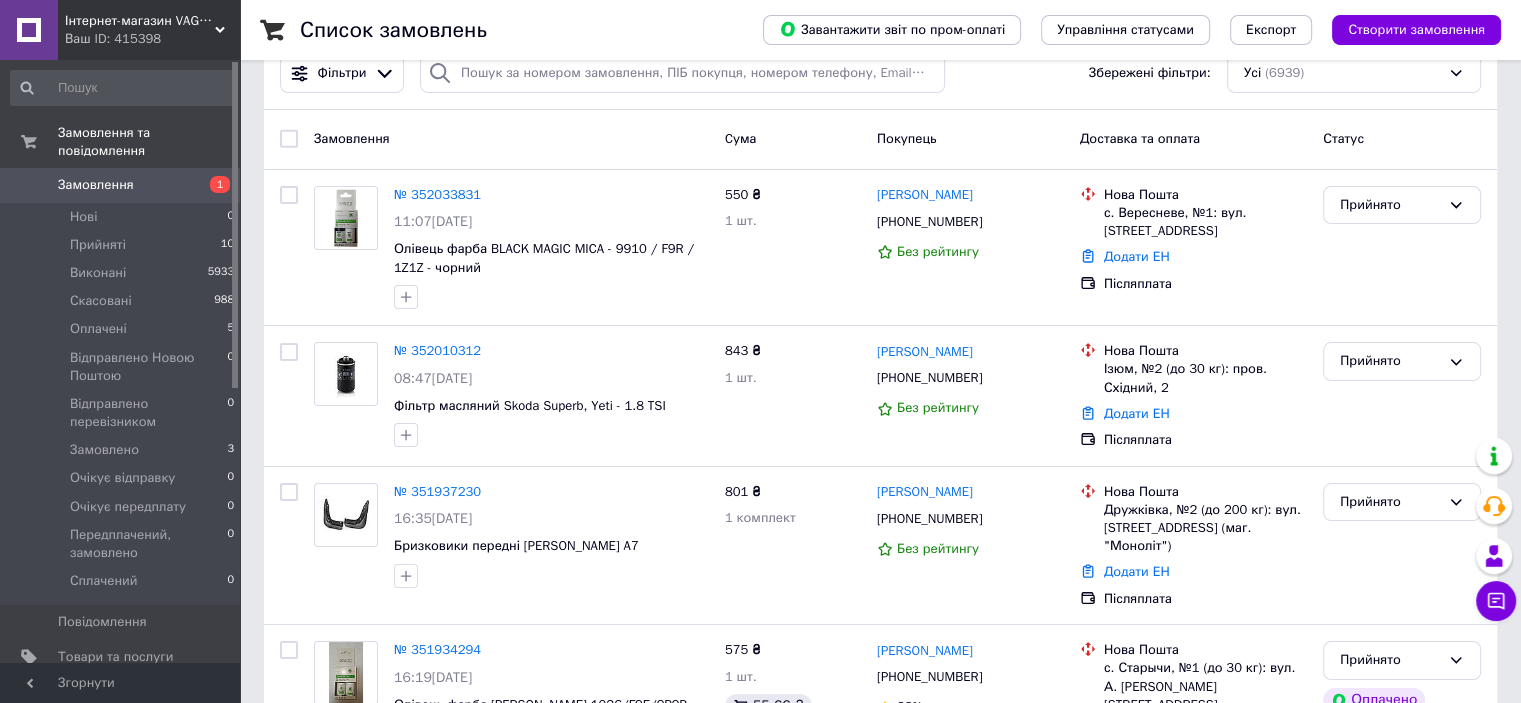 scroll, scrollTop: 0, scrollLeft: 0, axis: both 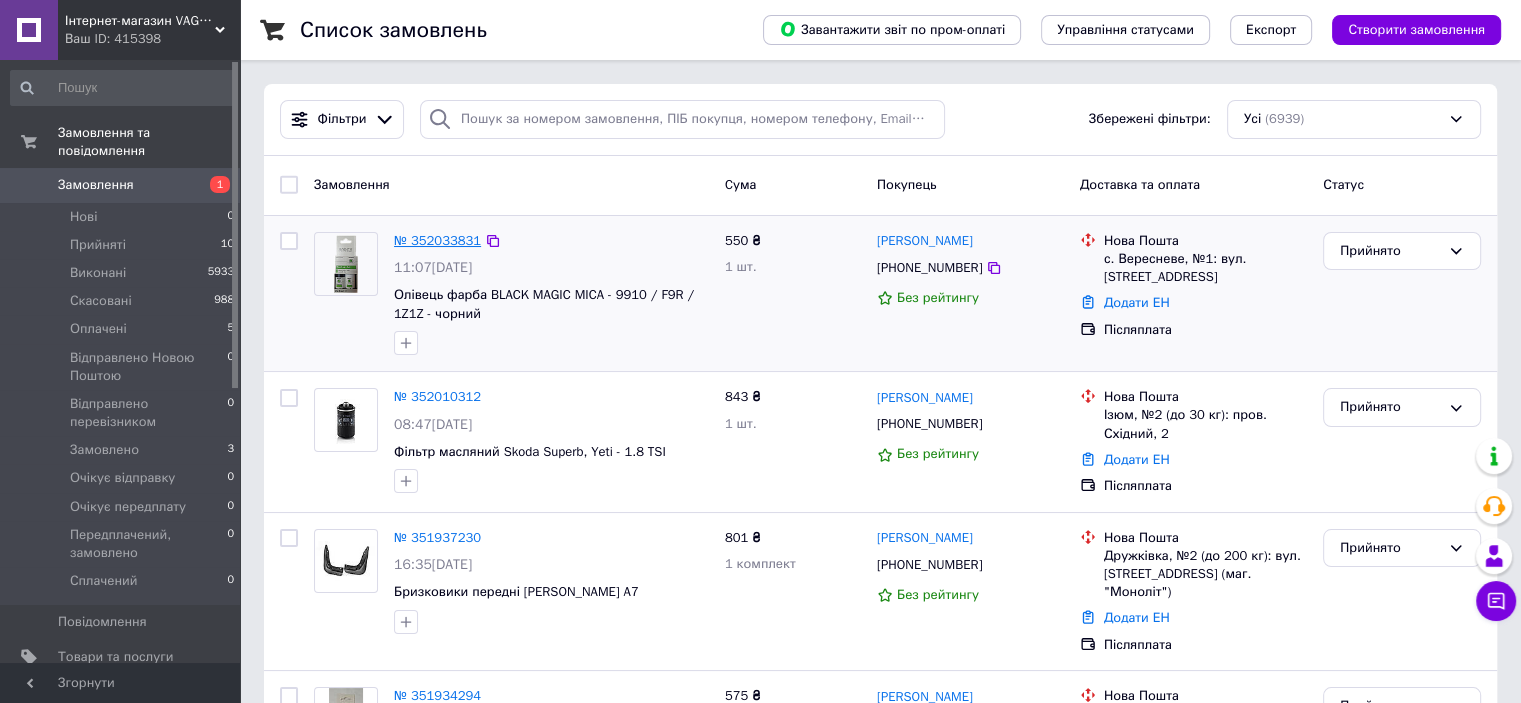 click on "№ 352033831" at bounding box center (437, 240) 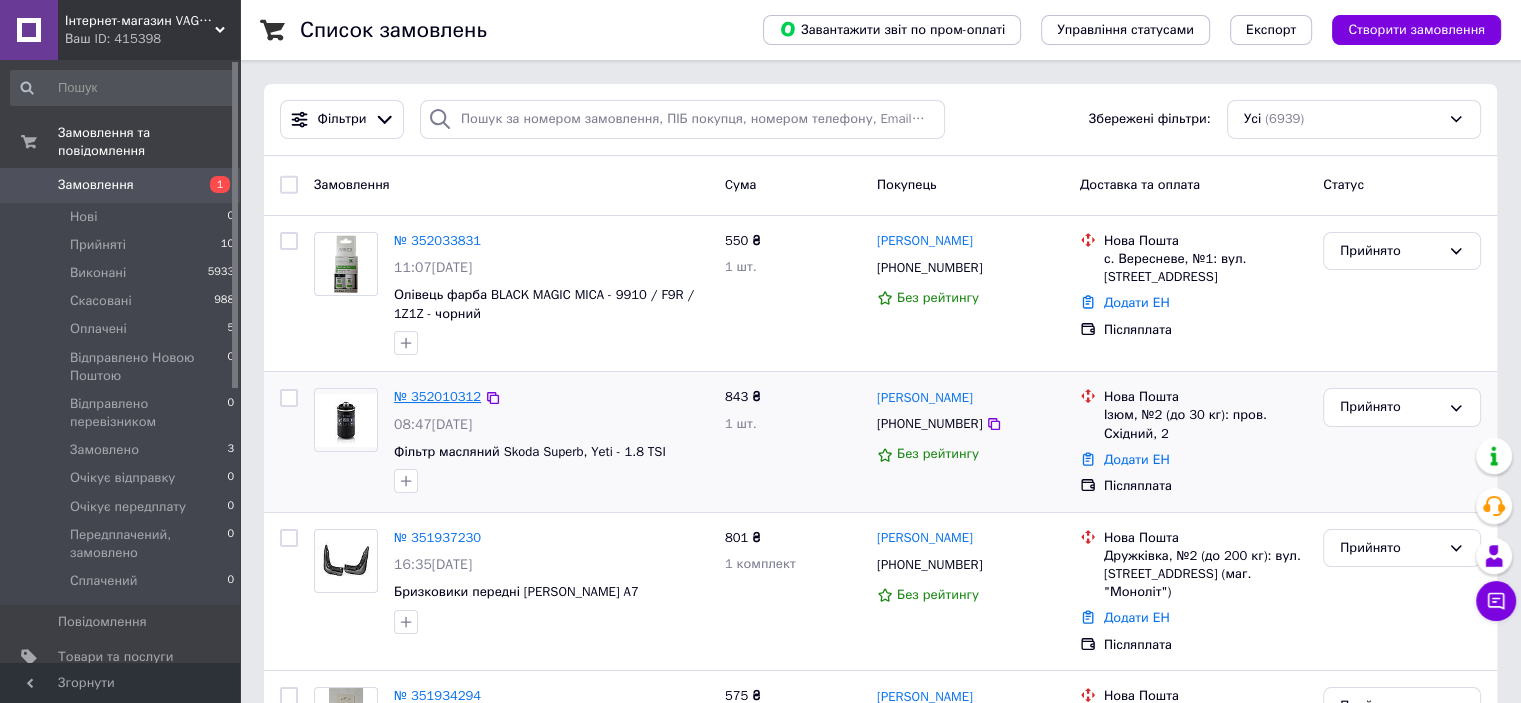 click on "№ 352010312" at bounding box center [437, 396] 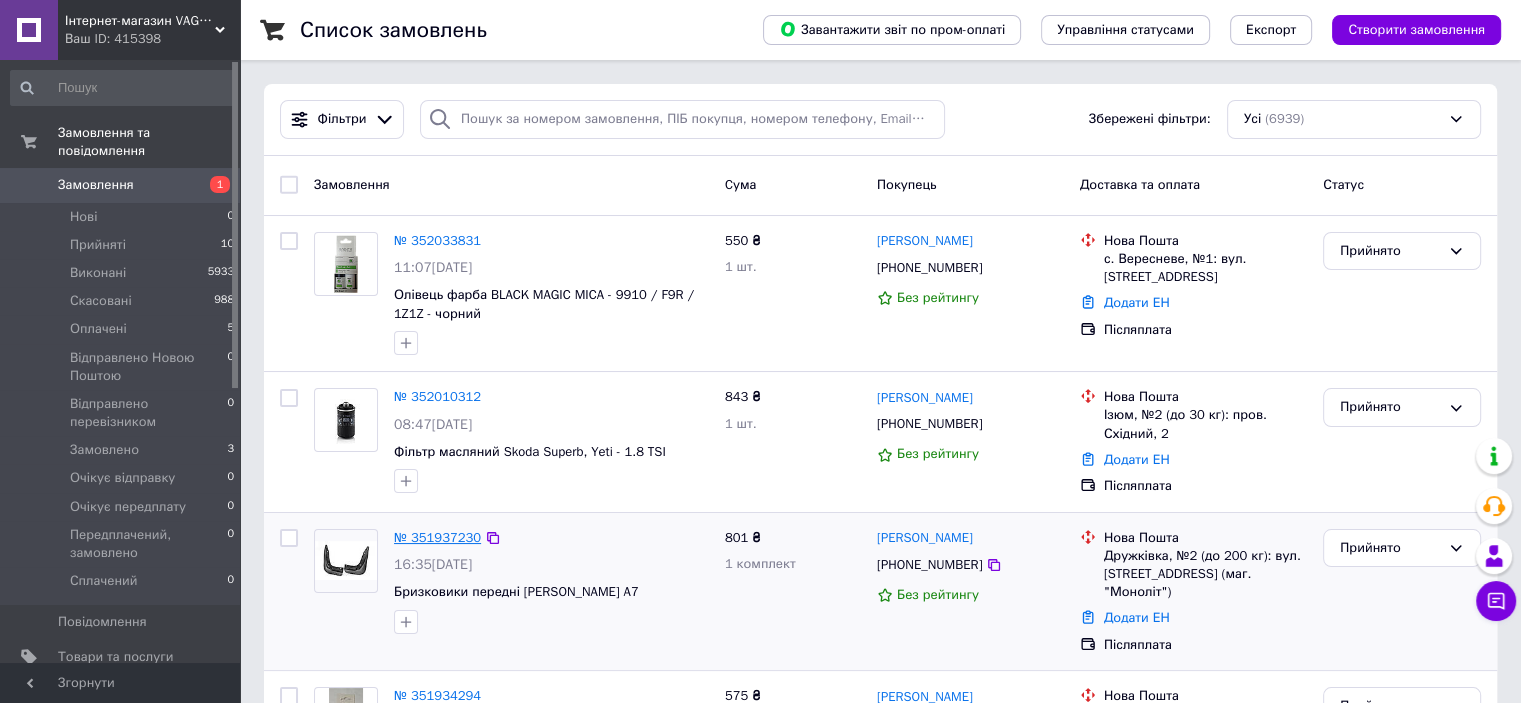 click on "№ 351937230" at bounding box center (437, 537) 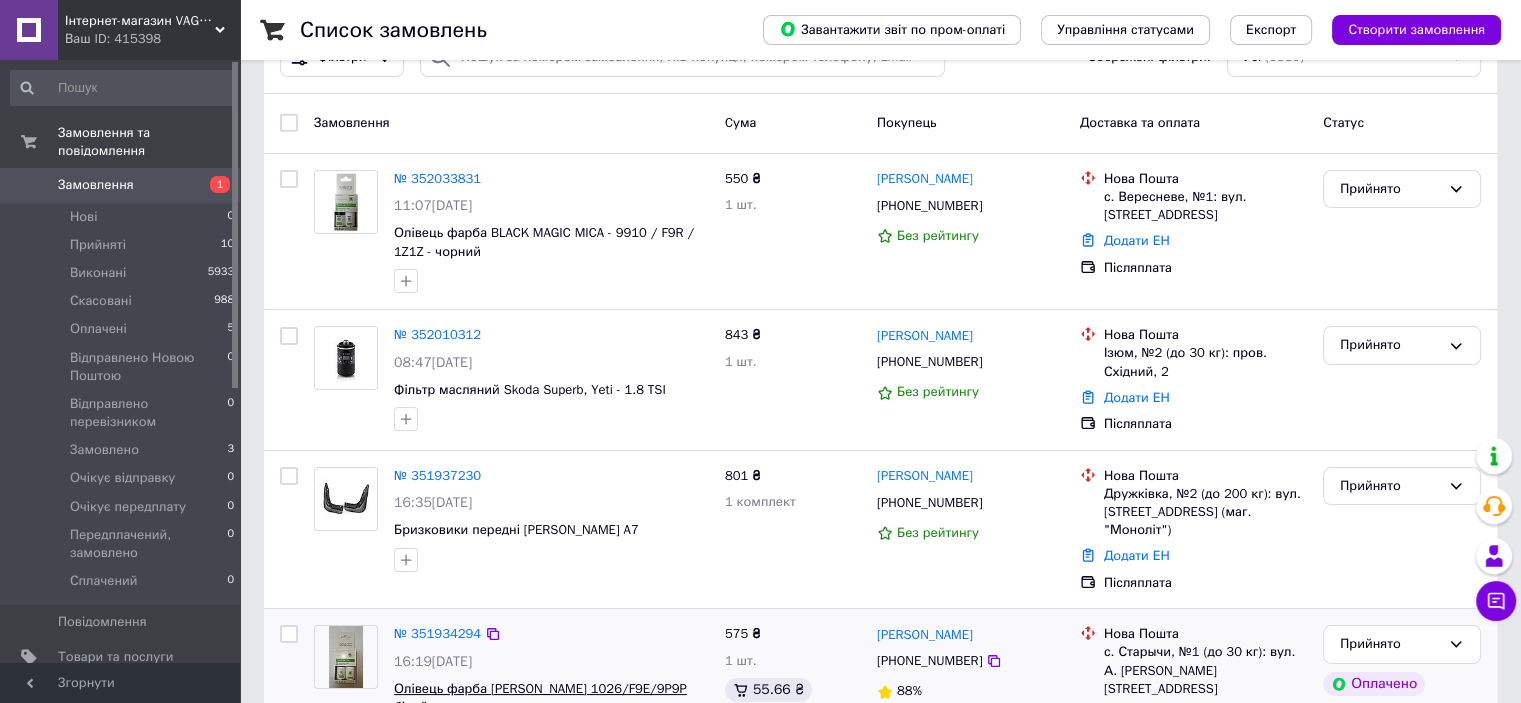 scroll, scrollTop: 200, scrollLeft: 0, axis: vertical 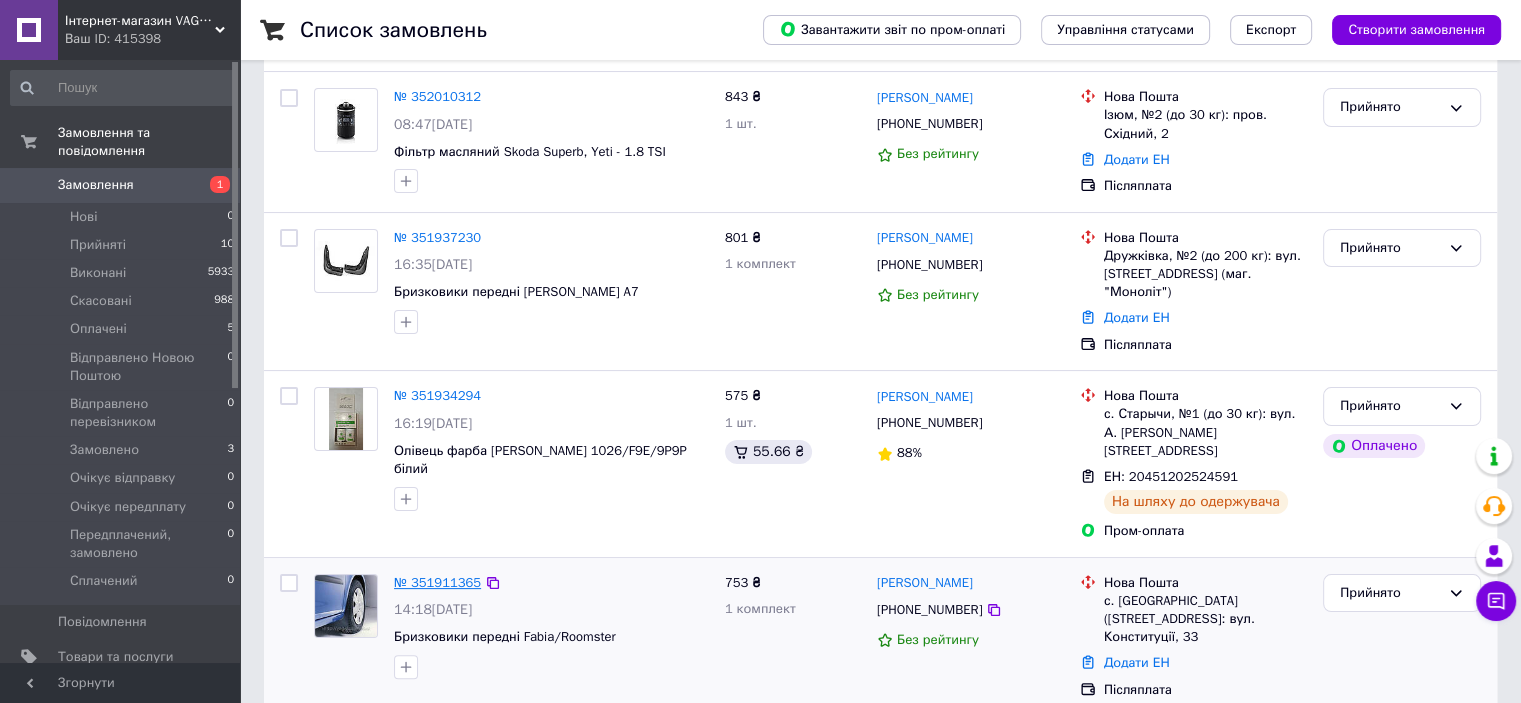 click on "№ 351911365" at bounding box center (437, 582) 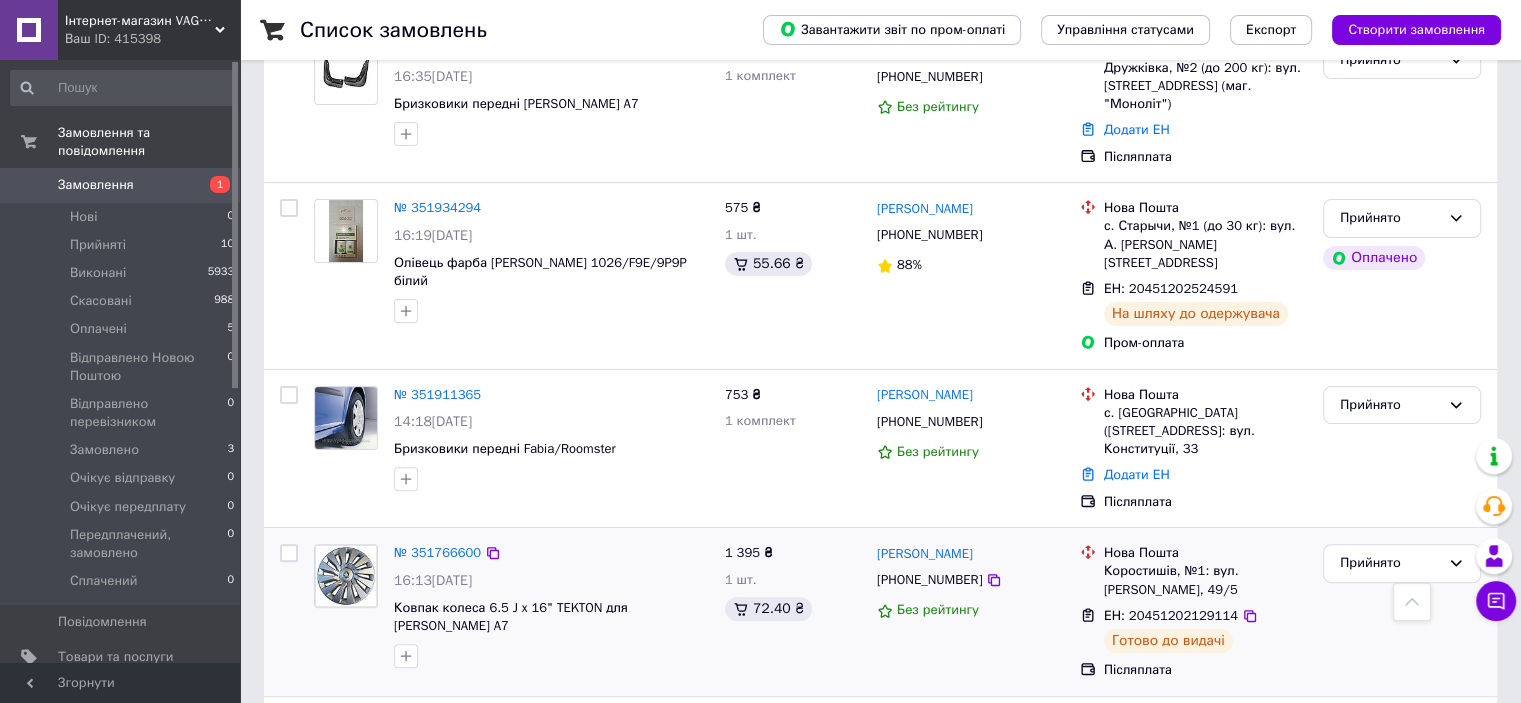 scroll, scrollTop: 500, scrollLeft: 0, axis: vertical 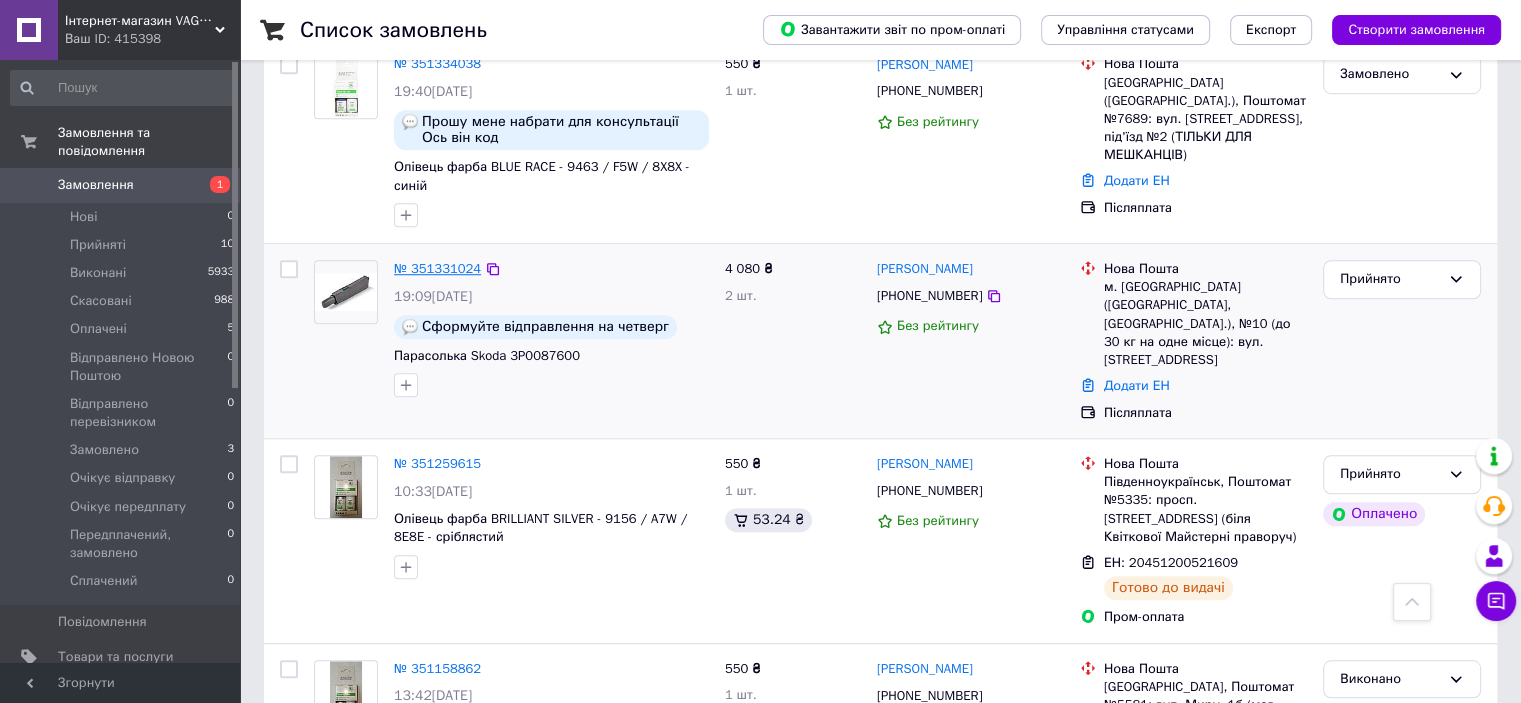 click on "№ 351331024" at bounding box center [437, 268] 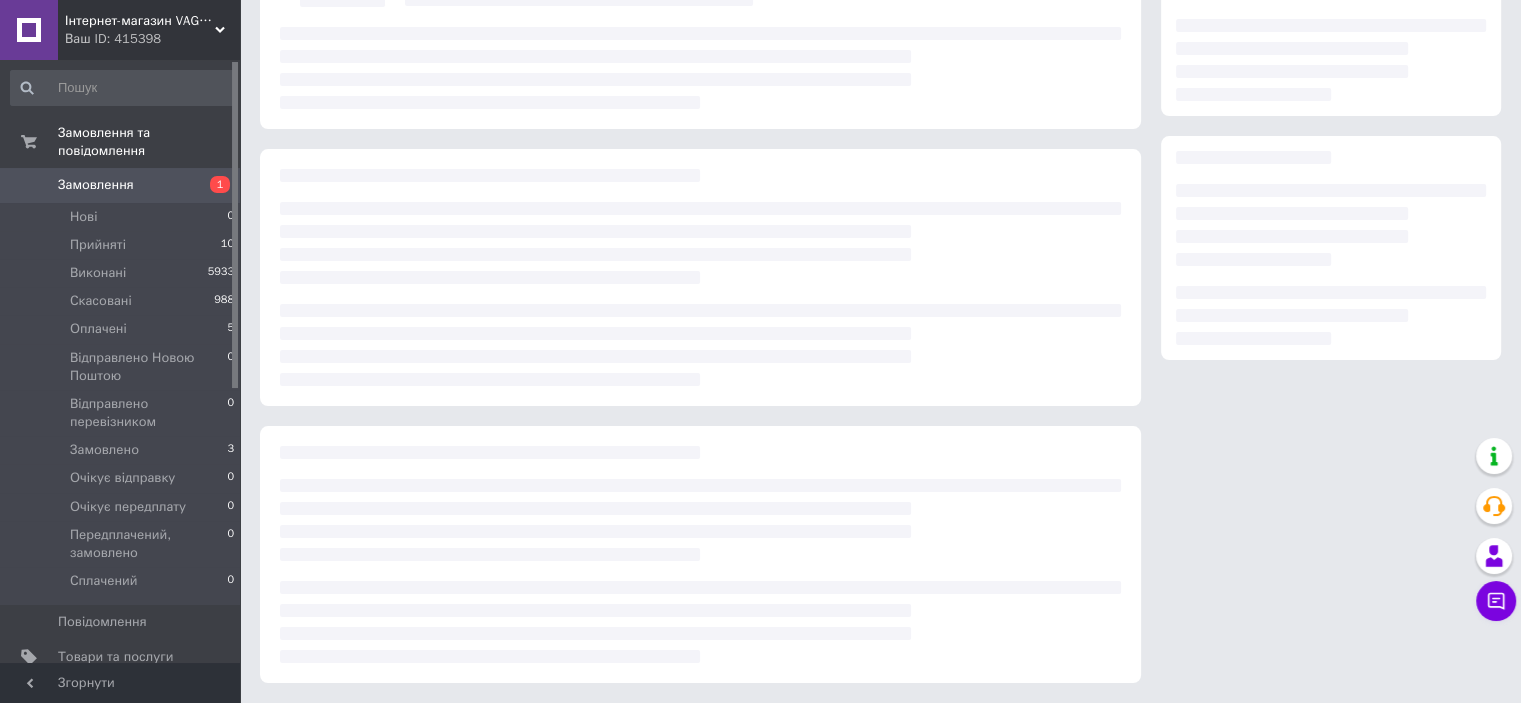 scroll, scrollTop: 0, scrollLeft: 0, axis: both 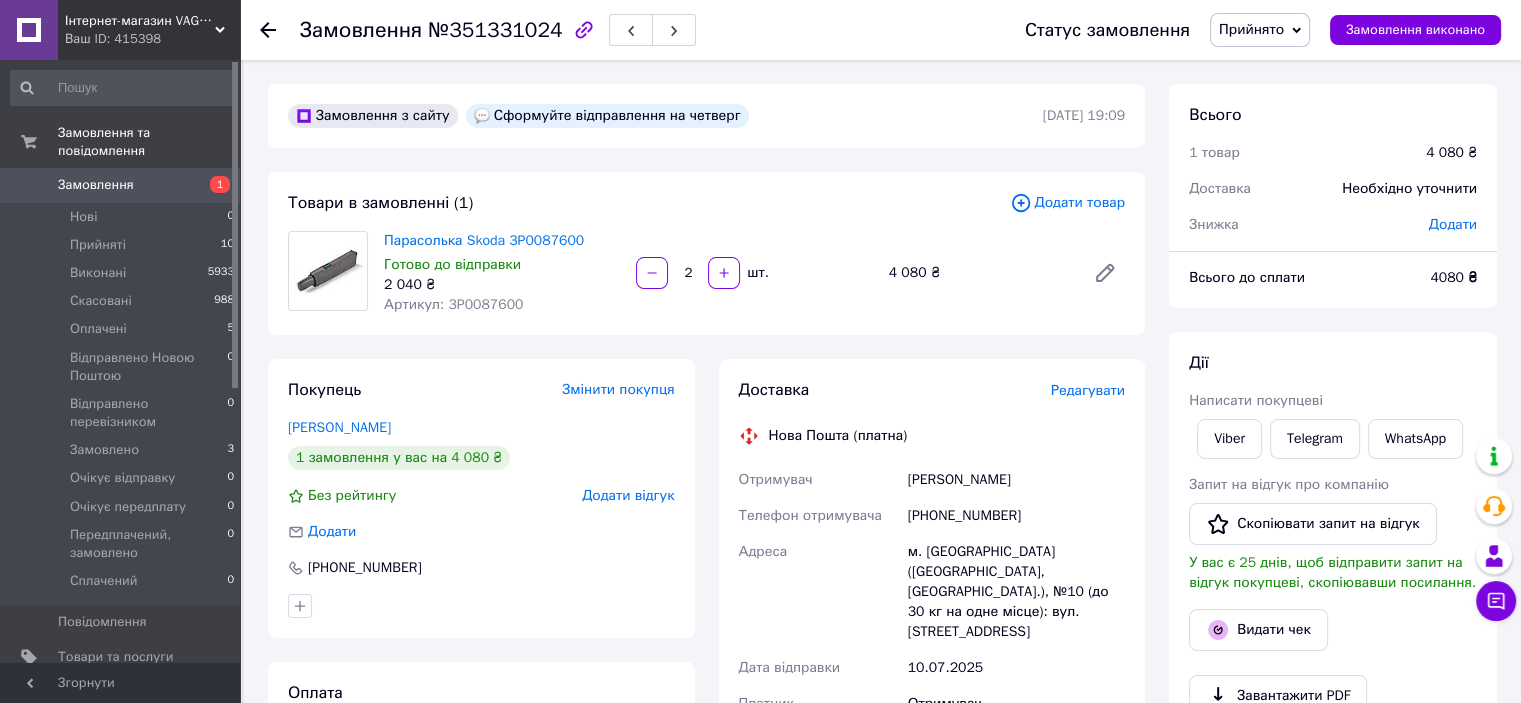 click on "Доставка Редагувати Нова Пошта (платна) Отримувач Сухоруков Костянтин Телефон отримувача +380633846023 Адреса м. Вишневе (Київська обл., Бучанський р-н.), №10 (до 30 кг на одне місце): вул. Машинобудівників, 17-А Дата відправки 10.07.2025 Платник Отримувач Оціночна вартість 4 080 ₴ Сума післяплати 4 080 ₴ Комісія за післяплату 101.60 ₴ Платник комісії післяплати Отримувач Передати номер або Згенерувати ЕН" at bounding box center (932, 729) 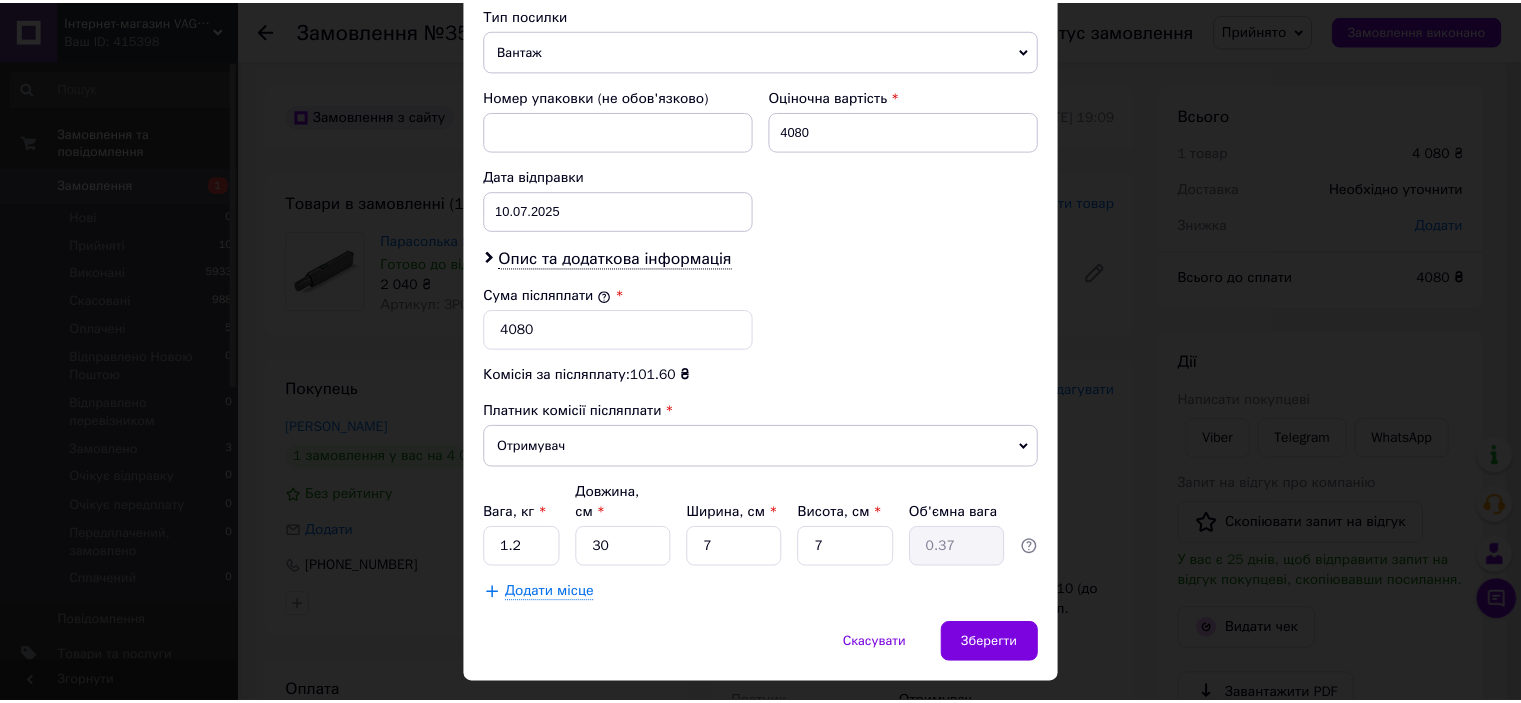 scroll, scrollTop: 816, scrollLeft: 0, axis: vertical 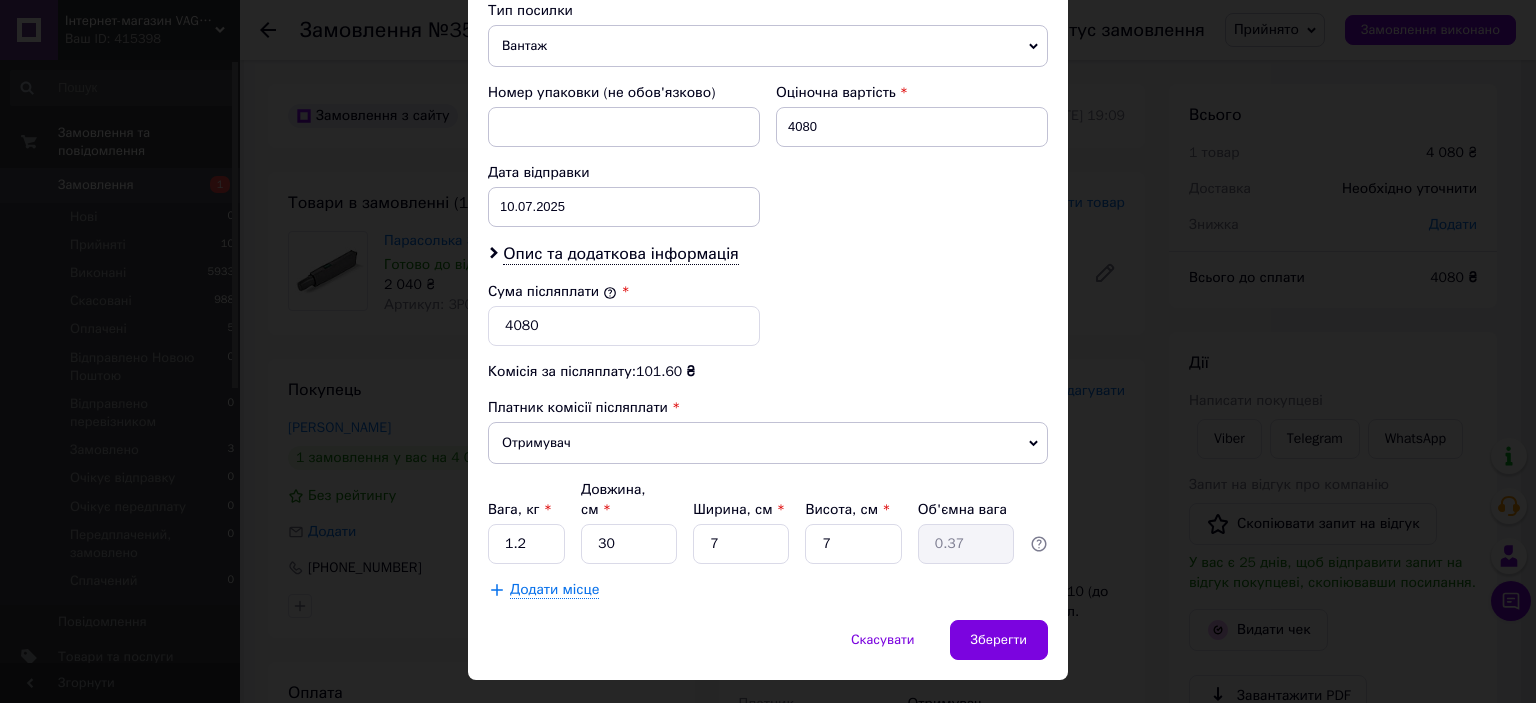 click on "Платник Отримувач Відправник Прізвище отримувача Сухоруков Ім'я отримувача Костянтин По батькові отримувача Телефон отримувача +380633846023 Тип доставки У відділенні Кур'єром В поштоматі Місто м. Вишневе (Київська обл., Бучанський р-н.) Відділення №10 (до 30 кг на одне місце): вул. Машинобудівників, 17-А Місце відправки м. Київ (Київська обл.): №254 (до 30 кг): просп. Науки, 94/5 Бровари: №1 (до 30 кг): вул. Олега Оникієнка (ран. Кутузова), 125 Додати ще місце відправки Тип посилки Вантаж Документи Номер упаковки (не обов'язково) Оціночна вартість 4080 Дата відправки 10.07.2025 < 2025 > < > 30" at bounding box center [768, 7] 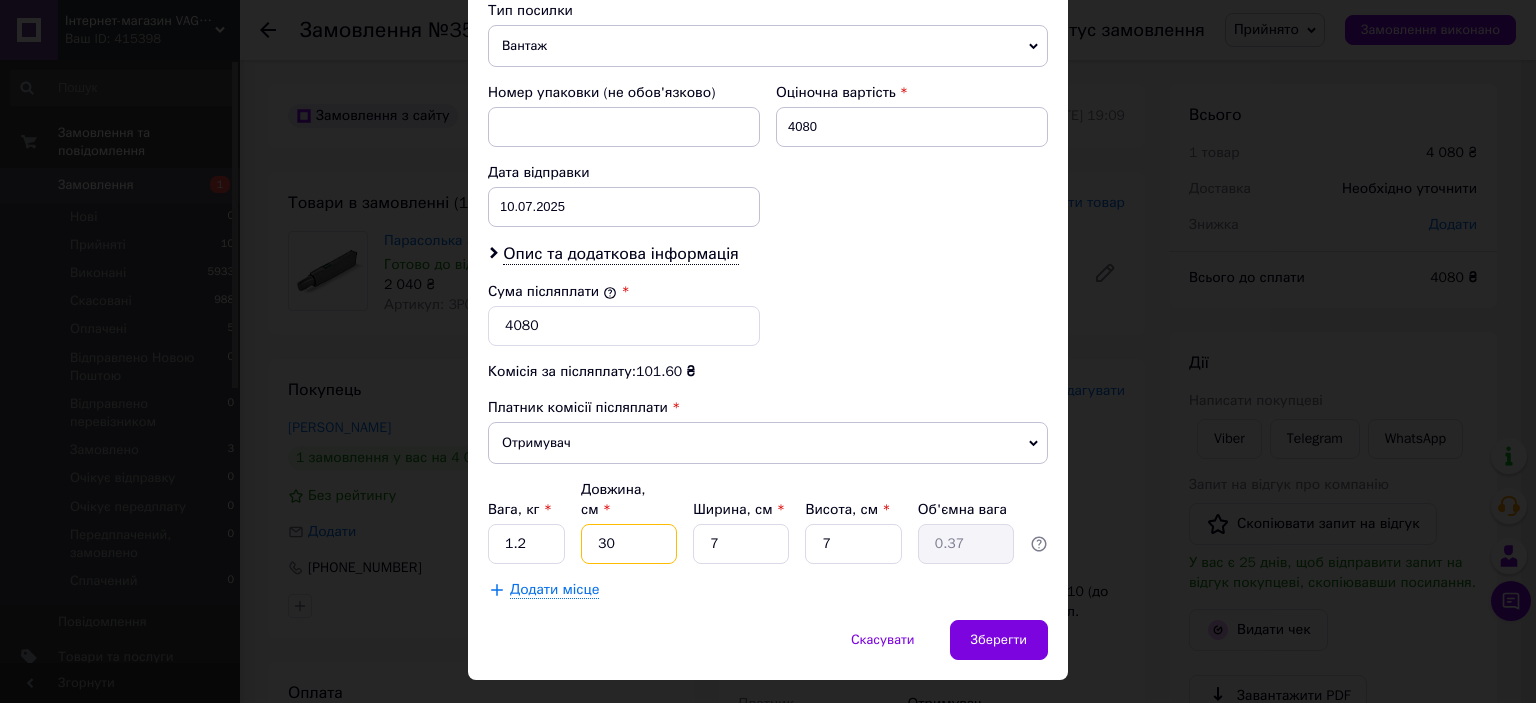 click on "30" at bounding box center [629, 544] 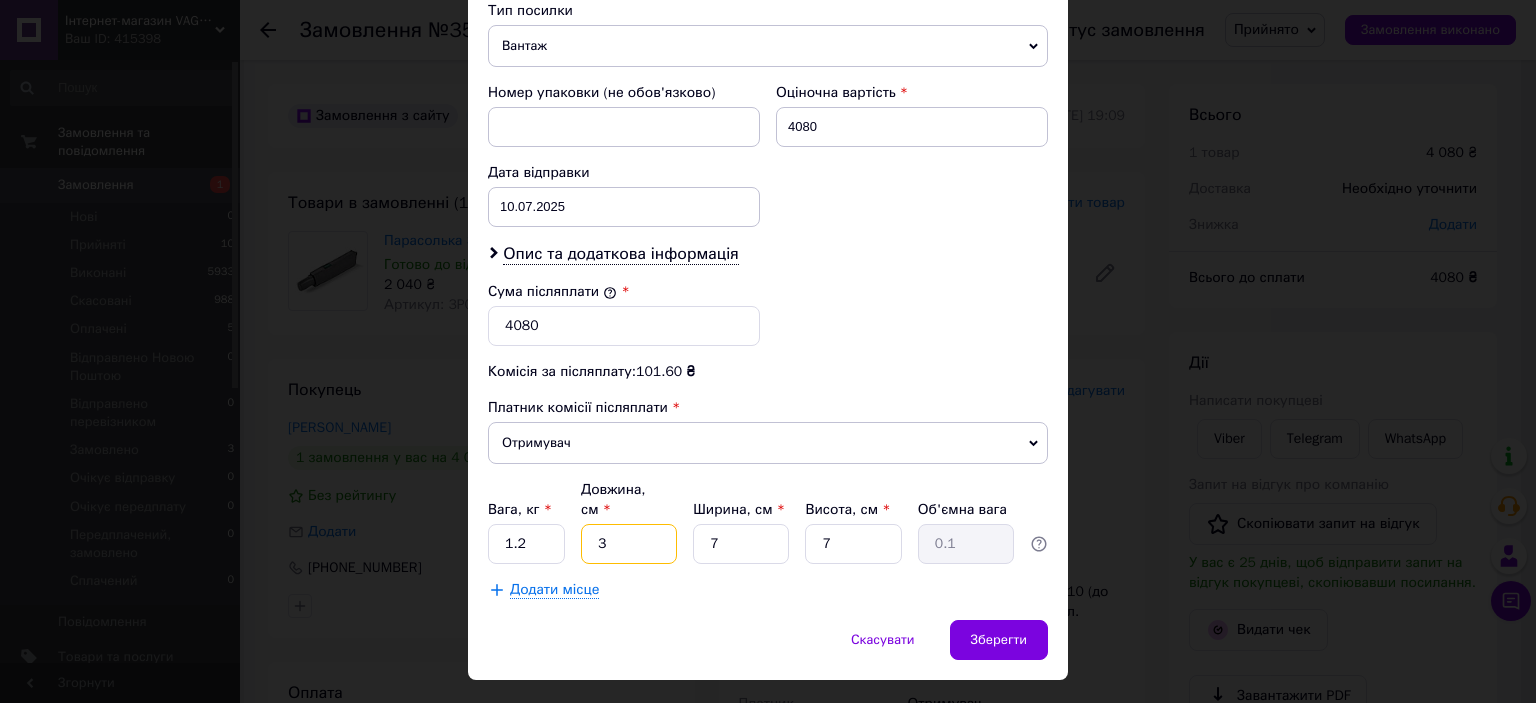 type on "33" 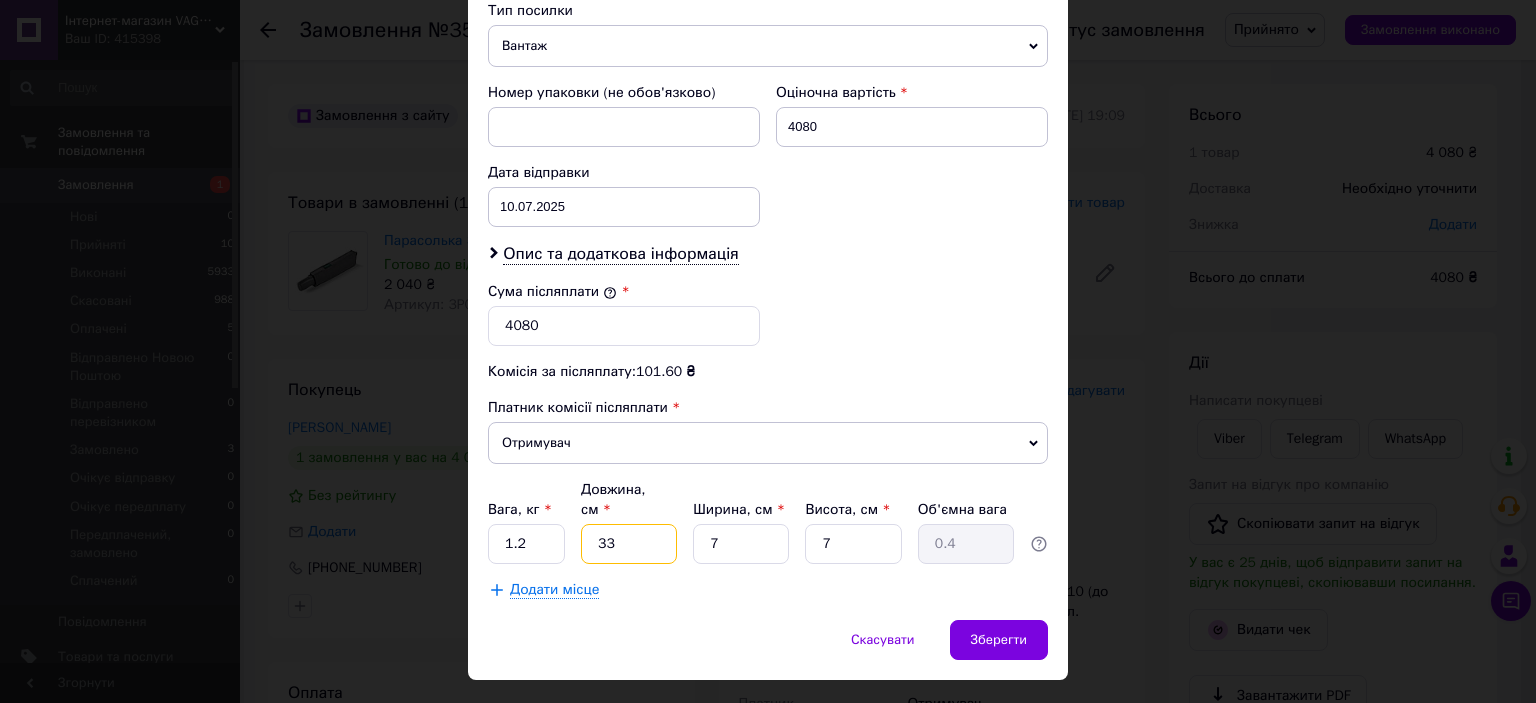 type on "33" 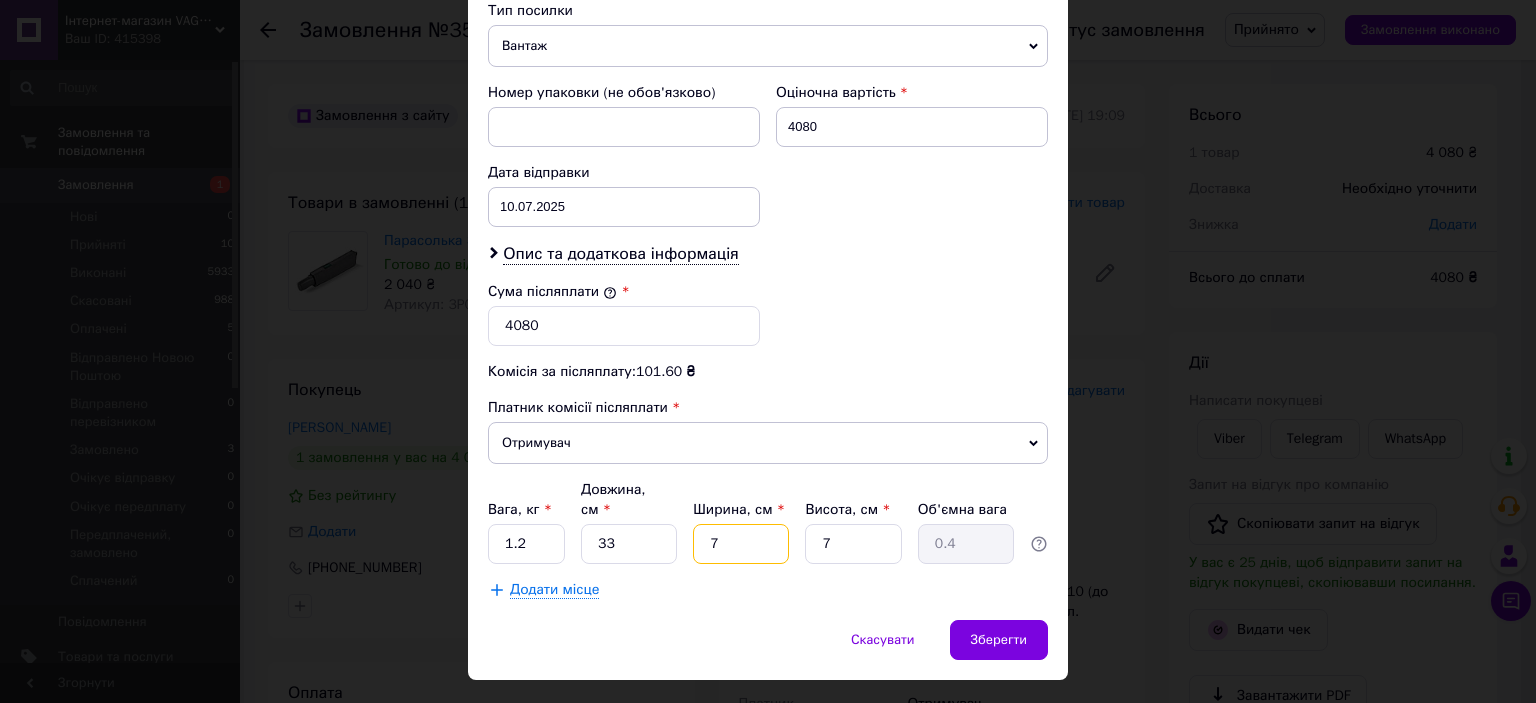 type on "1" 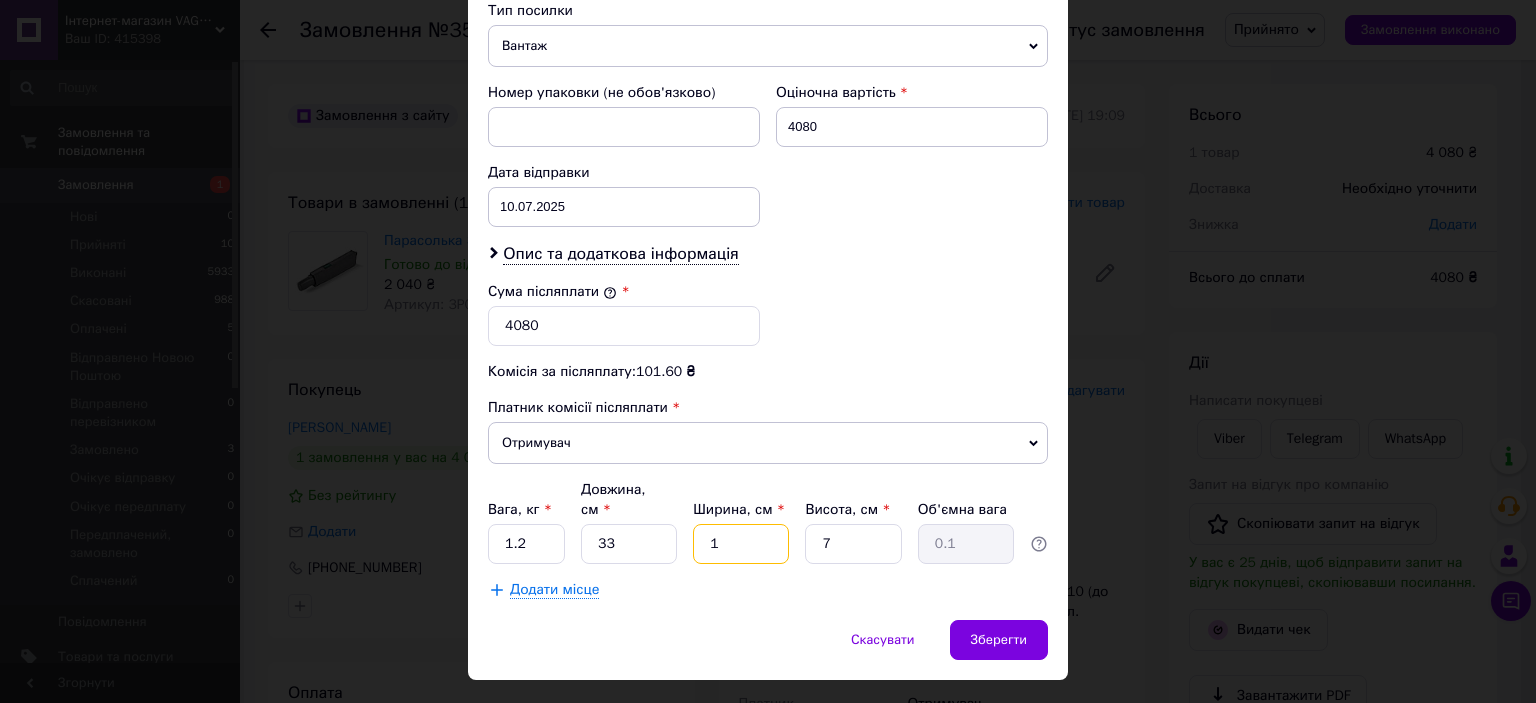 type on "15" 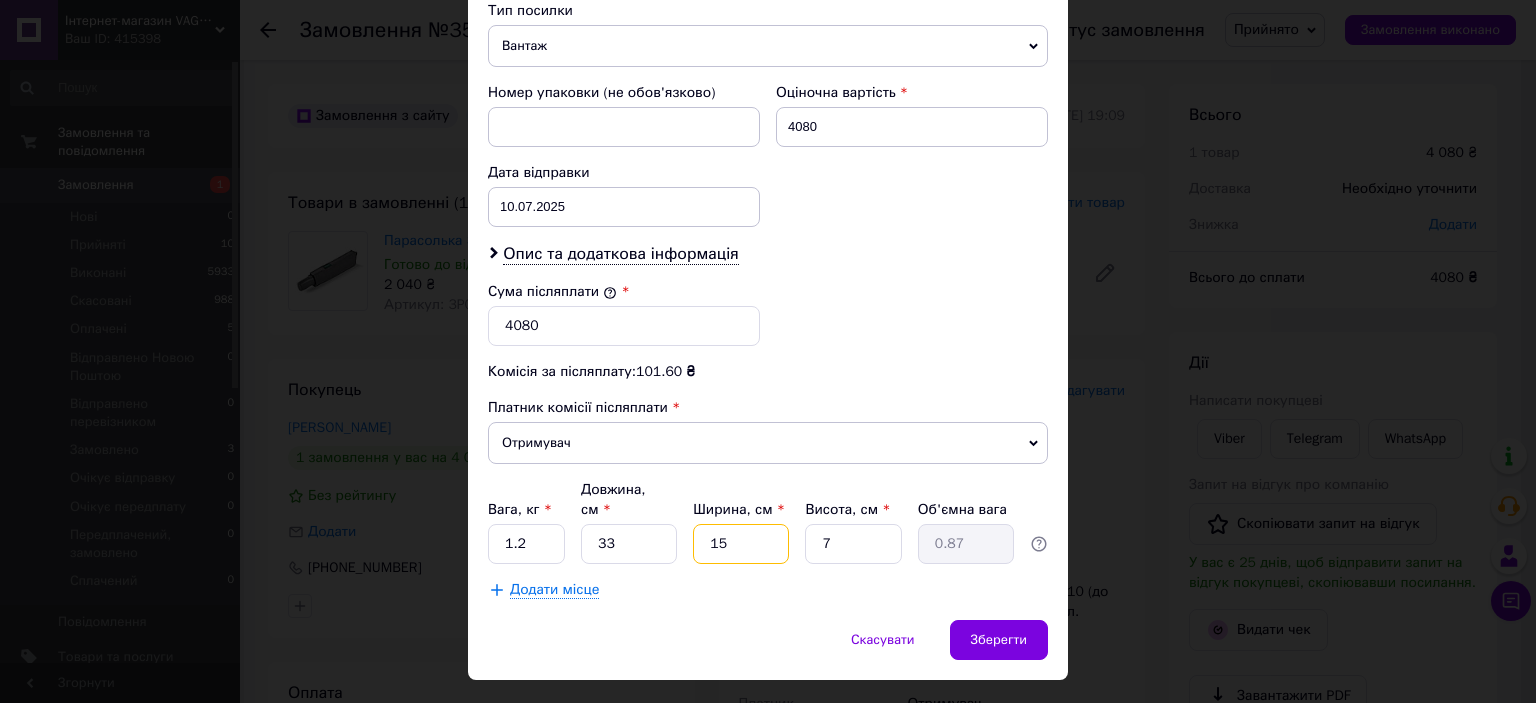 type on "15" 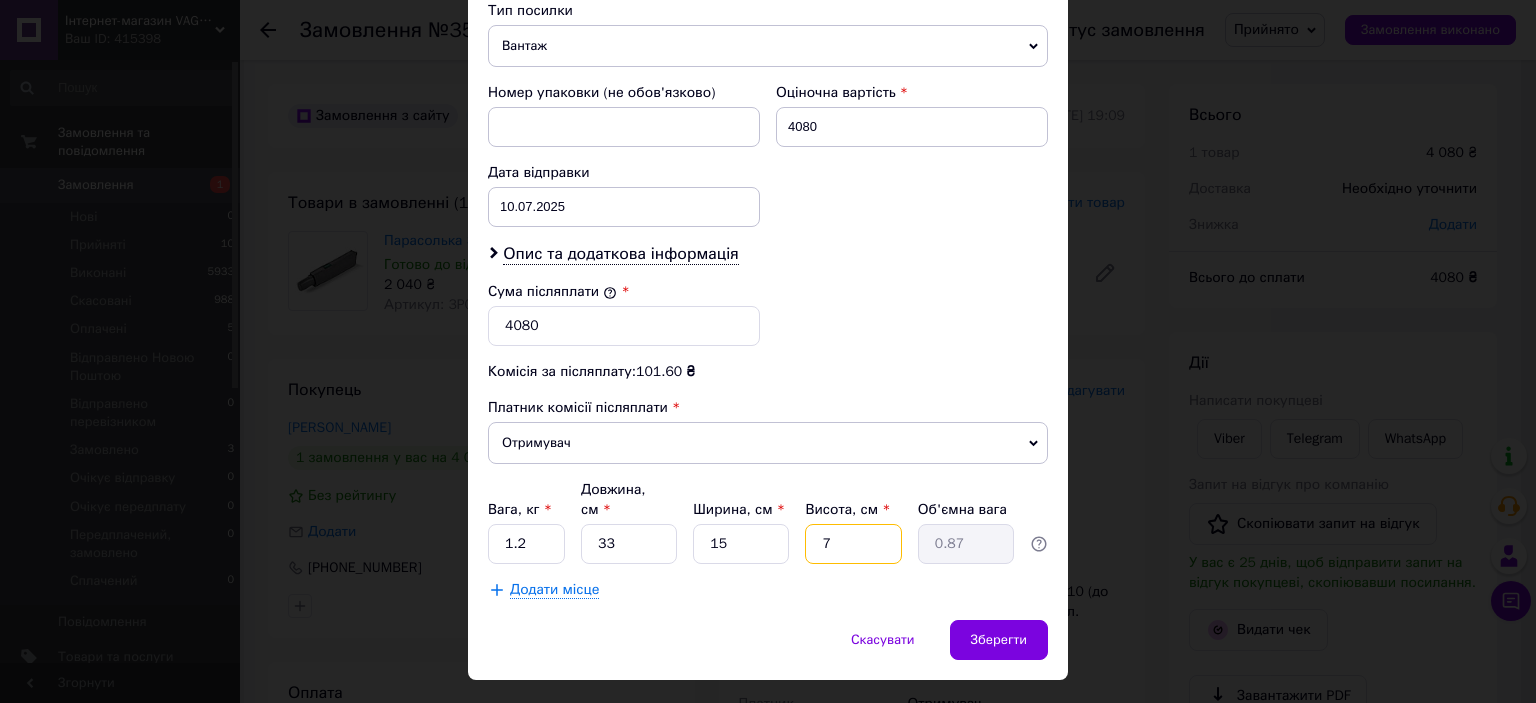 type on "1" 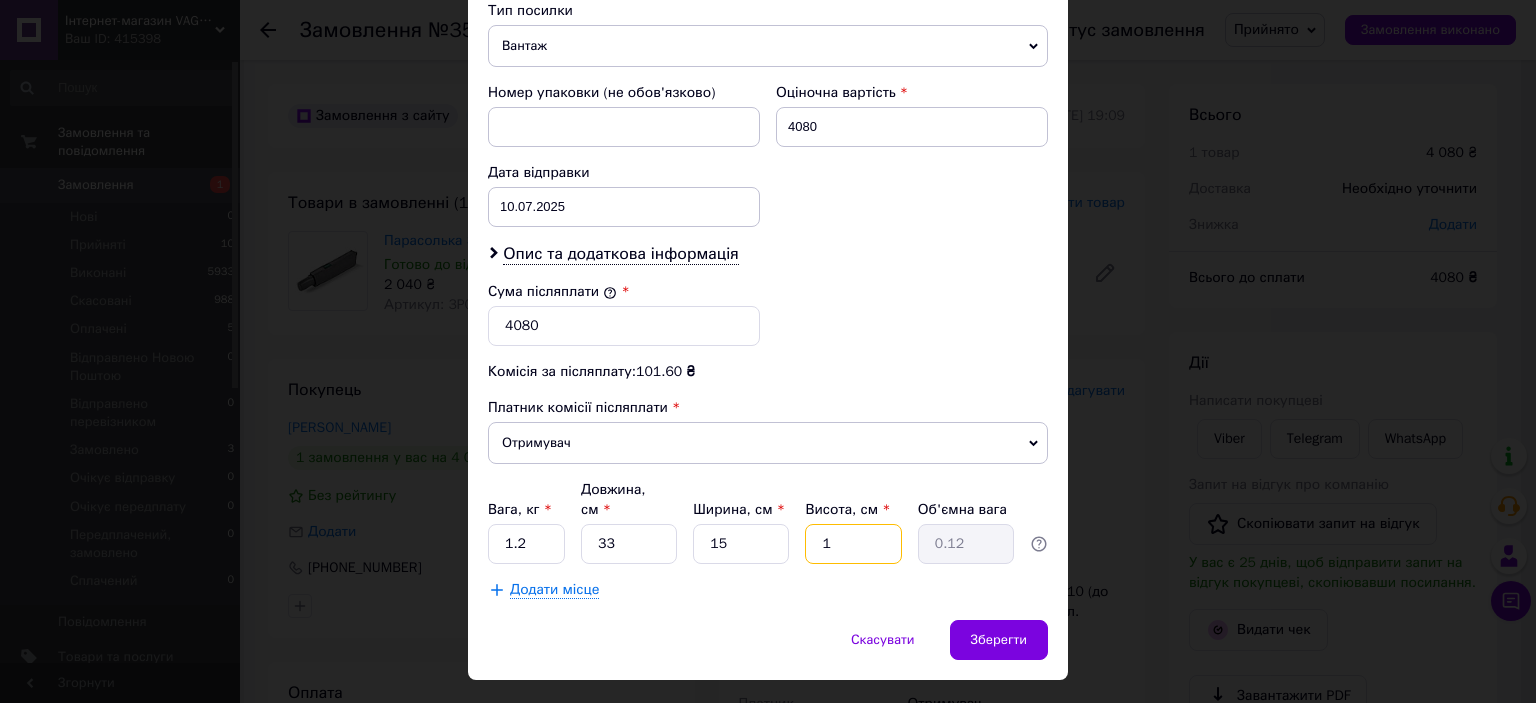 type on "11" 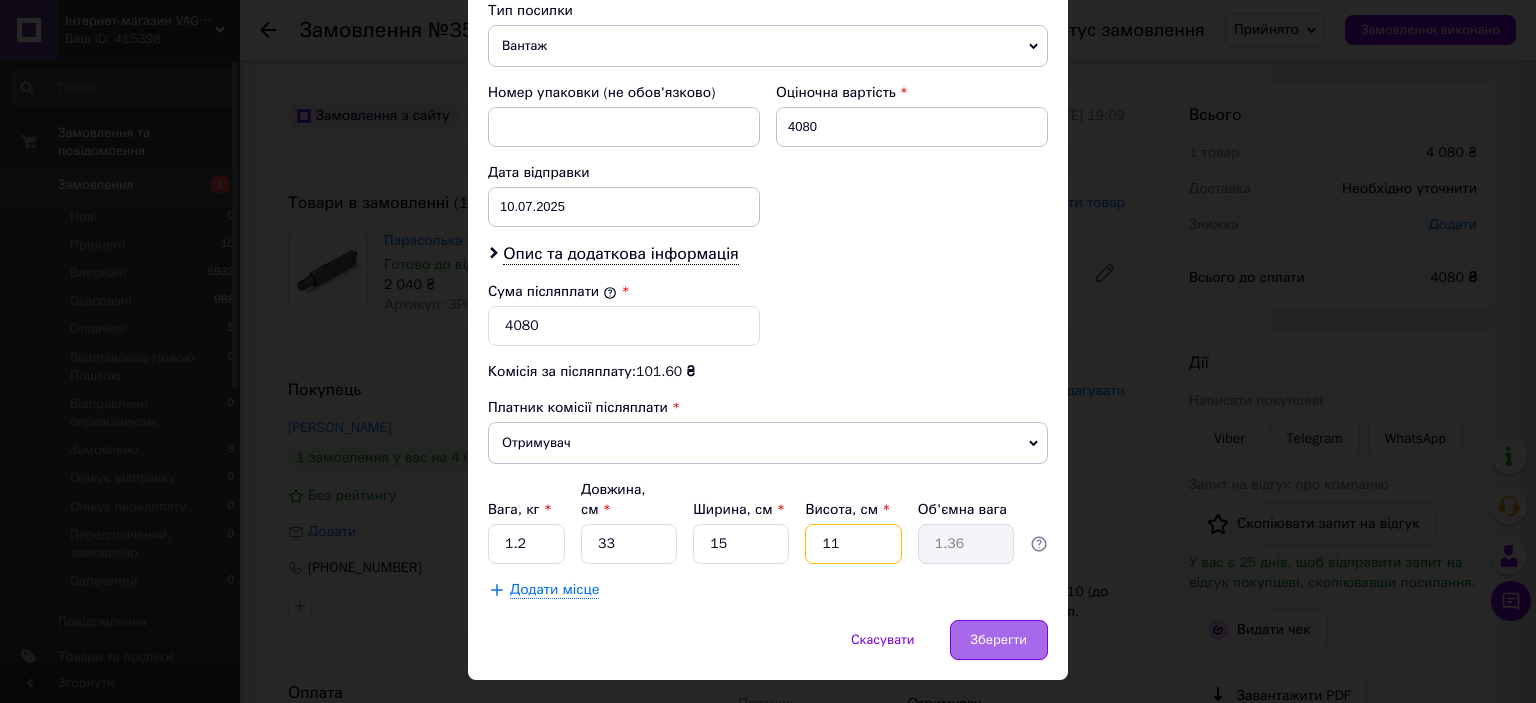 type on "11" 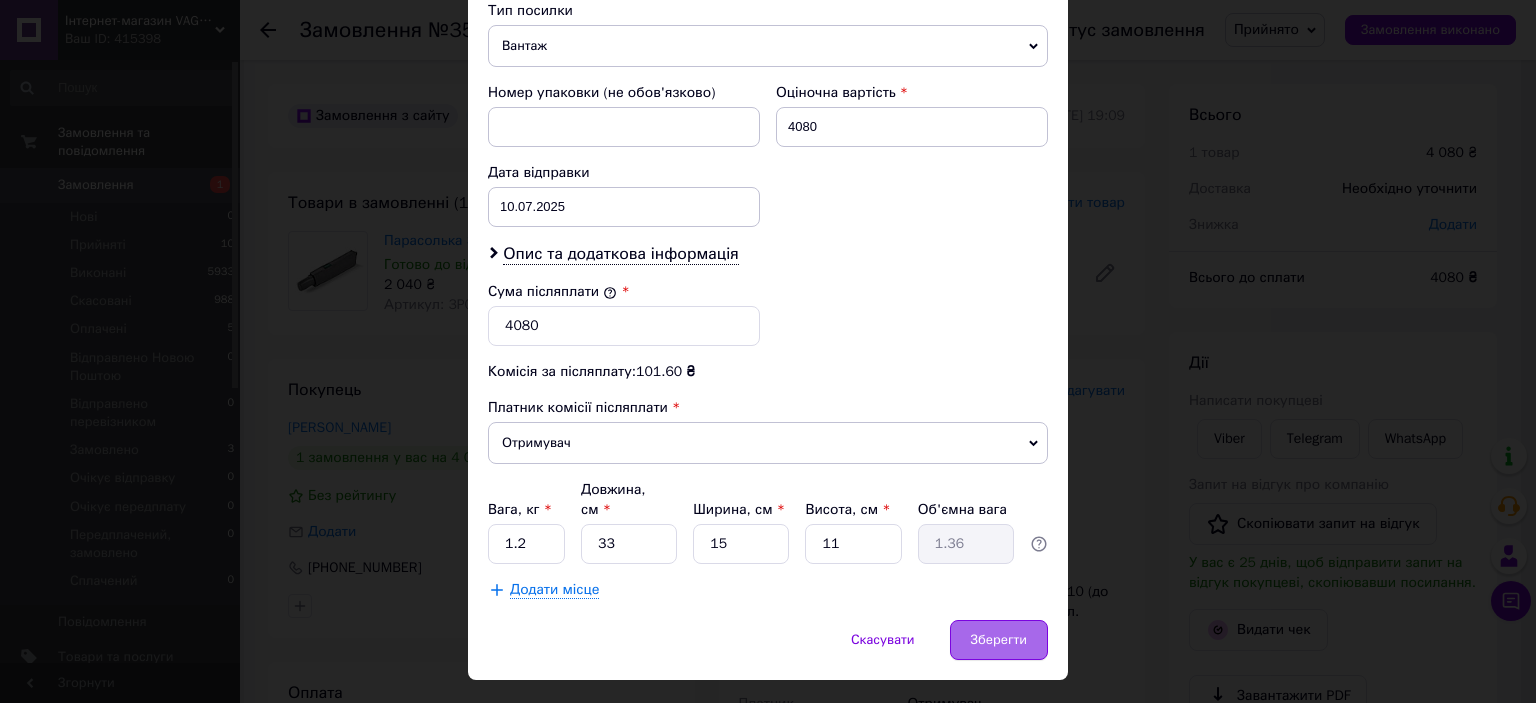click on "Зберегти" at bounding box center [999, 640] 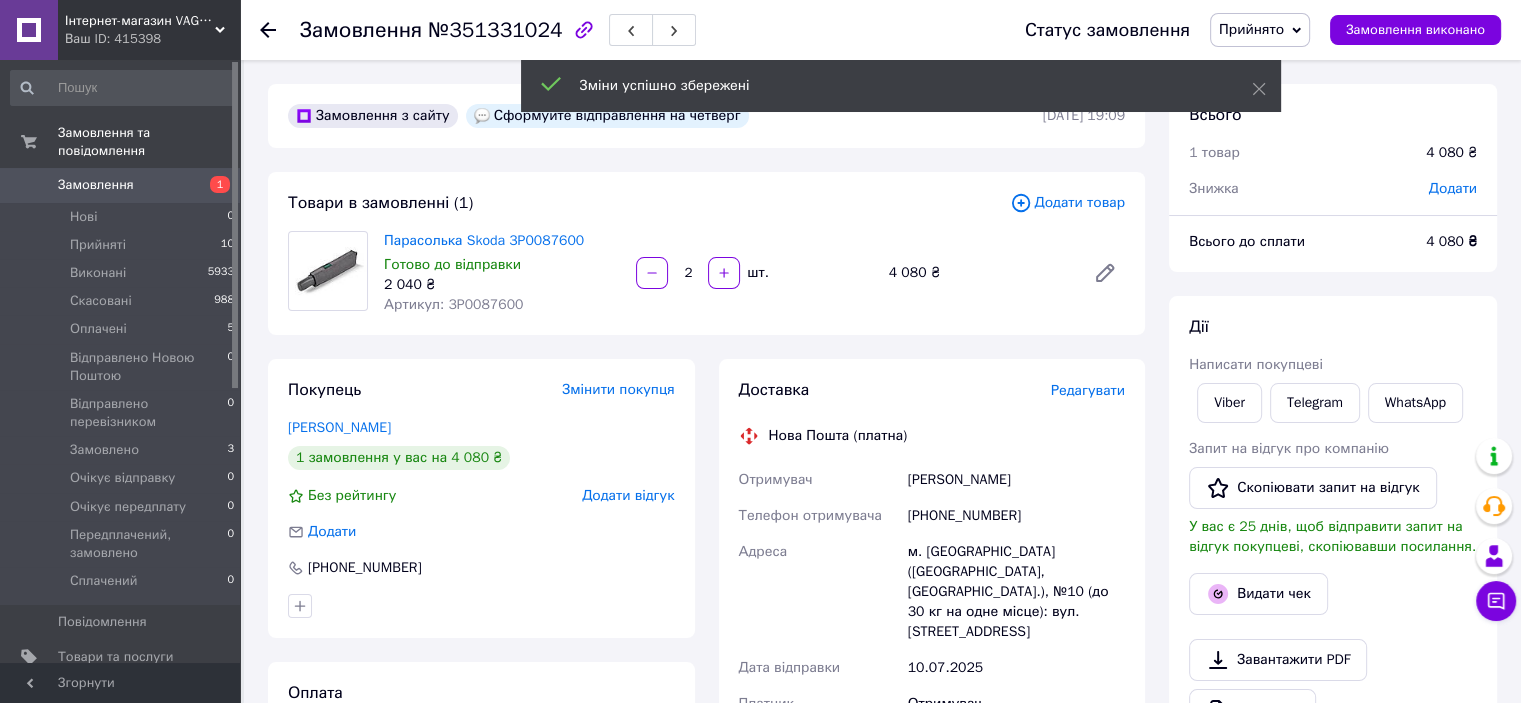 scroll, scrollTop: 188, scrollLeft: 0, axis: vertical 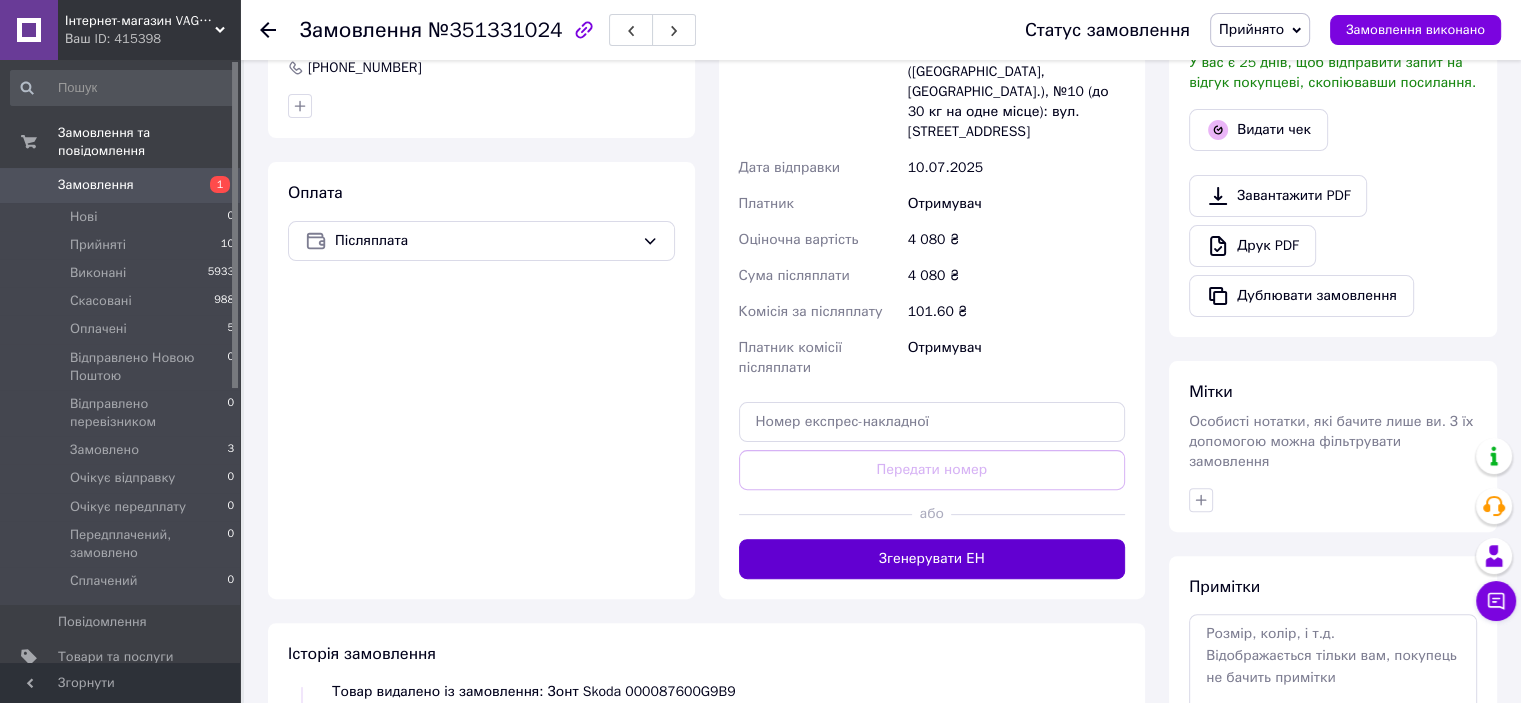 click on "Згенерувати ЕН" at bounding box center (932, 559) 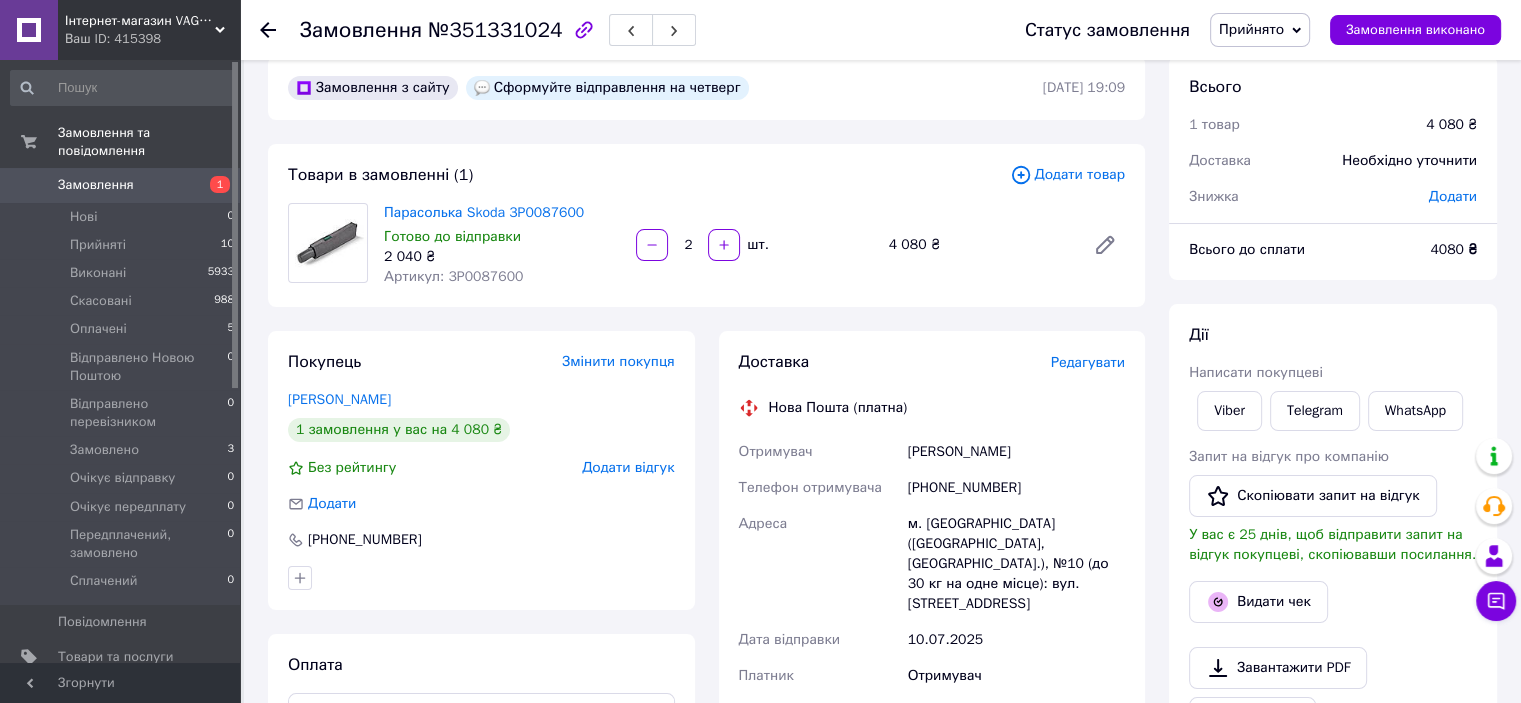 scroll, scrollTop: 0, scrollLeft: 0, axis: both 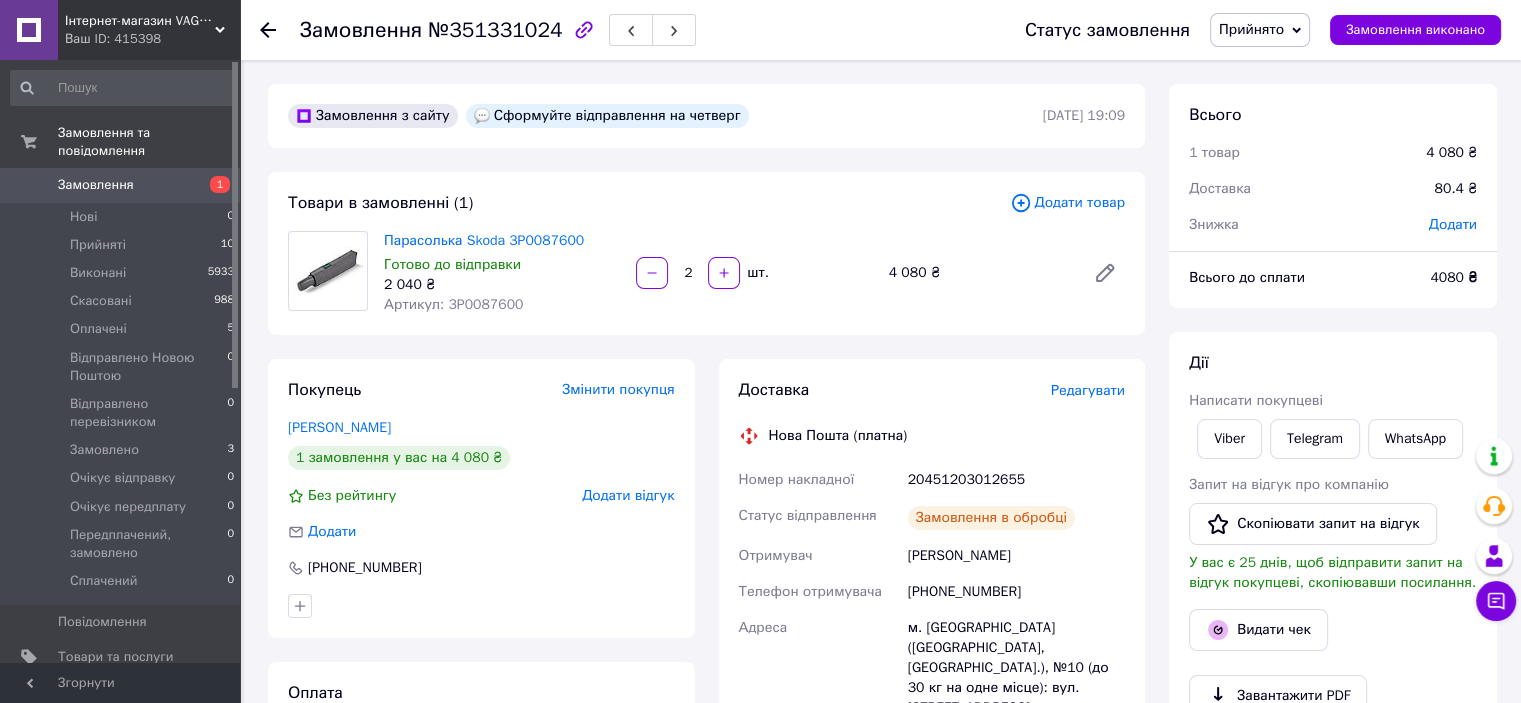 click on "Артикул: 3P0087600" at bounding box center (453, 304) 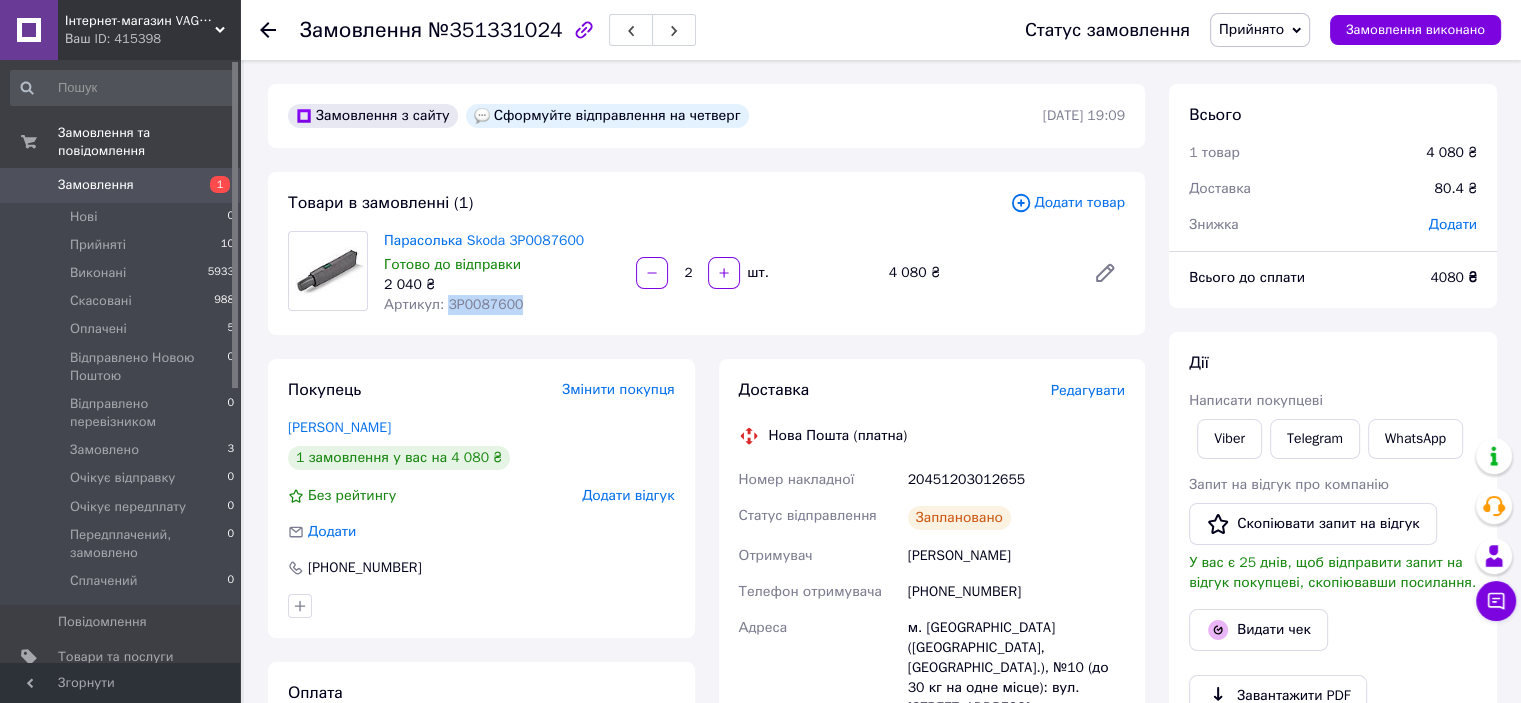 click on "Артикул: 3P0087600" at bounding box center (453, 304) 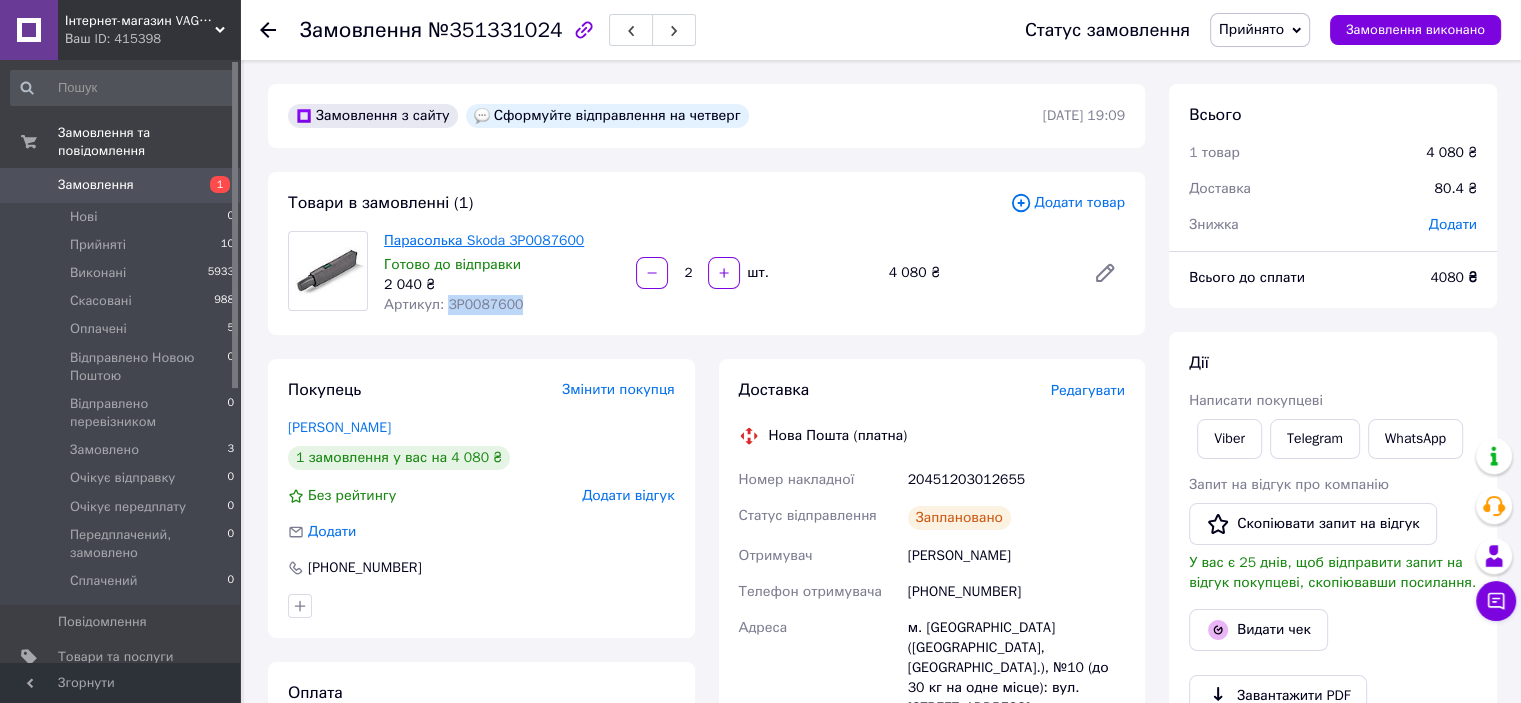 copy on "3P0087600" 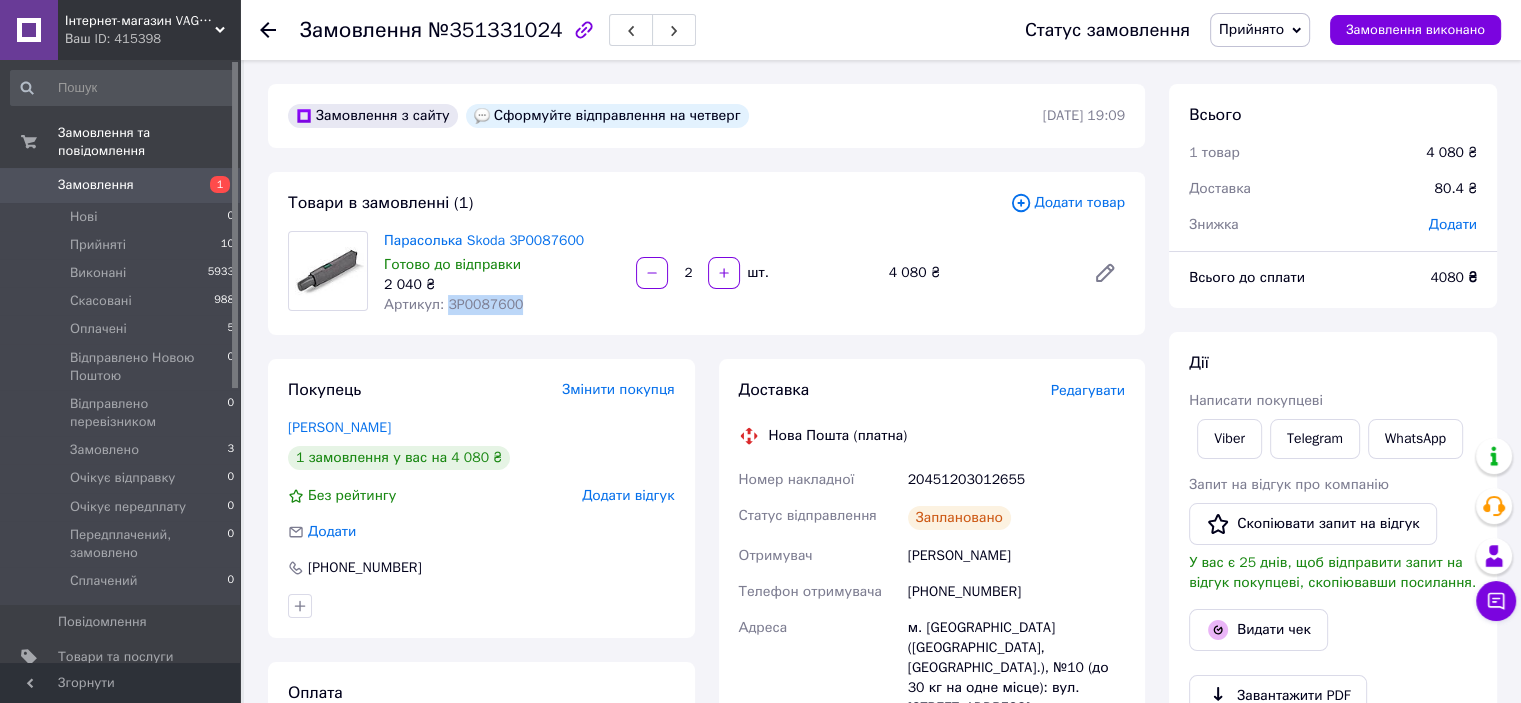 copy on "3P0087600" 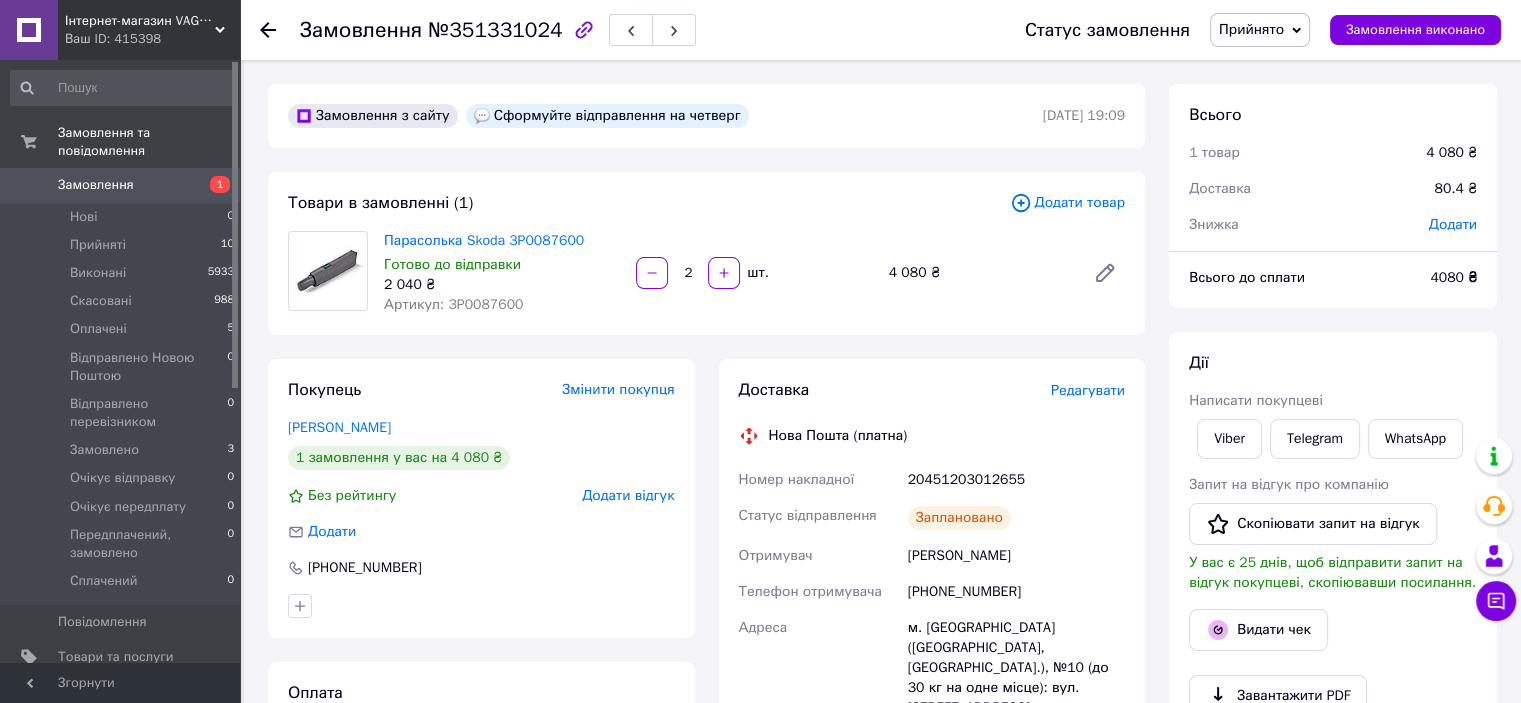 click on "20451203012655" at bounding box center [1016, 480] 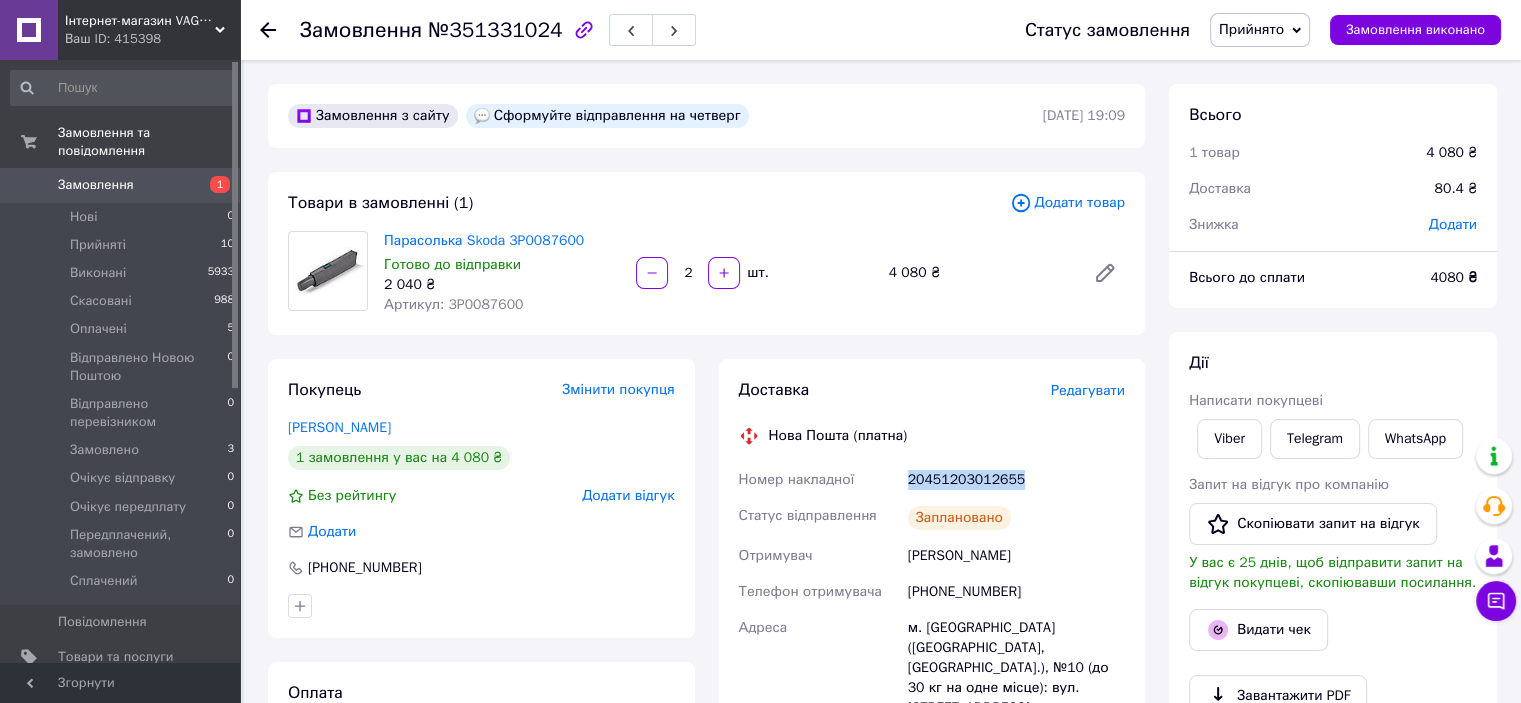 click on "20451203012655" at bounding box center (1016, 480) 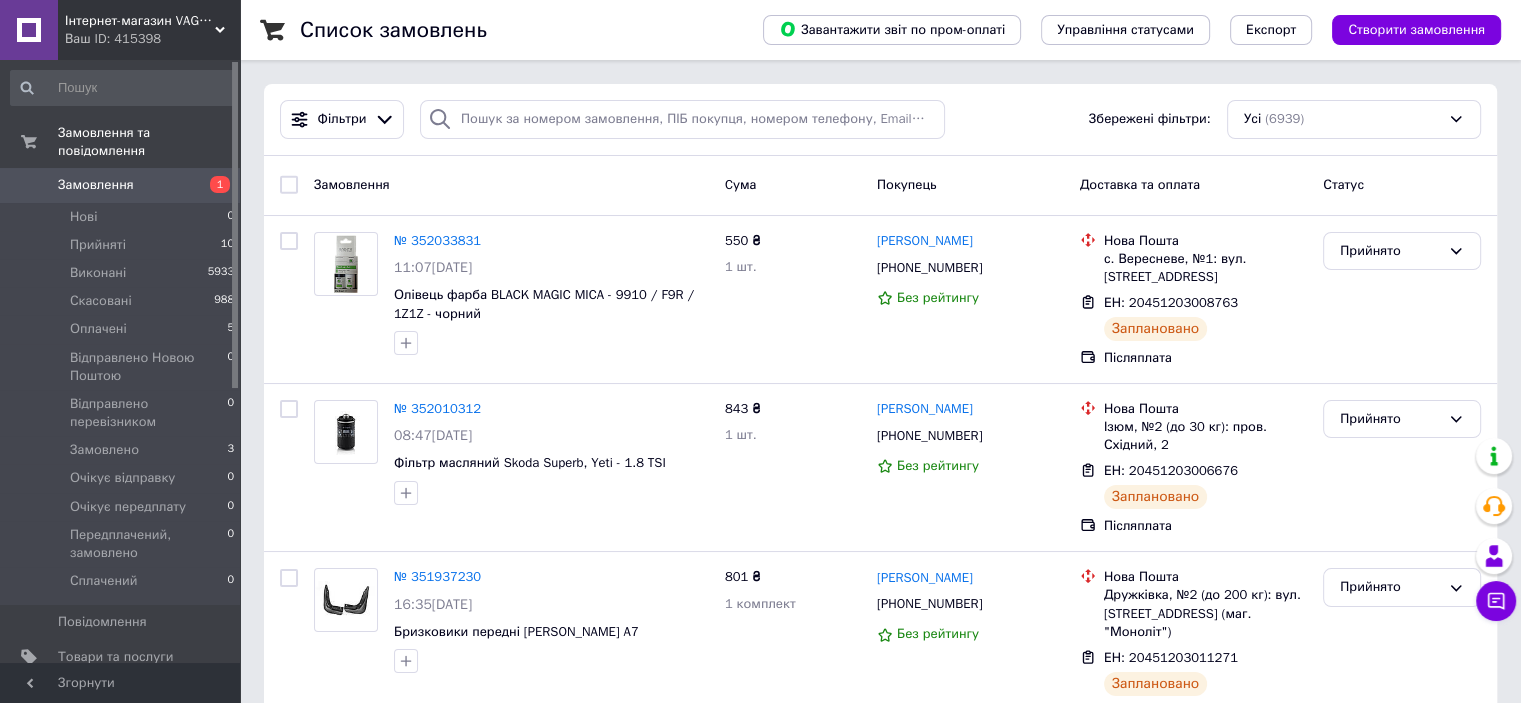 click on "Cума" at bounding box center (793, 185) 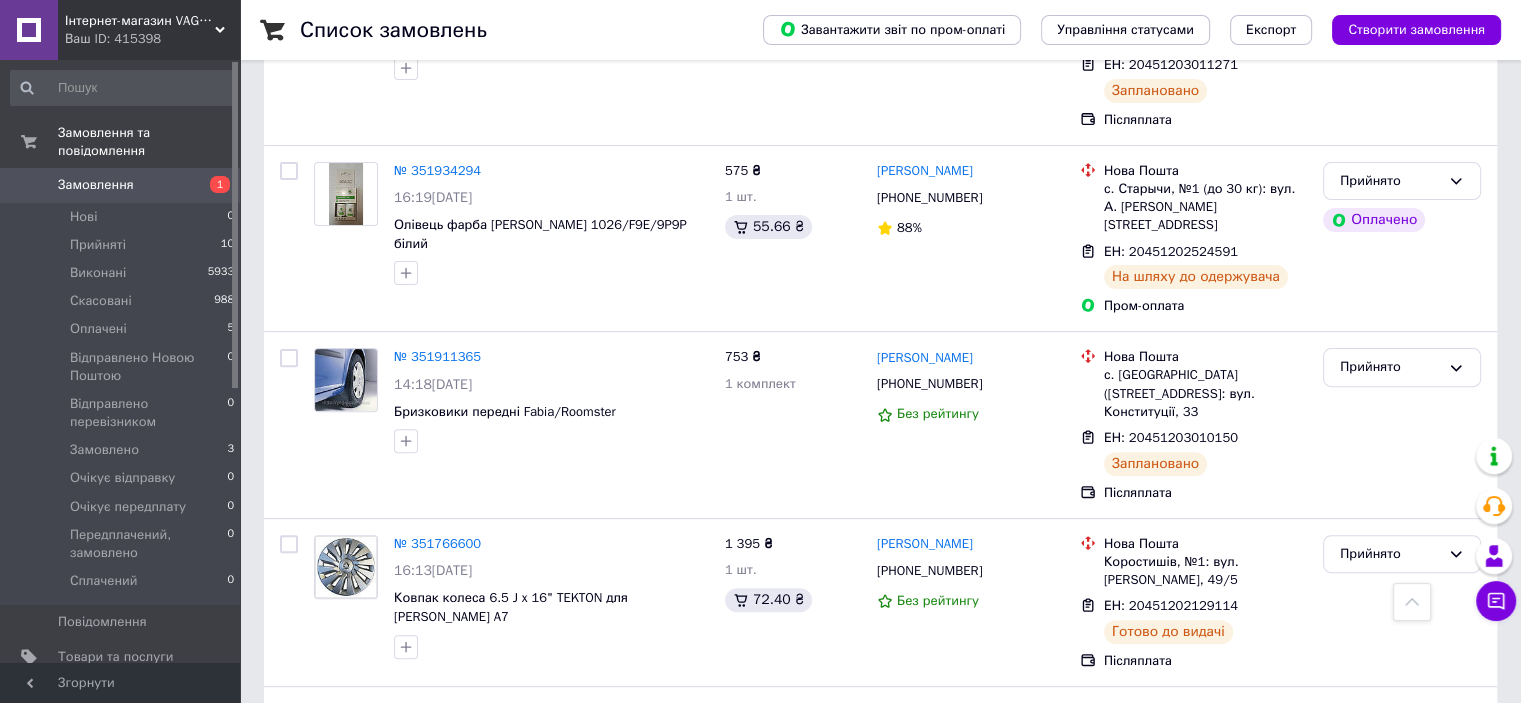 scroll, scrollTop: 200, scrollLeft: 0, axis: vertical 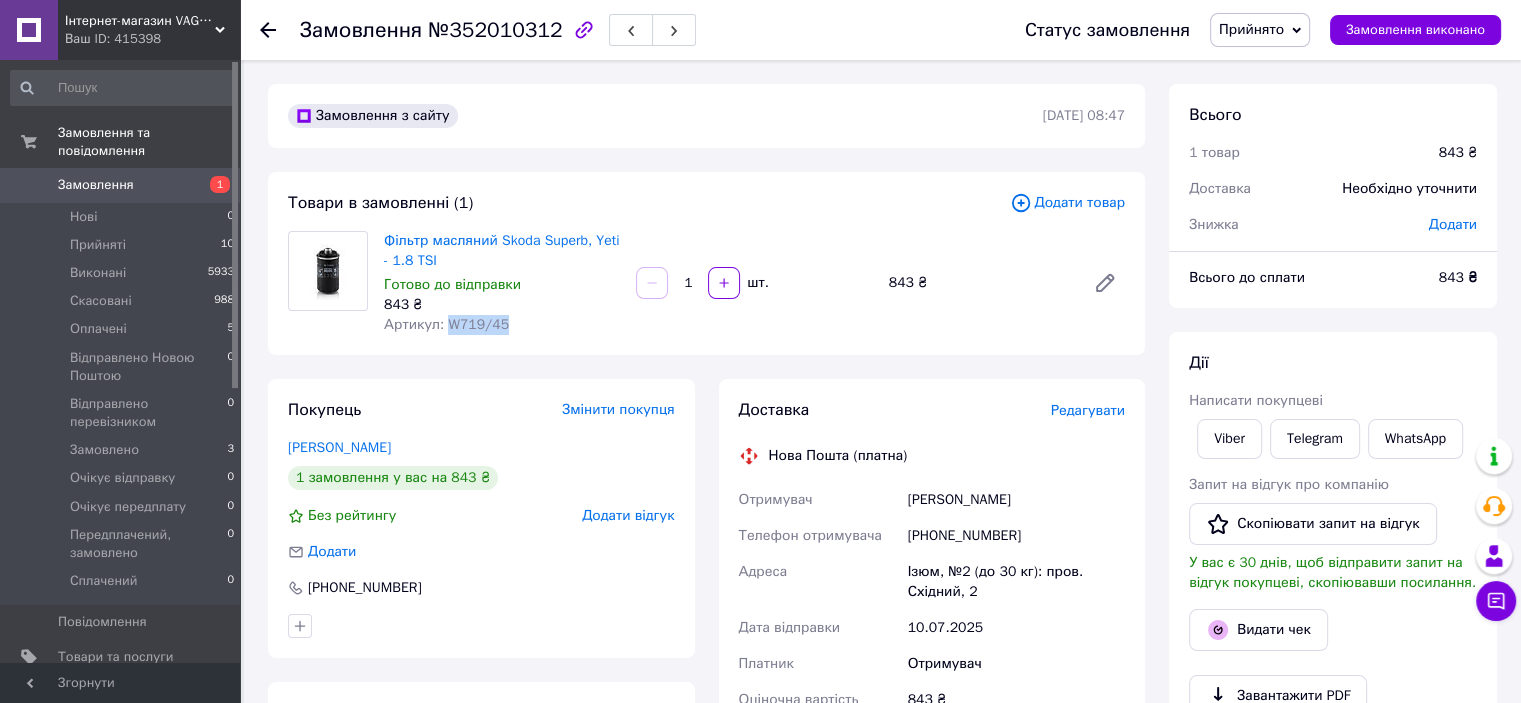 drag, startPoint x: 447, startPoint y: 326, endPoint x: 524, endPoint y: 327, distance: 77.00649 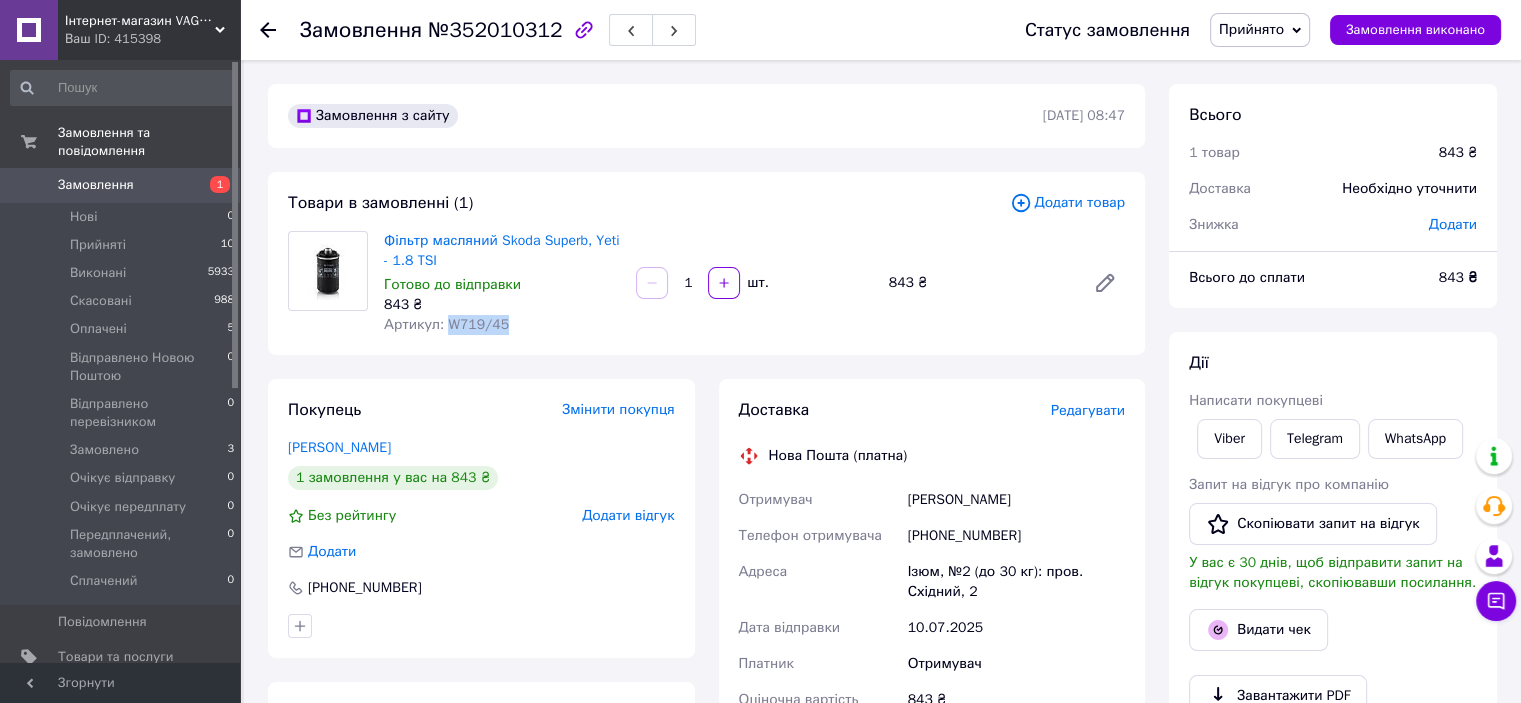 click on "Замовлення з сайту [DATE] 08:47 Товари в замовленні (1) Додати товар Фільтр масляний Skoda Superb, Yeti - 1.8 TSI Готово до відправки 843 ₴ Артикул: W719/45 1   шт. 843 ₴ Покупець Змінити покупця [PERSON_NAME] 1 замовлення у вас на 843 ₴ Без рейтингу   Додати відгук Додати [PHONE_NUMBER] Оплата Післяплата Доставка Редагувати Нова Пошта (платна) Отримувач [PERSON_NAME] Телефон отримувача [PHONE_NUMBER] [GEOGRAPHIC_DATA] Ізюм, №2 (до 30 кг): пров. Східний, 2 Дата відправки [DATE] Платник Отримувач Оціночна вартість 843 ₴ Сума післяплати 843 ₴ Комісія за післяплату 36.86 ₴ Платник комісії післяплати Отримувач або" at bounding box center (706, 702) 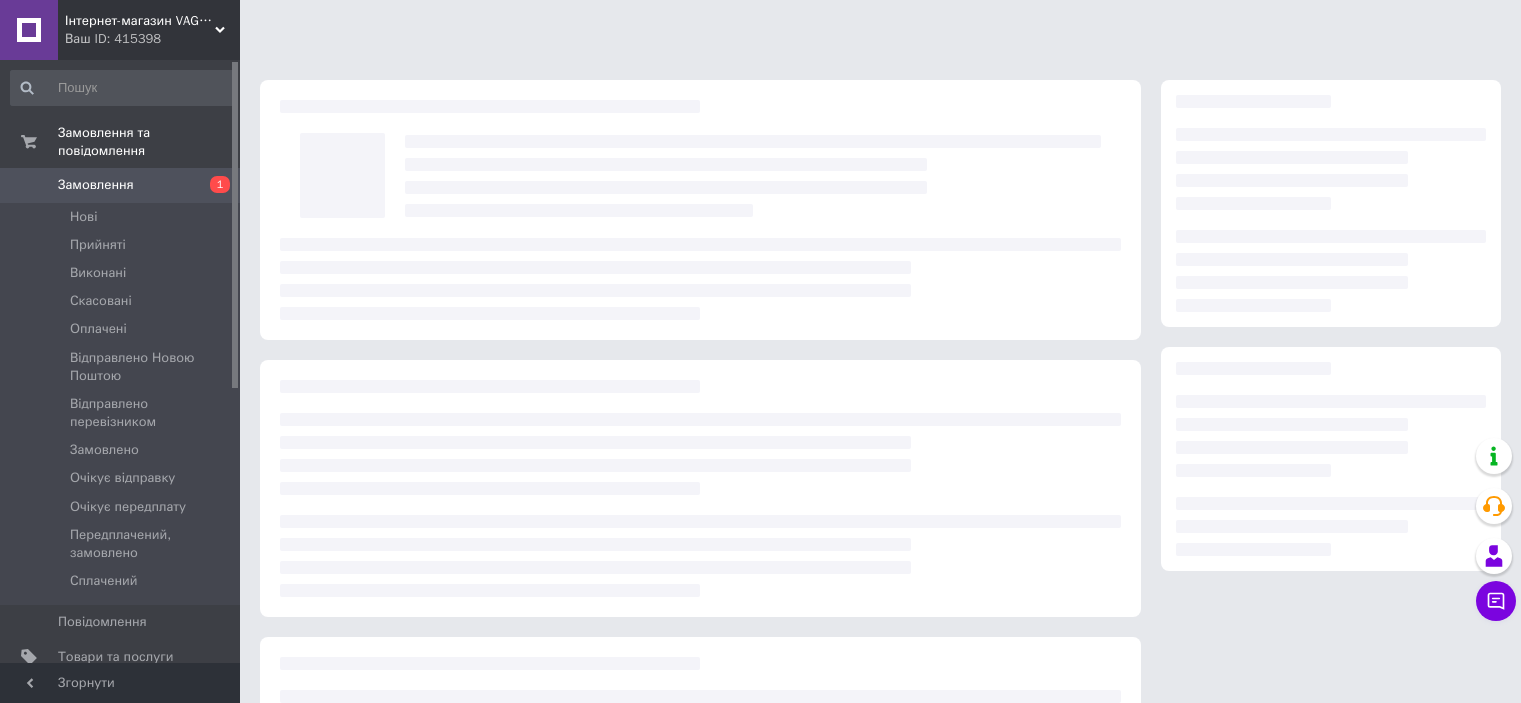 scroll, scrollTop: 0, scrollLeft: 0, axis: both 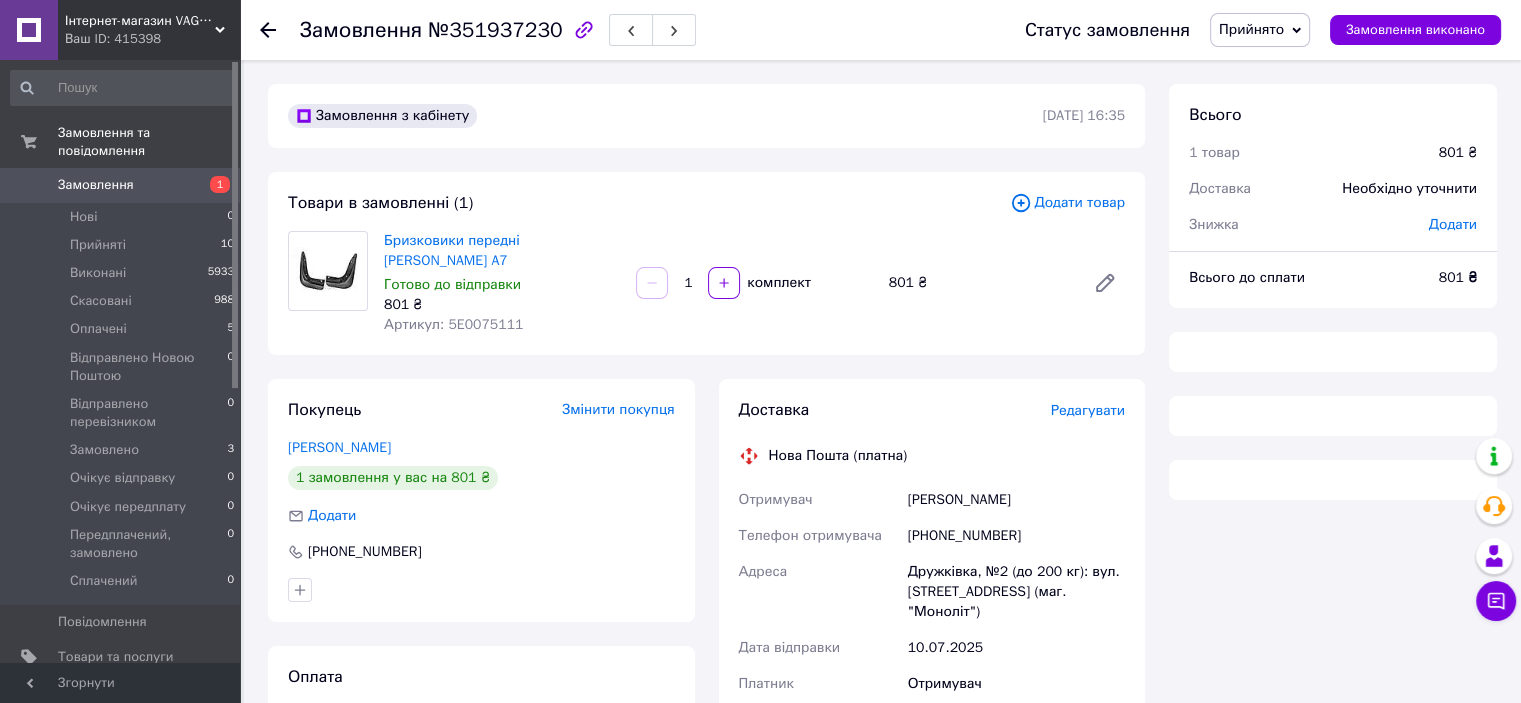 click on "Артикул: 5E0075111" at bounding box center [453, 324] 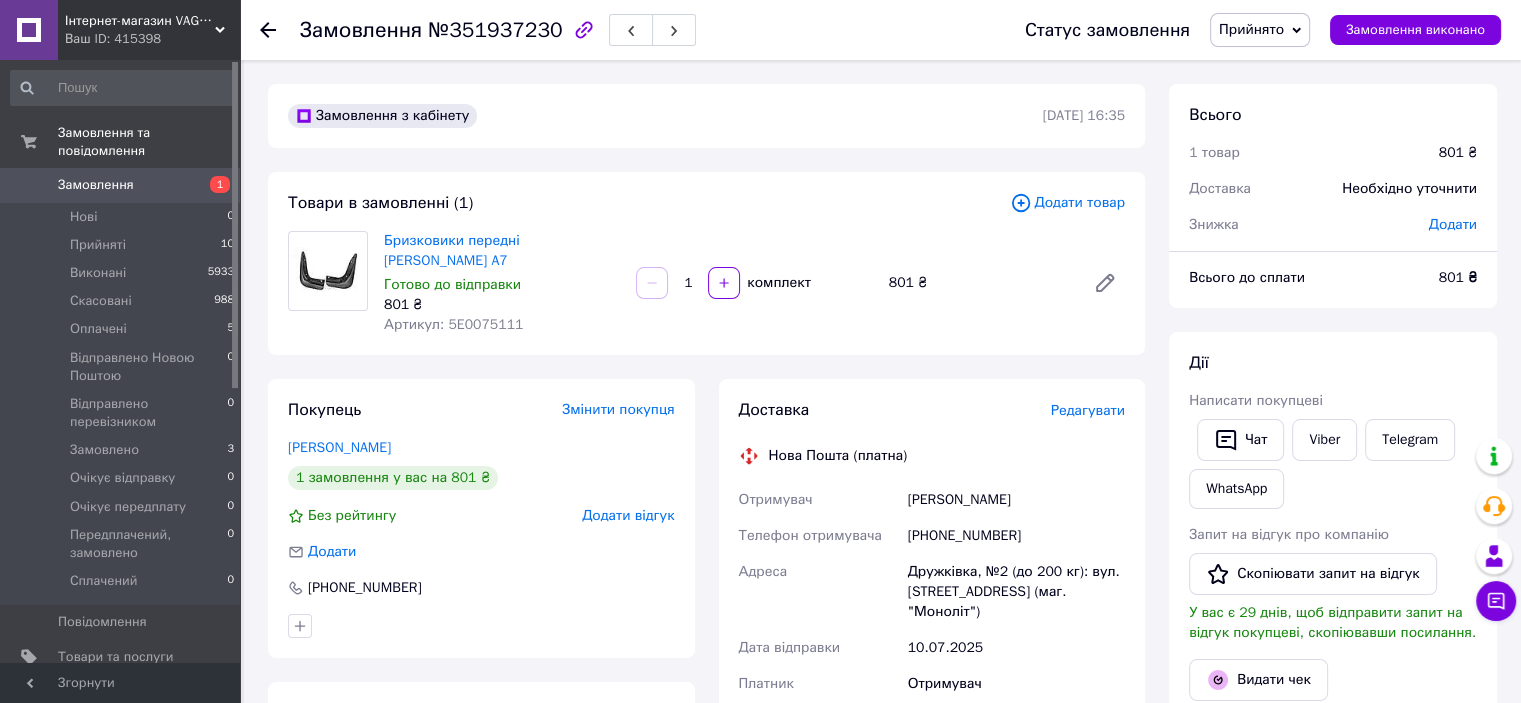 click on "Артикул: 5E0075111" at bounding box center [453, 324] 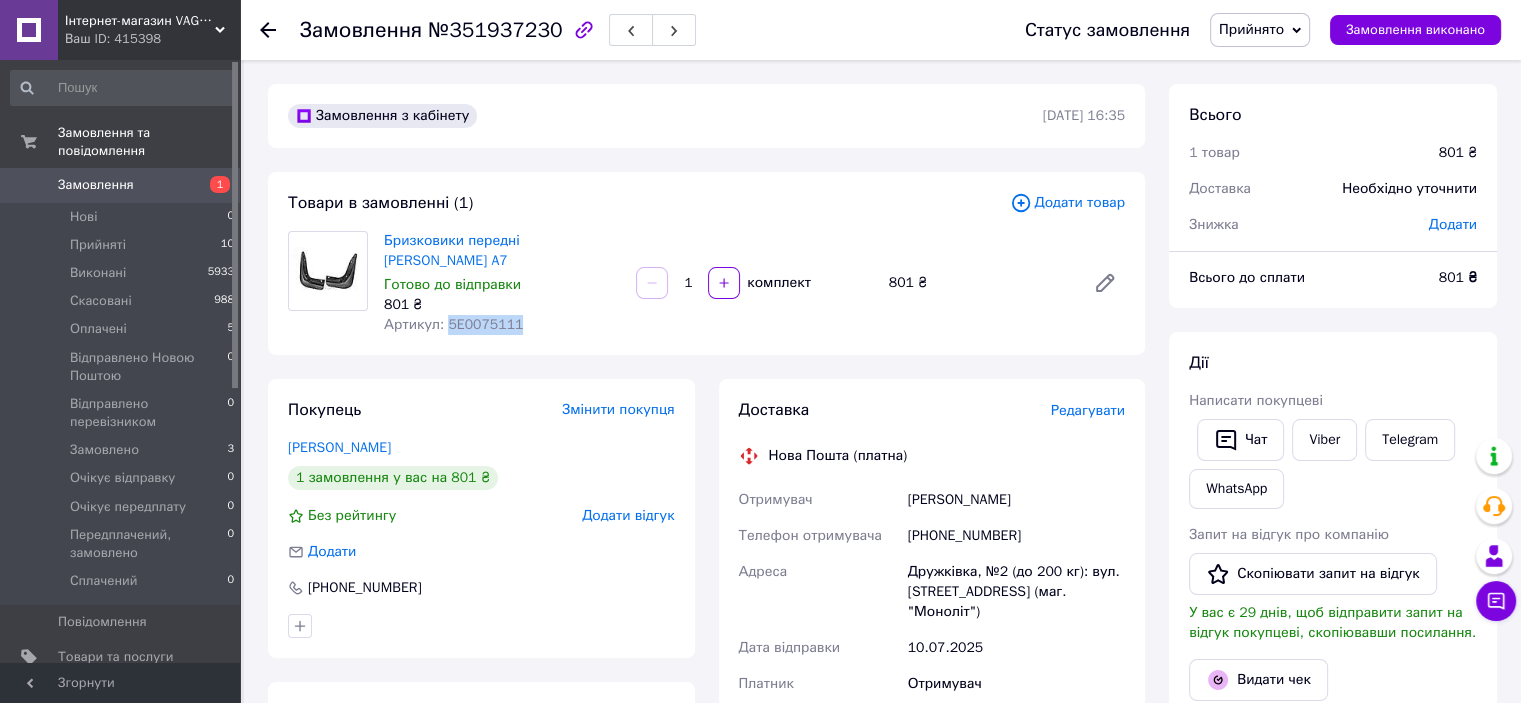 copy on "5E0075111" 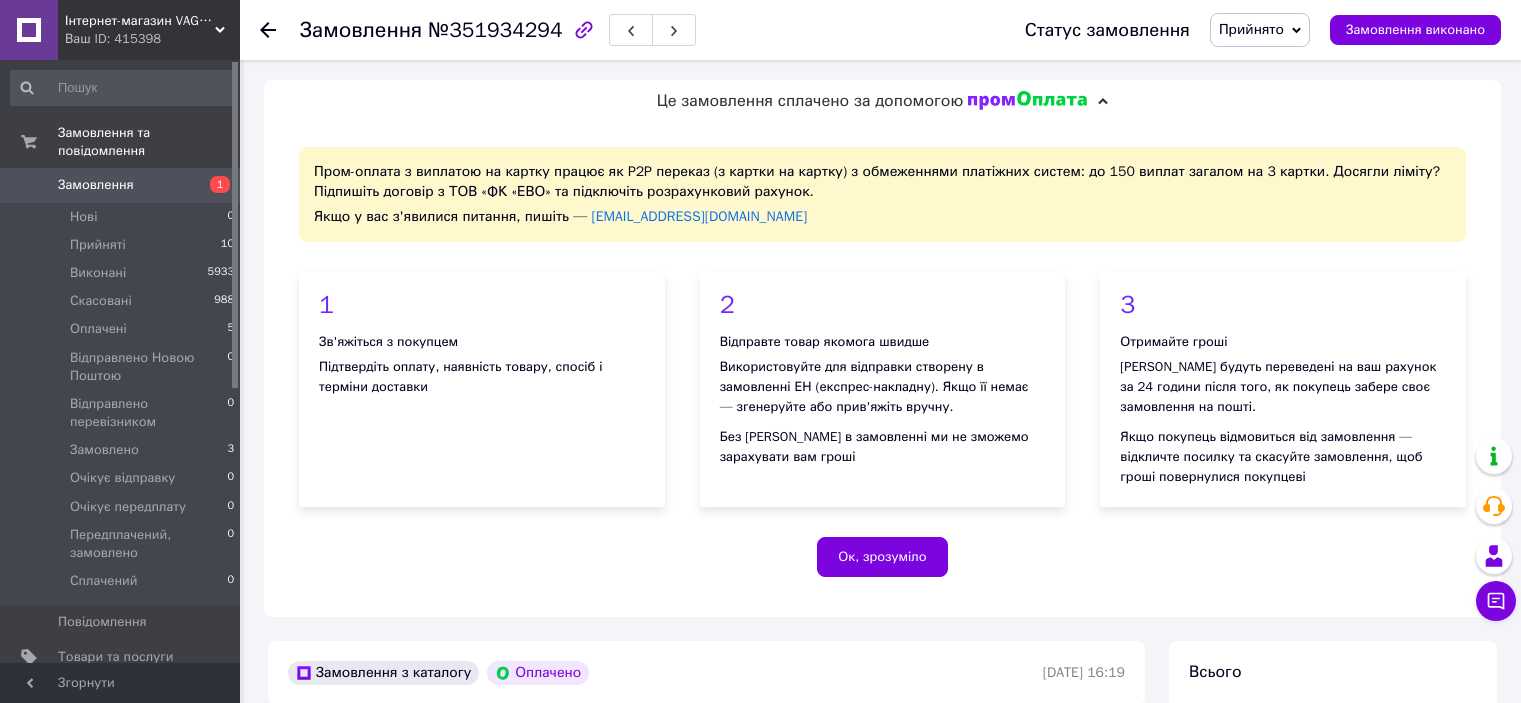 scroll, scrollTop: 0, scrollLeft: 0, axis: both 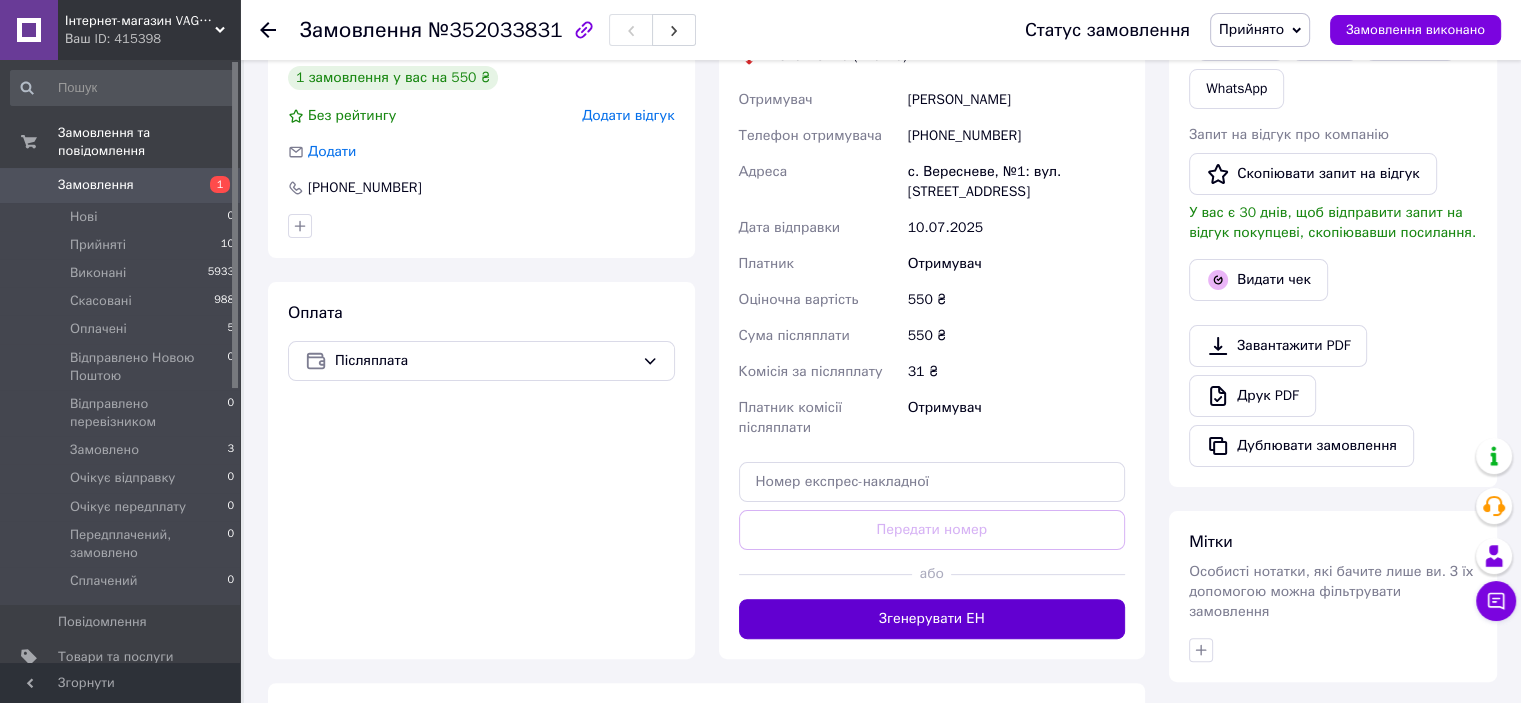 click on "Згенерувати ЕН" at bounding box center (932, 619) 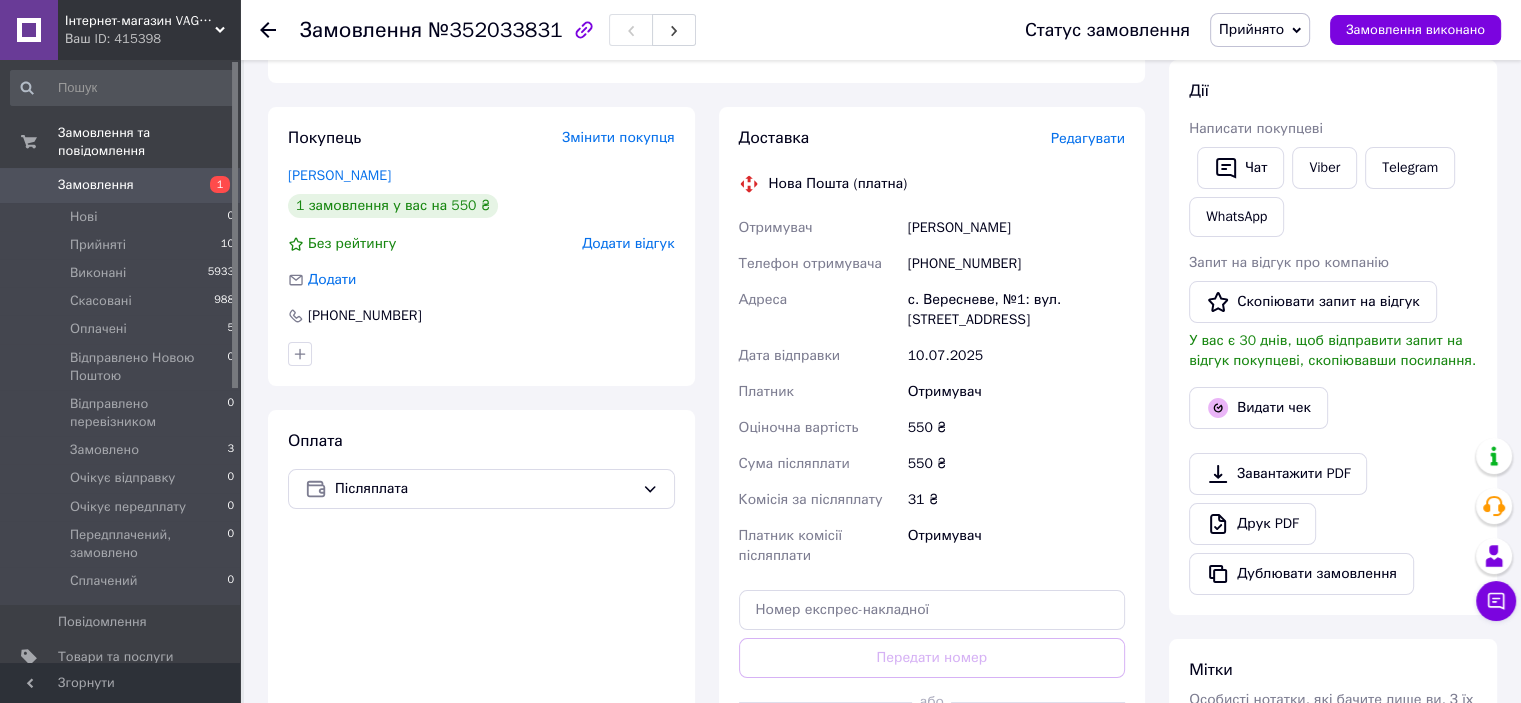 scroll, scrollTop: 200, scrollLeft: 0, axis: vertical 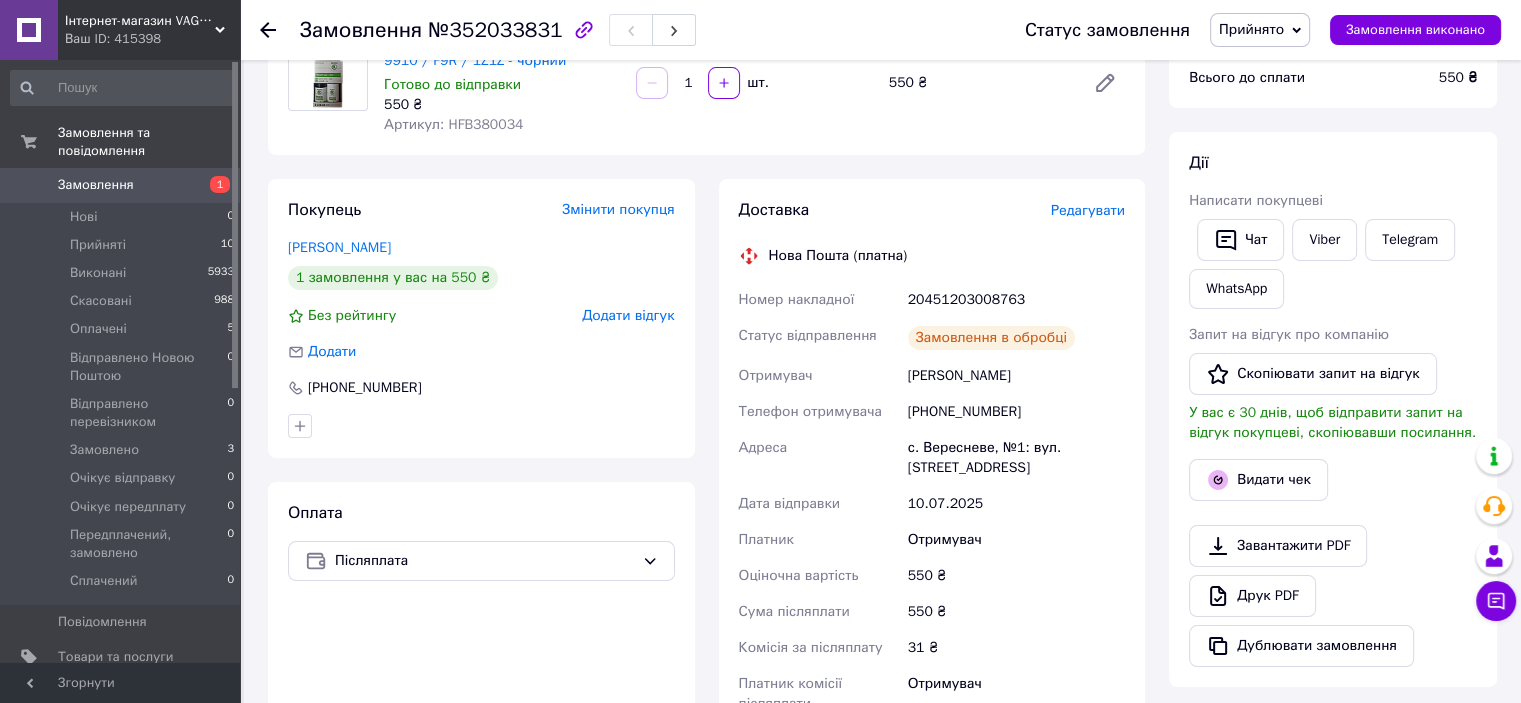 click on "20451203008763" at bounding box center [1016, 300] 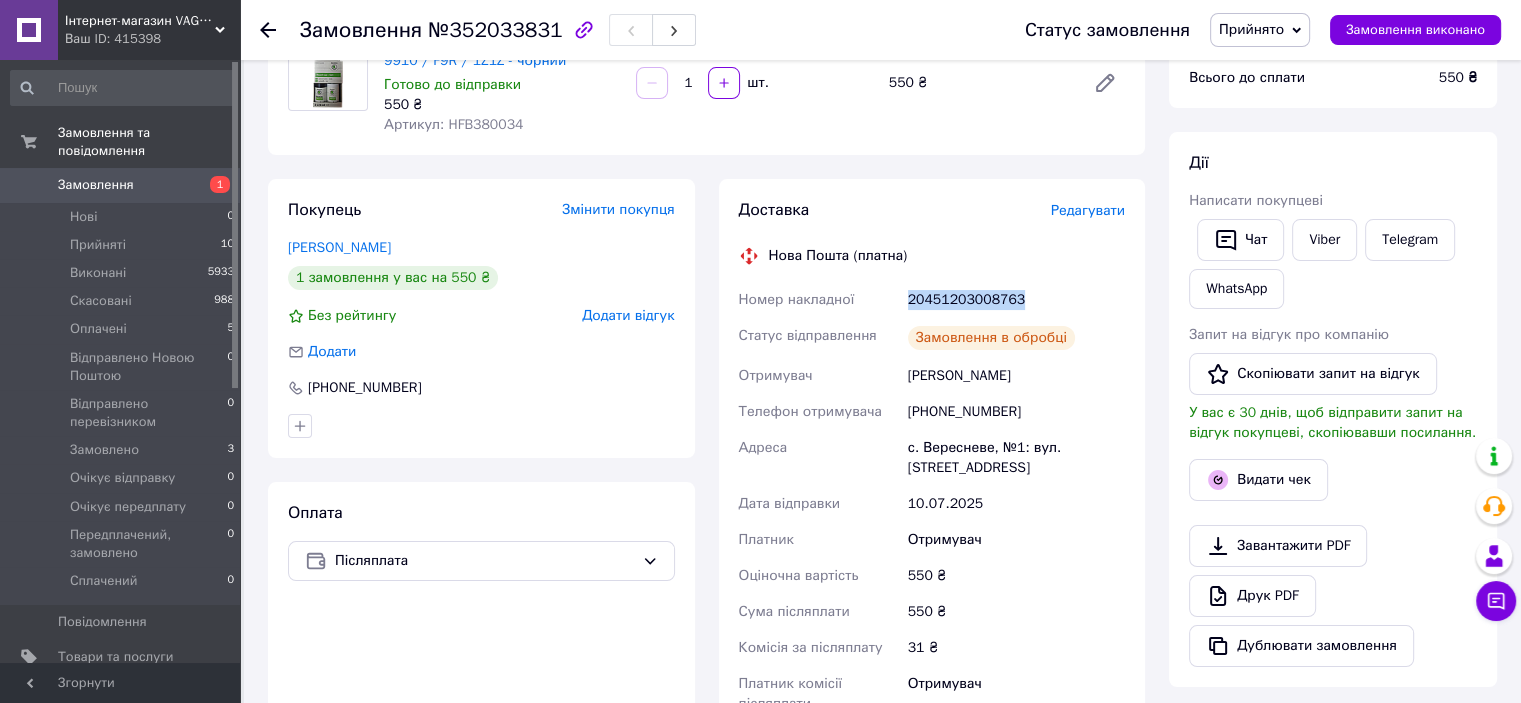 click on "20451203008763" at bounding box center [1016, 300] 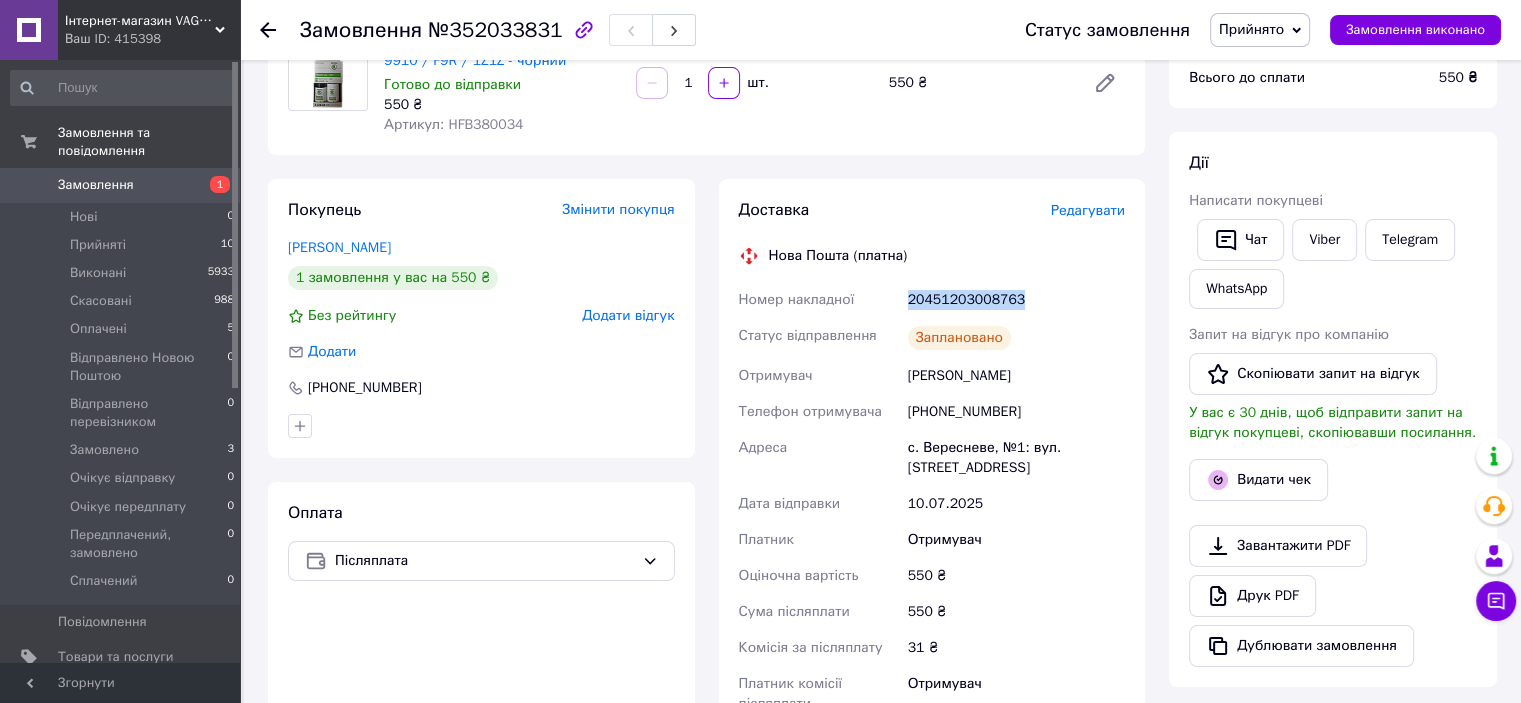 copy on "20451203008763" 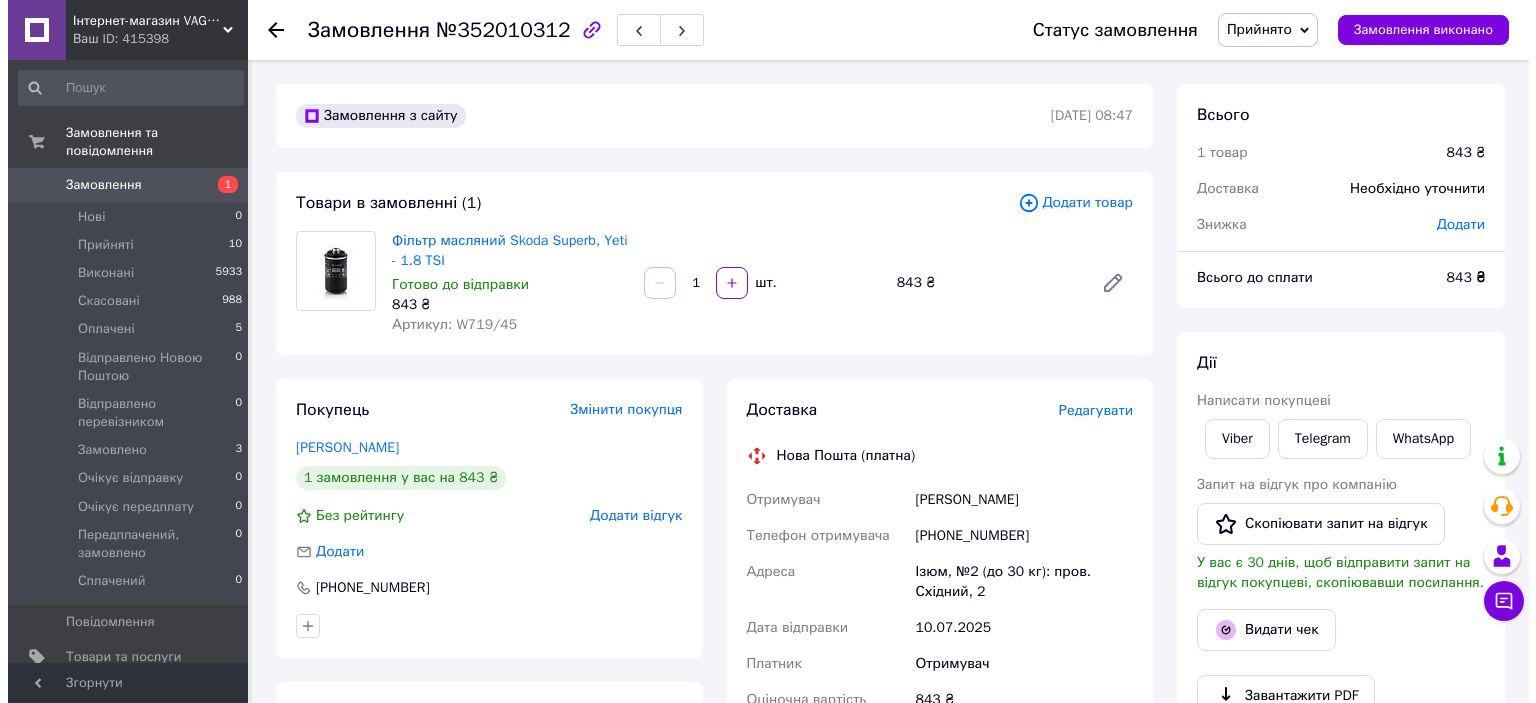 scroll, scrollTop: 0, scrollLeft: 0, axis: both 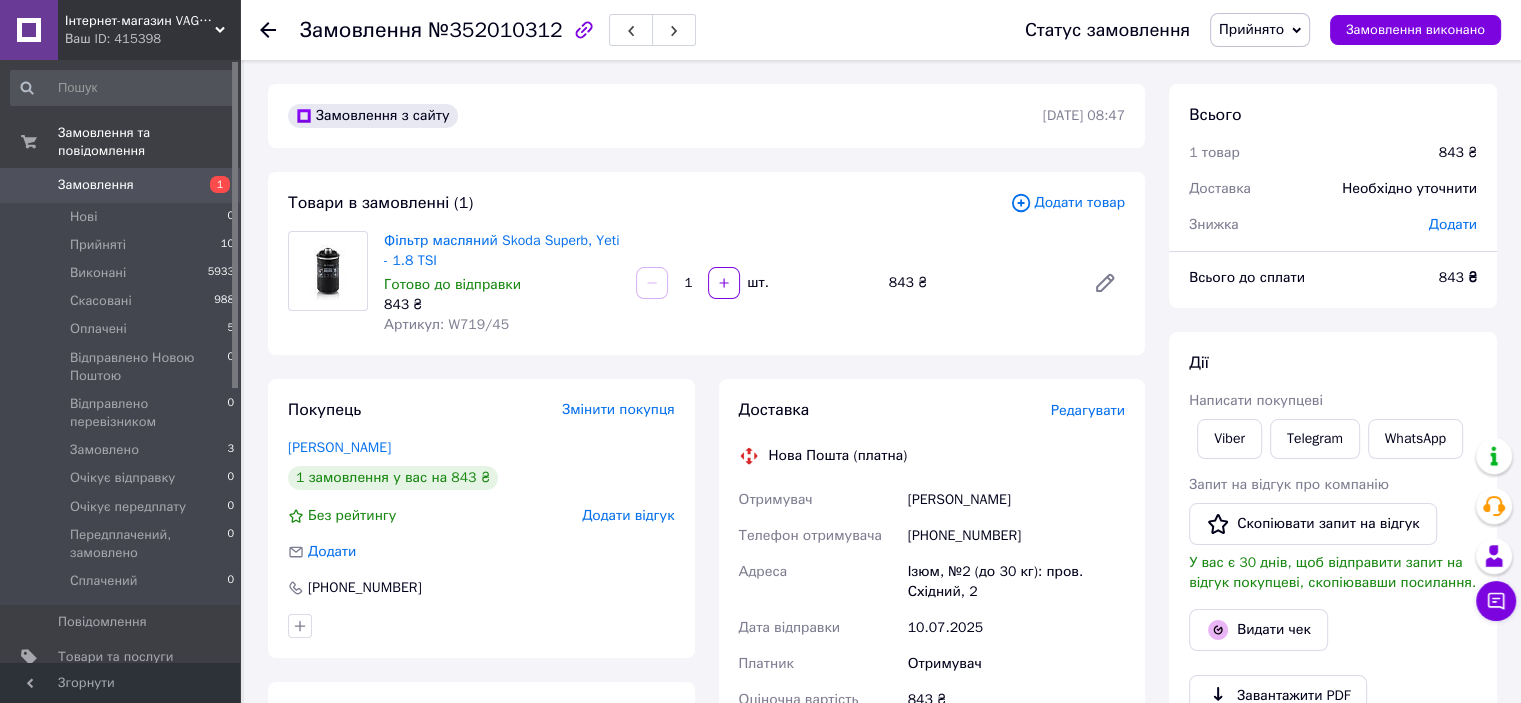 click on "[PHONE_NUMBER]" at bounding box center [1016, 536] 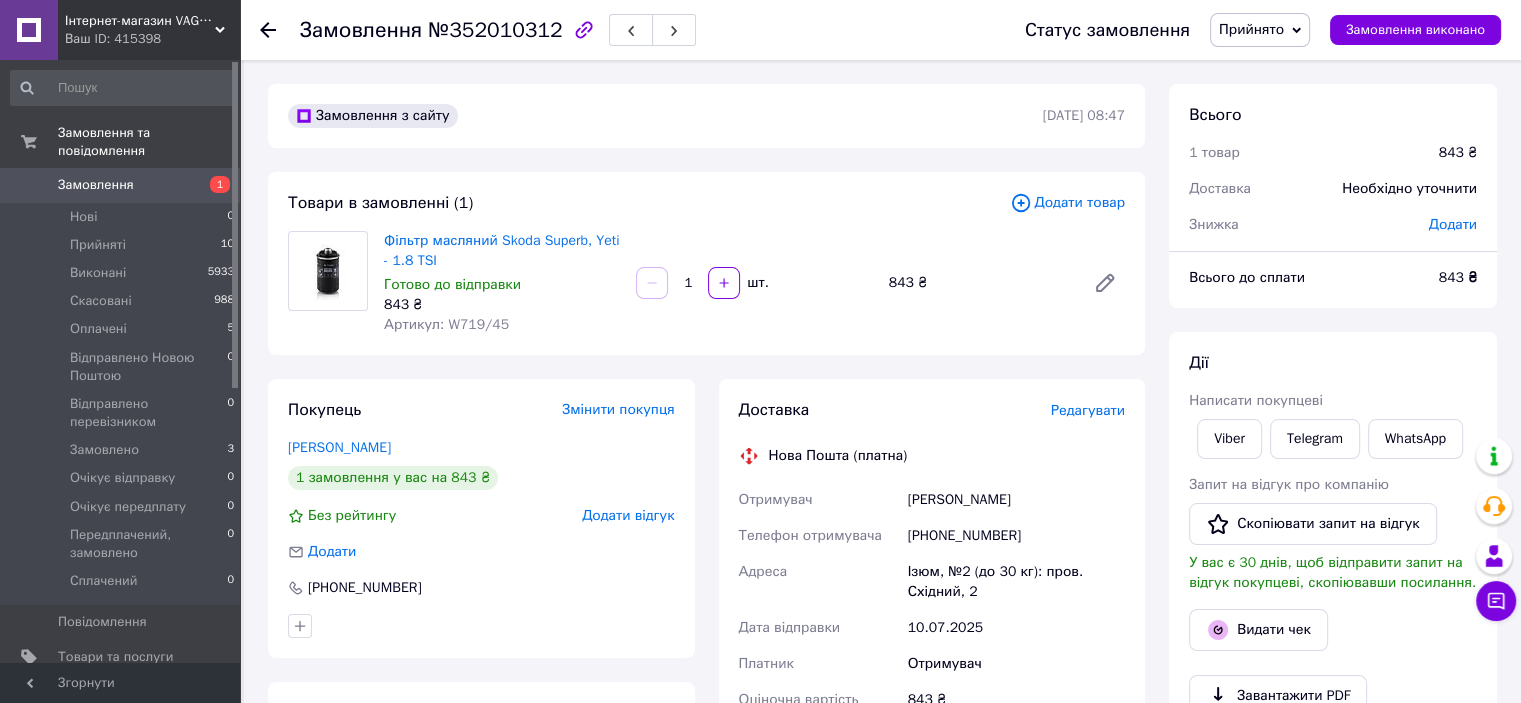 click on "Редагувати" at bounding box center [1088, 410] 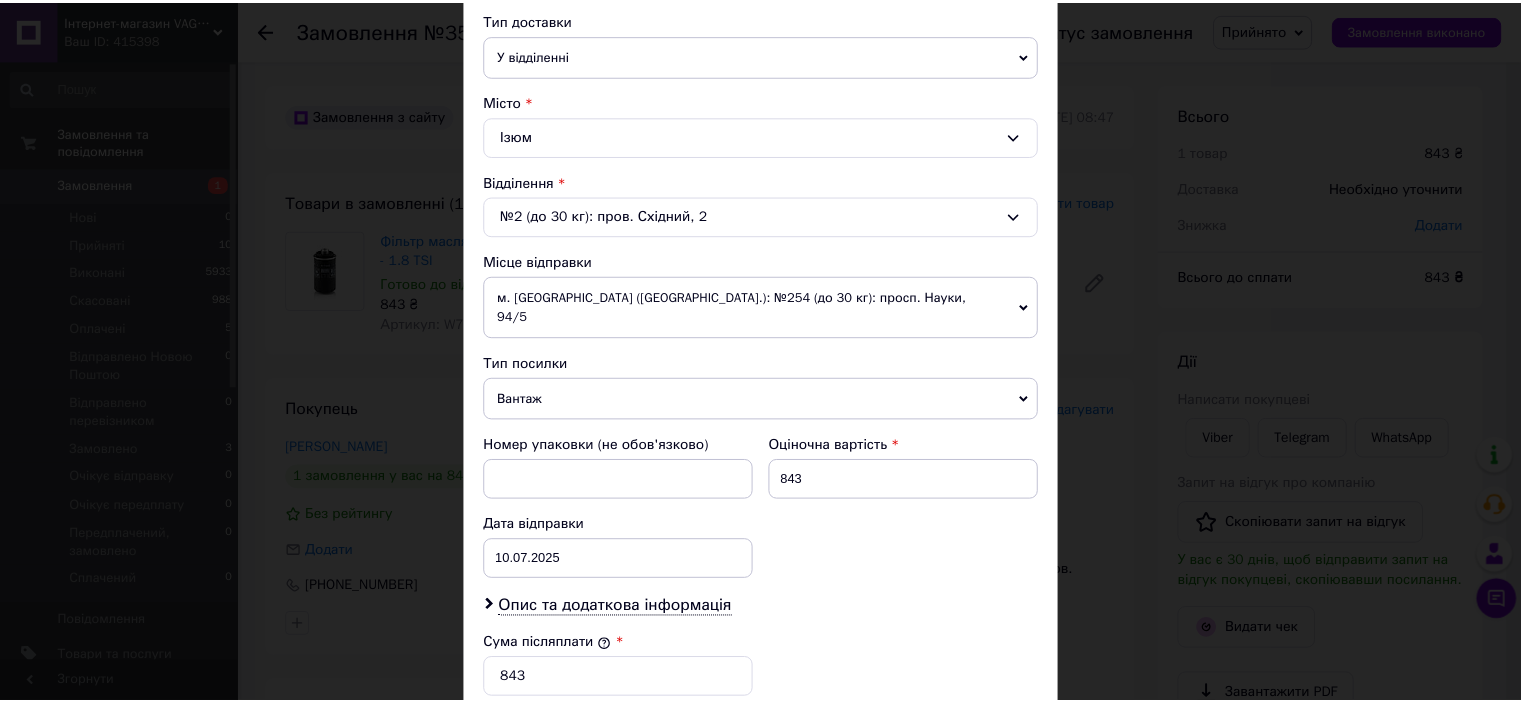 scroll, scrollTop: 816, scrollLeft: 0, axis: vertical 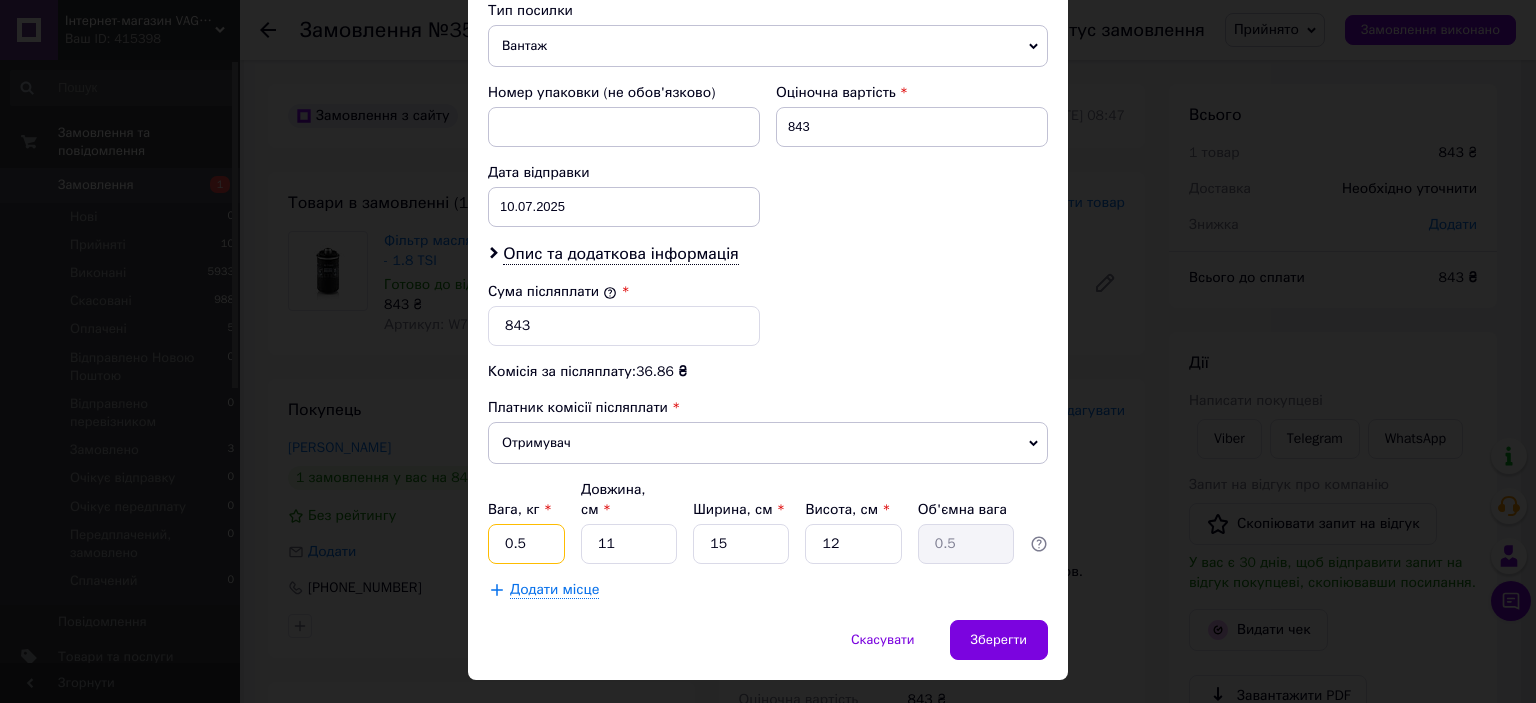 click on "0.5" at bounding box center [526, 544] 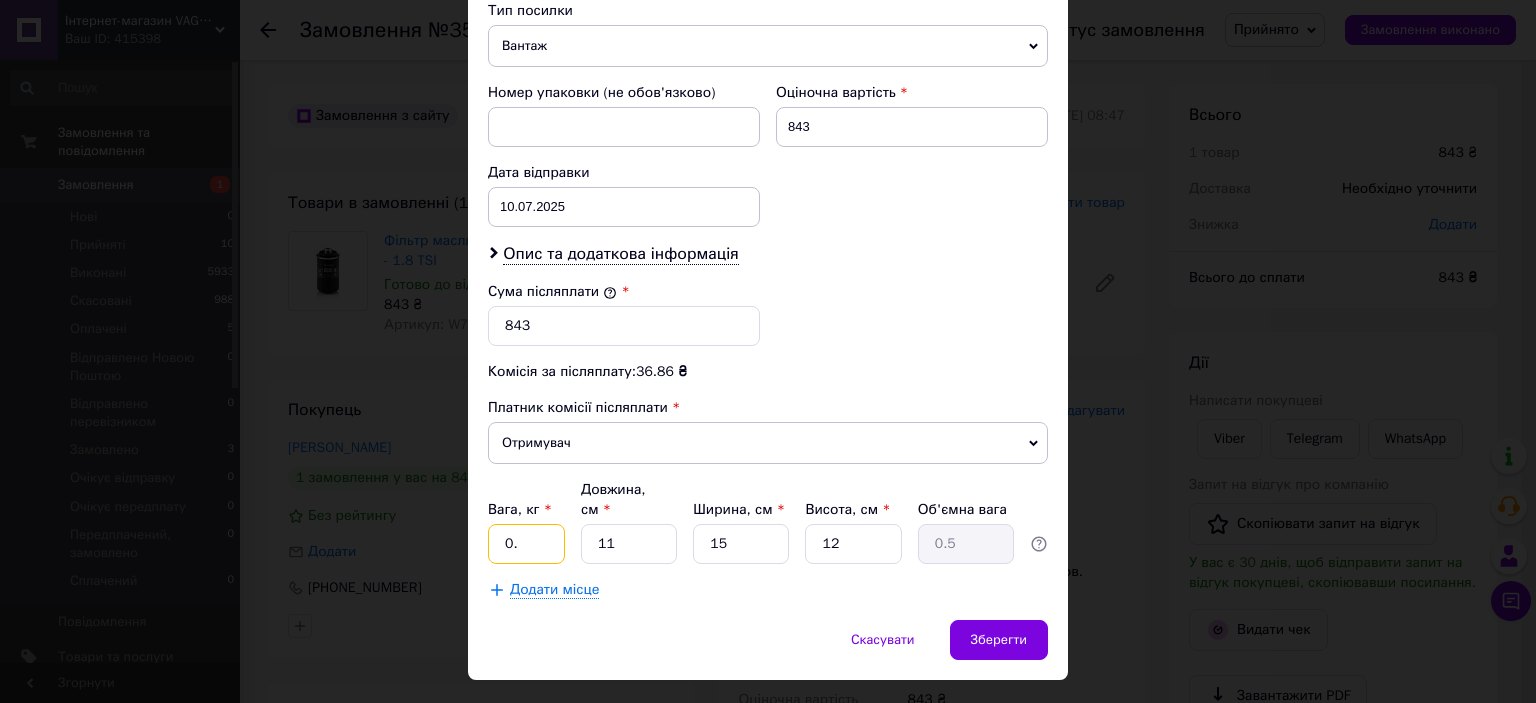 type on "0" 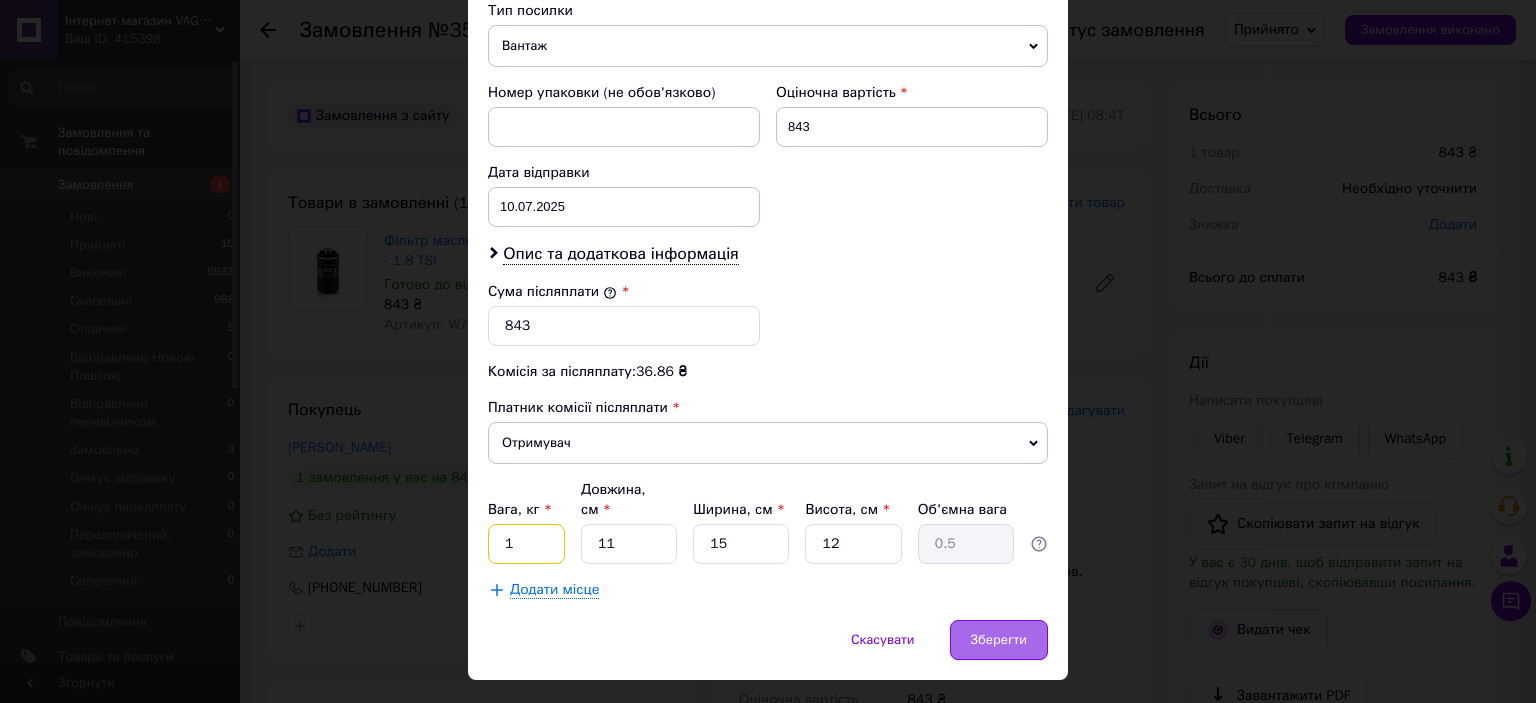 type on "1" 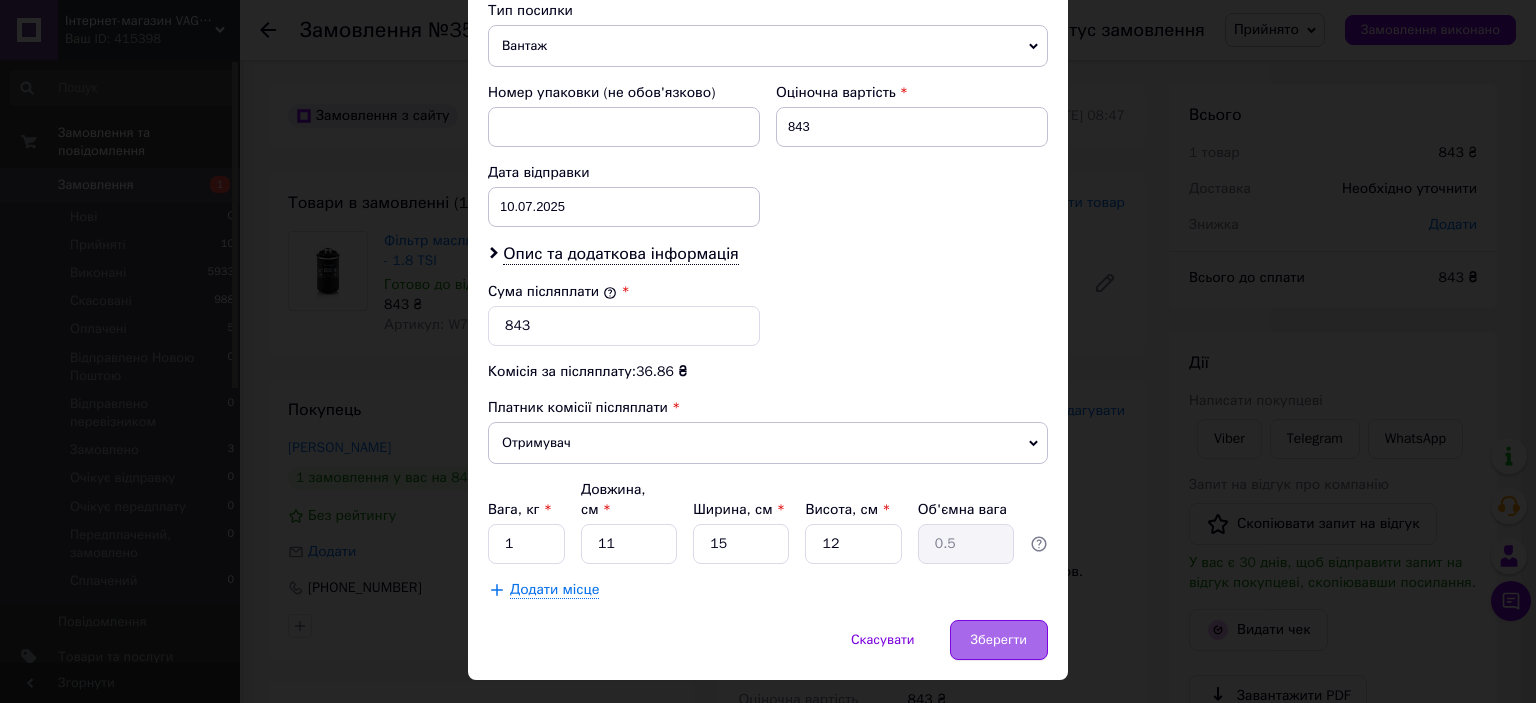 click on "Зберегти" at bounding box center (999, 640) 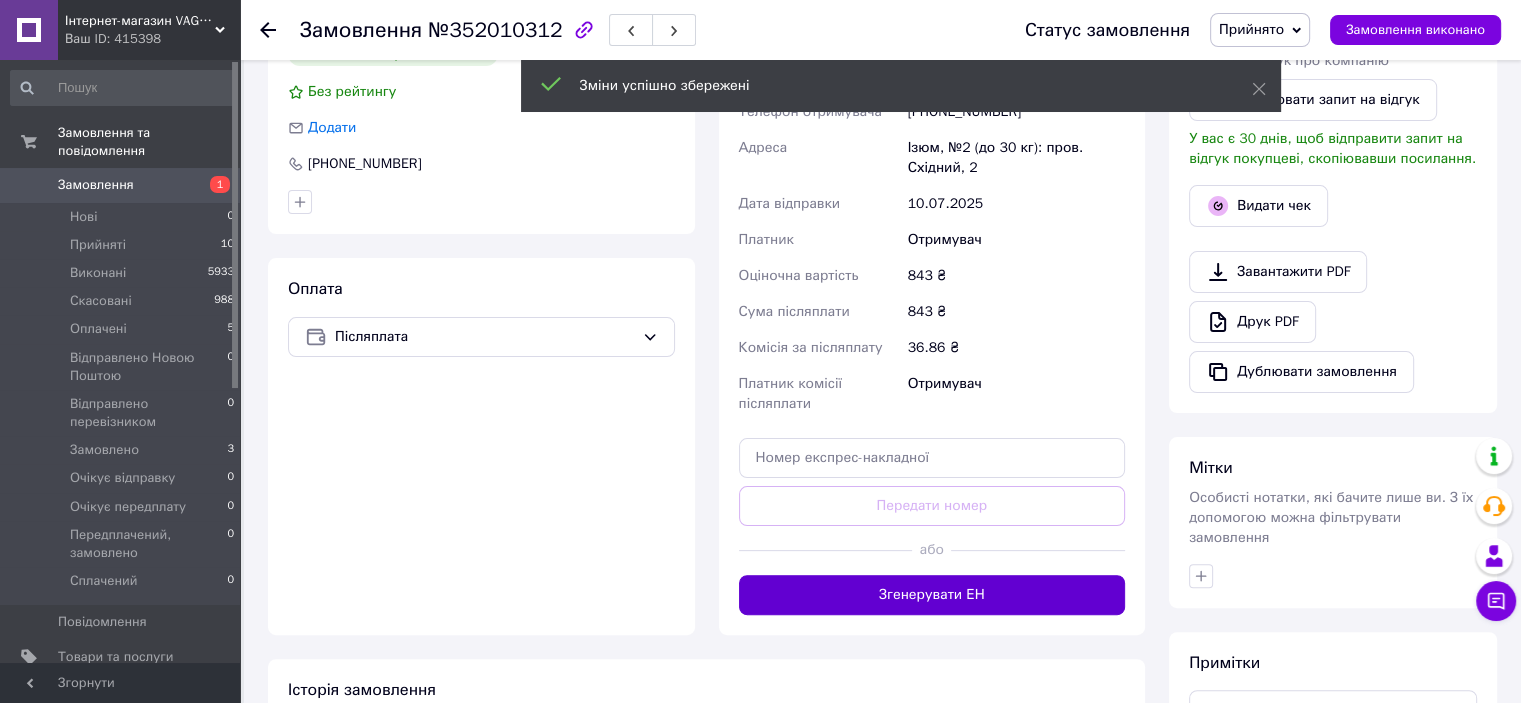 scroll, scrollTop: 500, scrollLeft: 0, axis: vertical 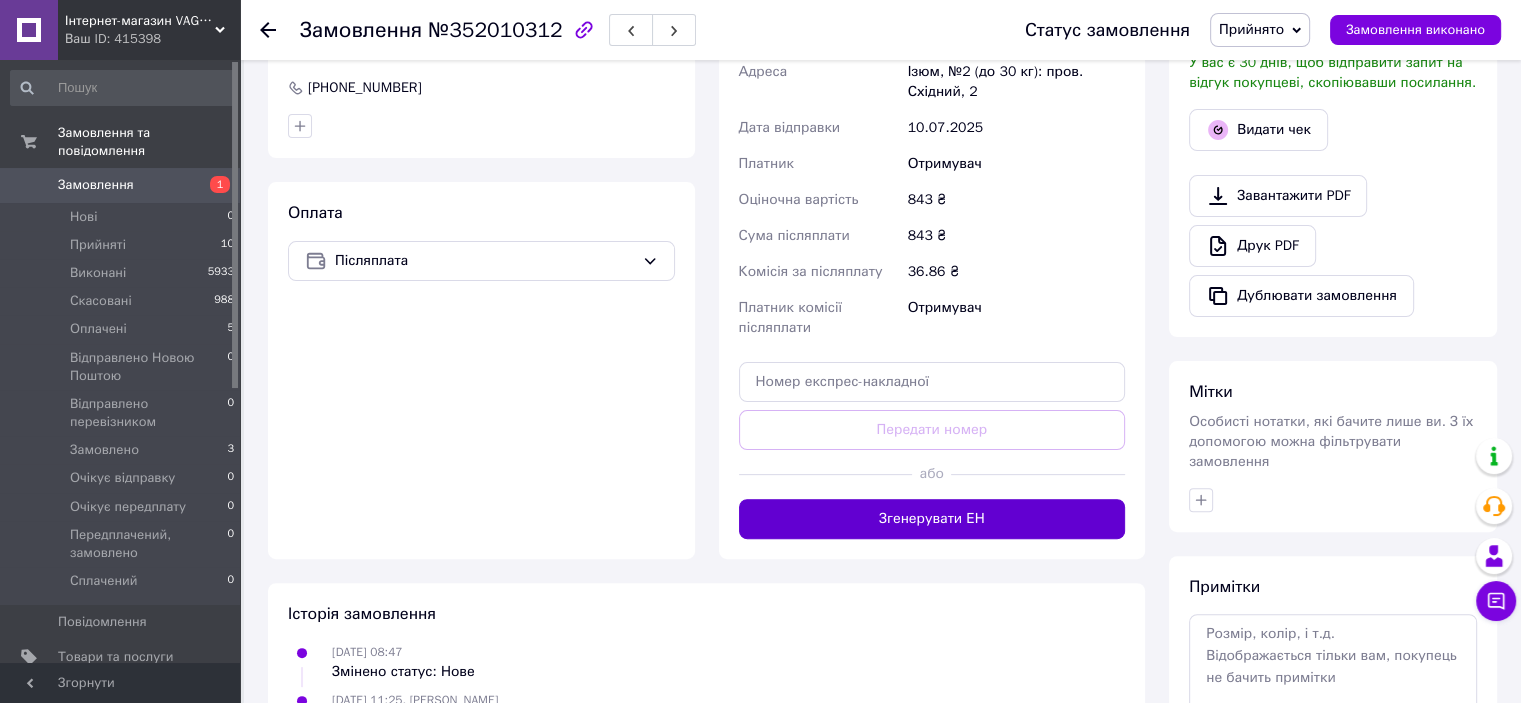 click on "Згенерувати ЕН" at bounding box center (932, 519) 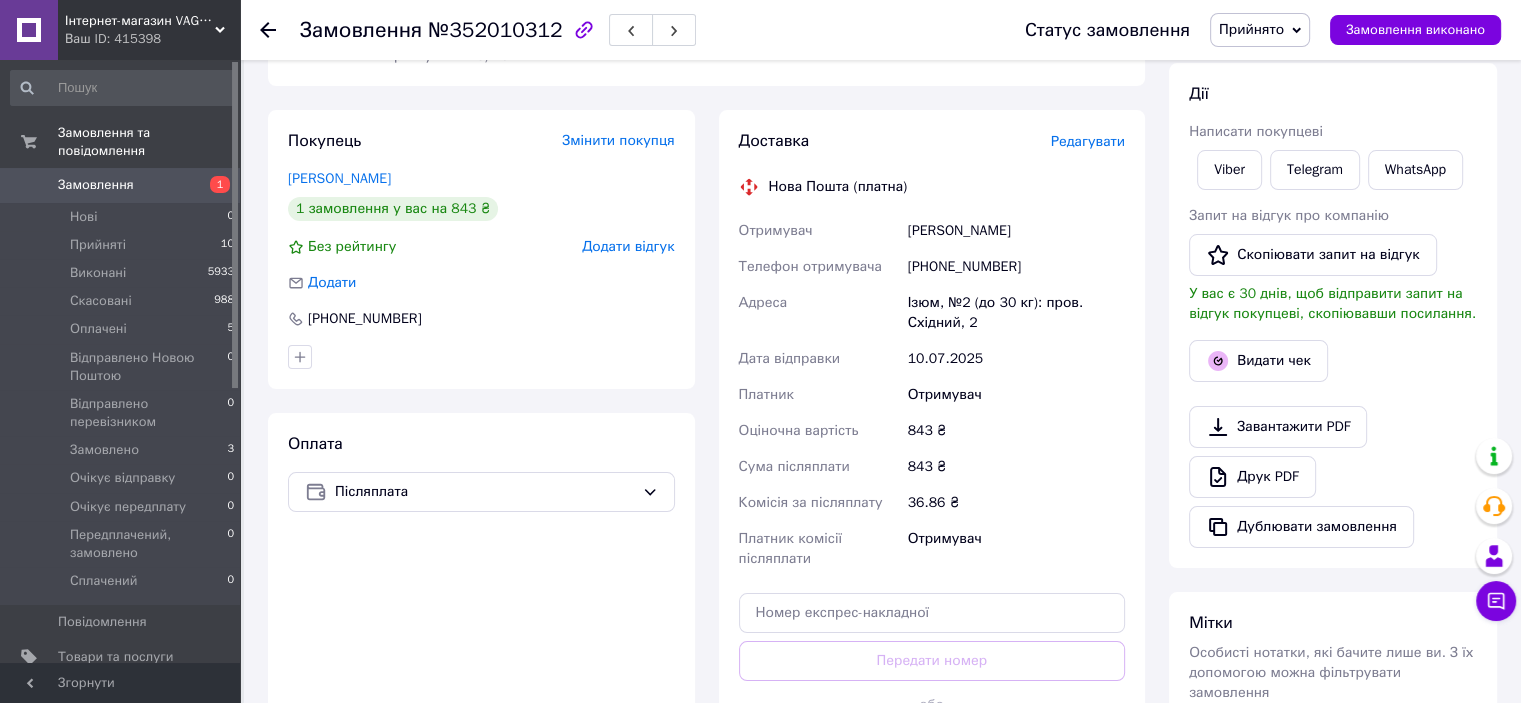 scroll, scrollTop: 100, scrollLeft: 0, axis: vertical 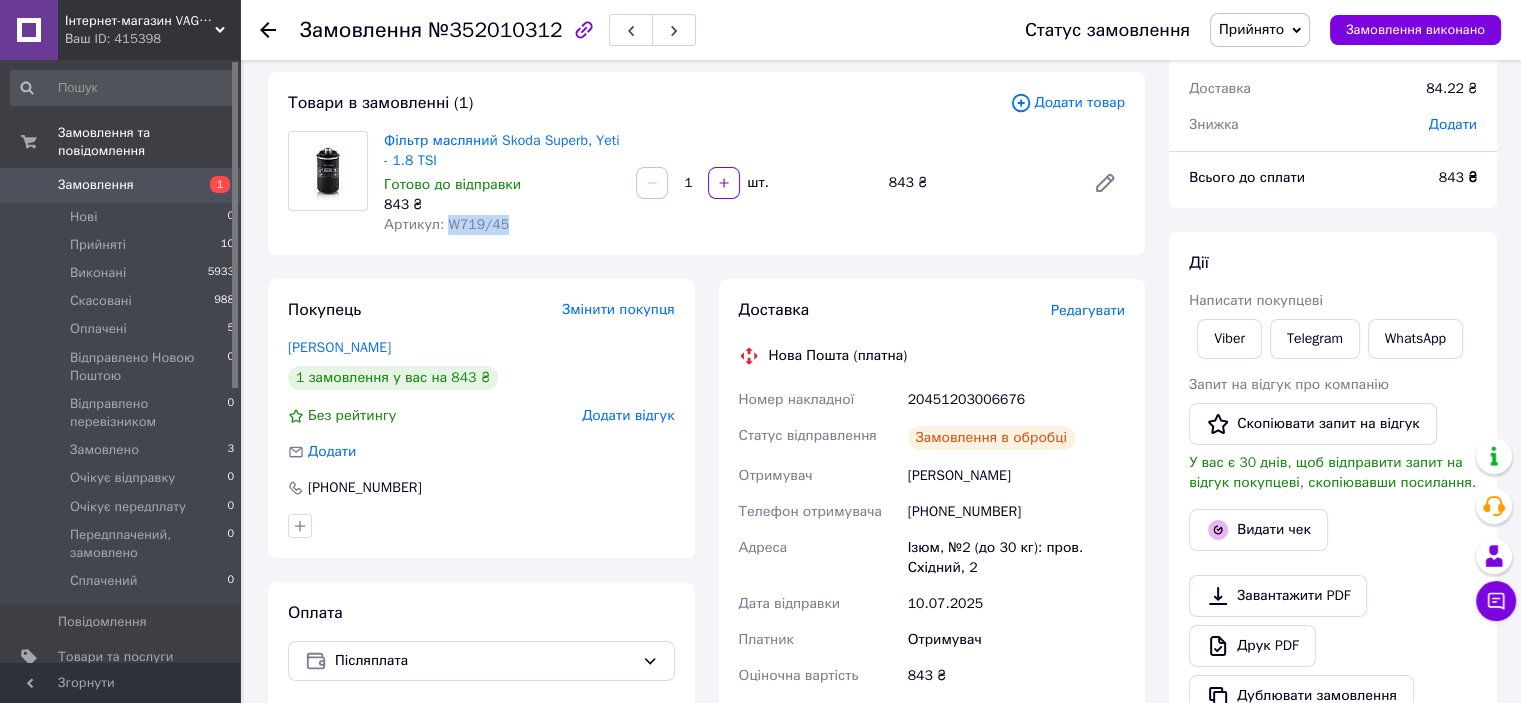 drag, startPoint x: 445, startPoint y: 227, endPoint x: 500, endPoint y: 229, distance: 55.03635 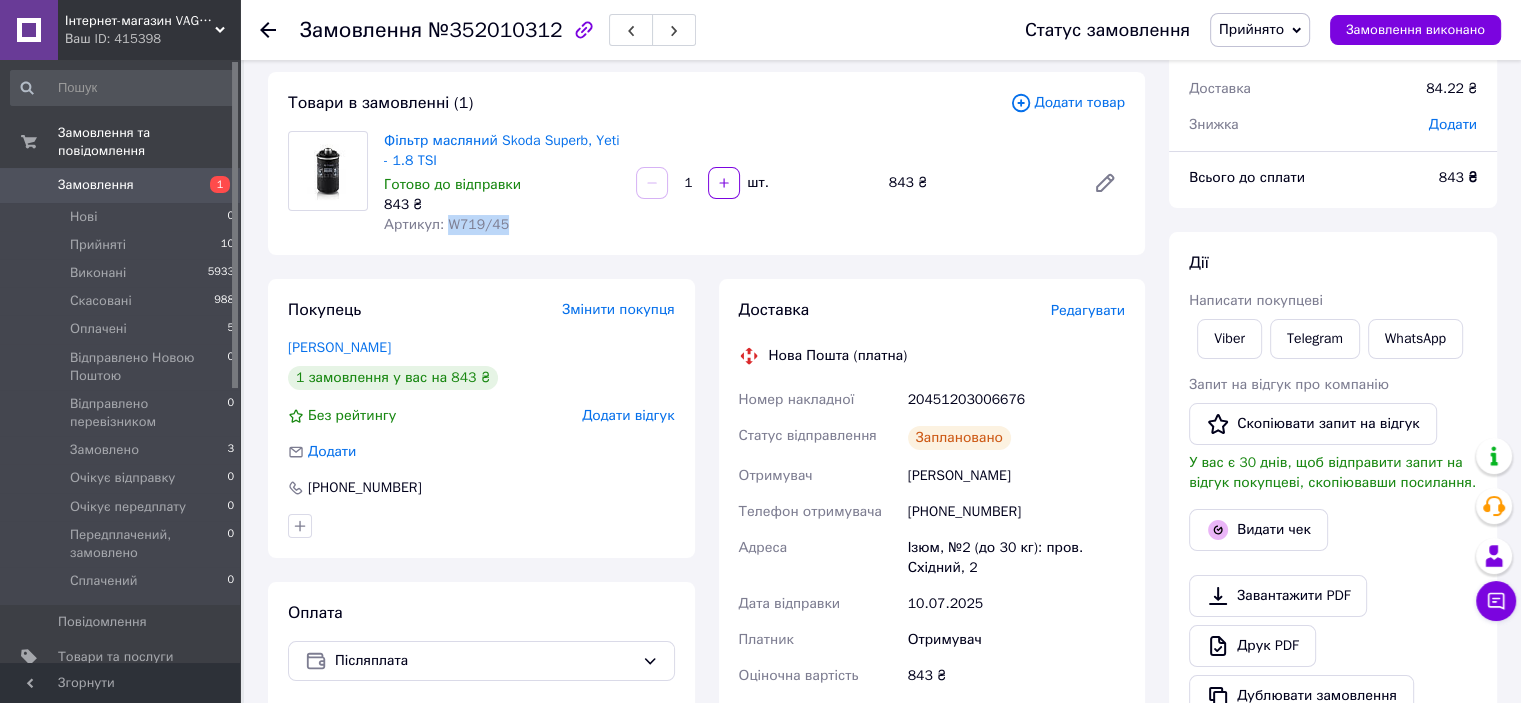 copy on "W719/45" 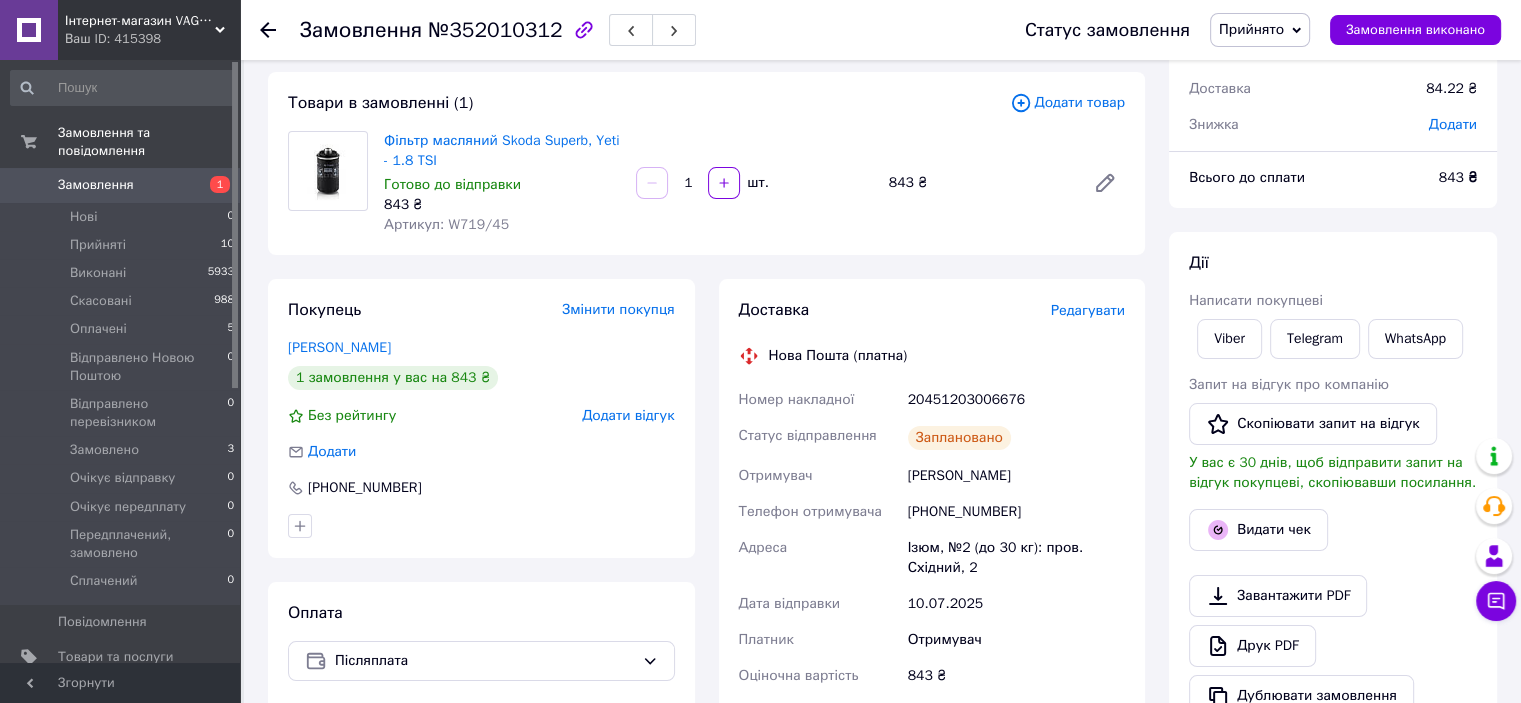 click on "20451203006676" at bounding box center (1016, 400) 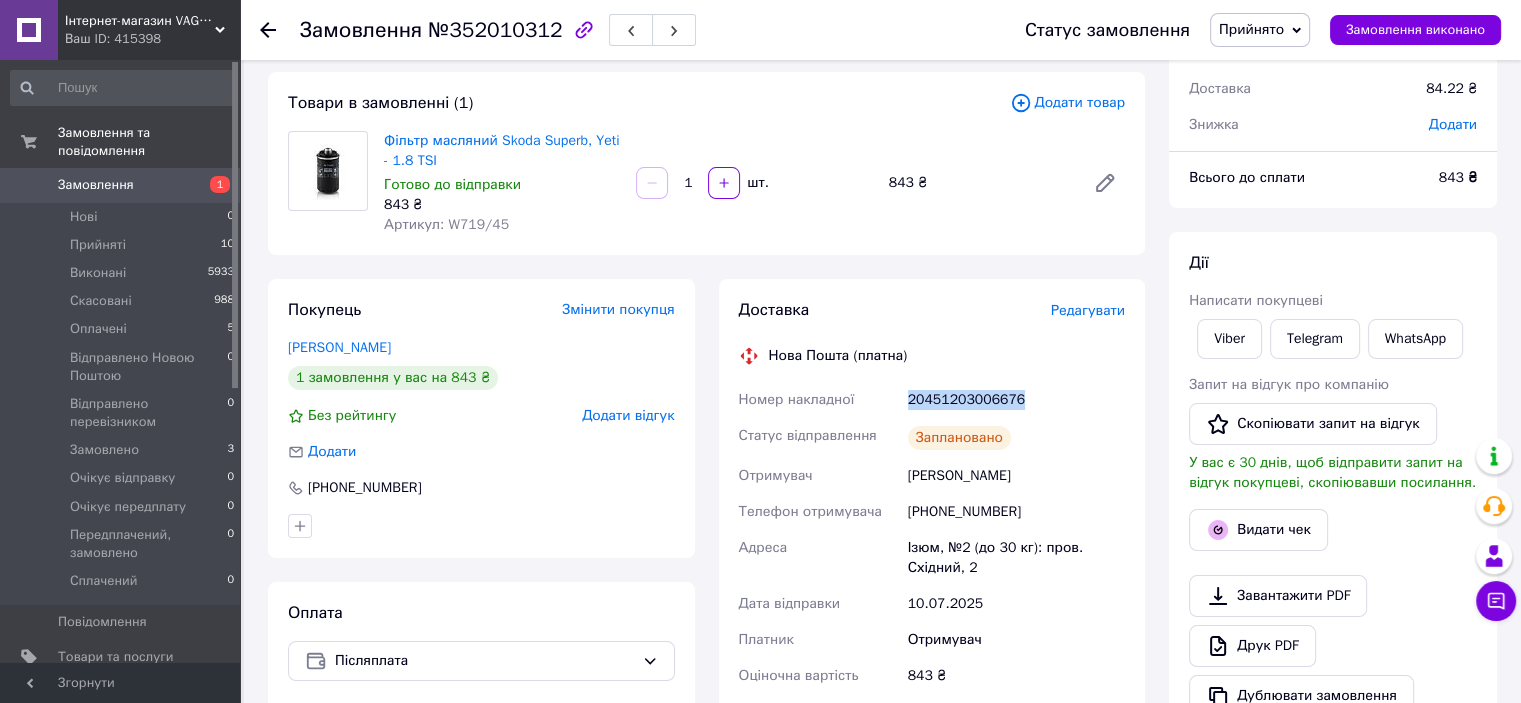 click on "20451203006676" at bounding box center [1016, 400] 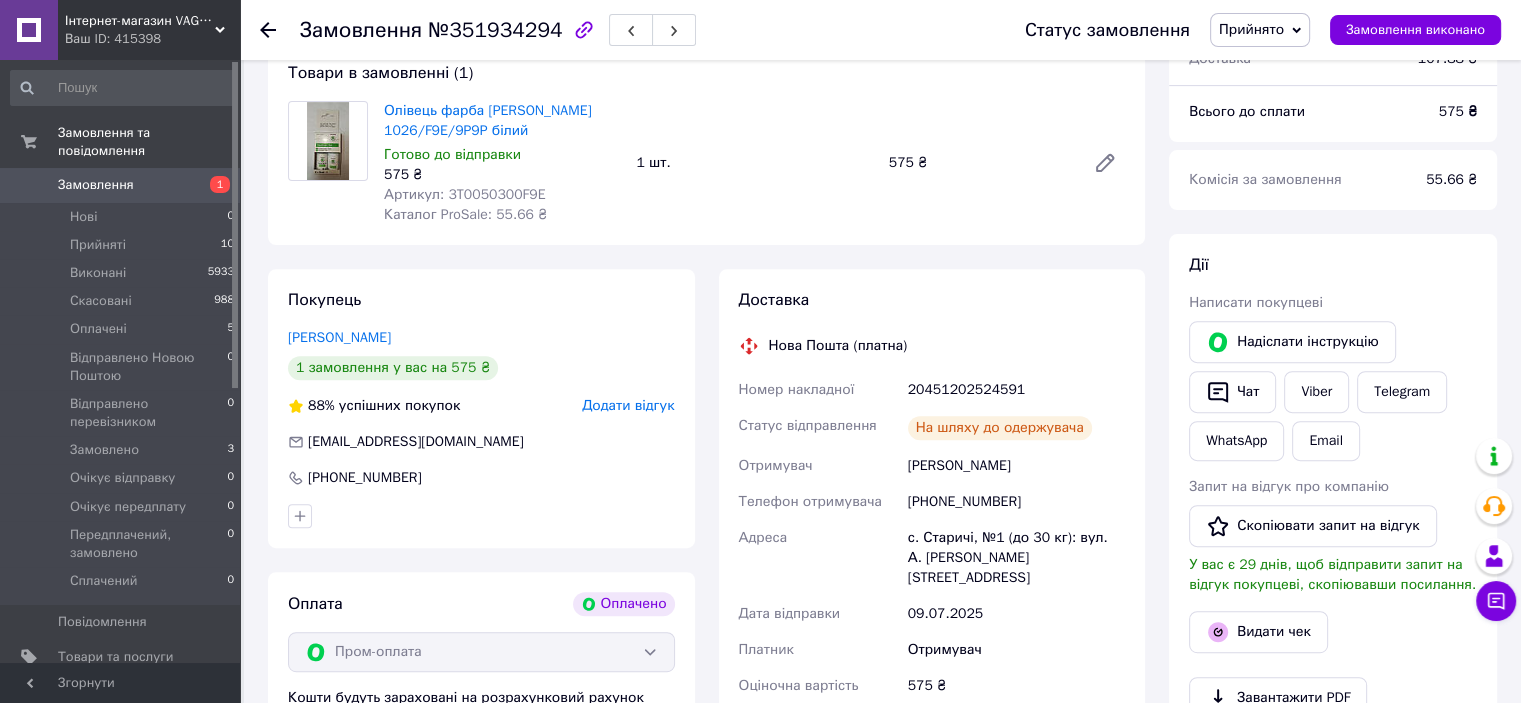 scroll, scrollTop: 700, scrollLeft: 0, axis: vertical 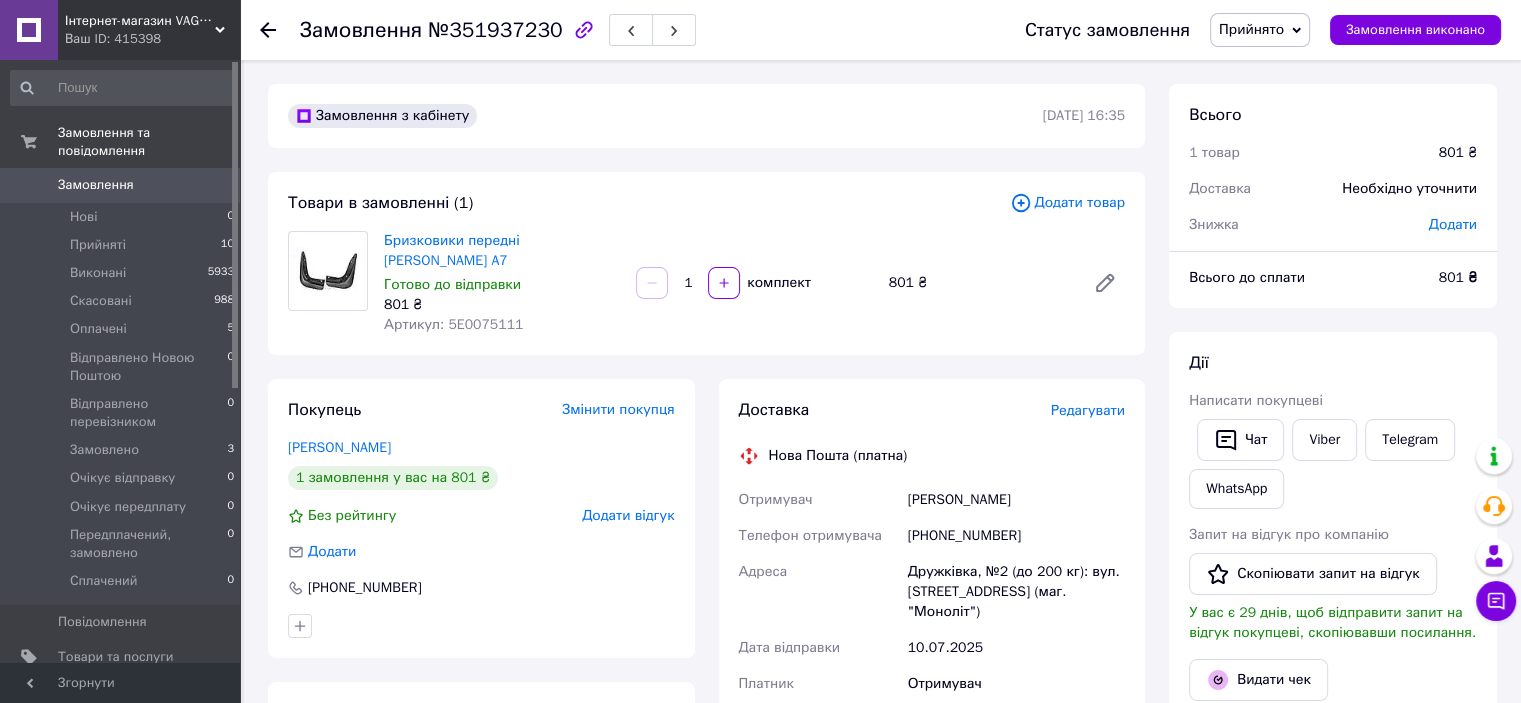 click on "801 ₴" at bounding box center (502, 305) 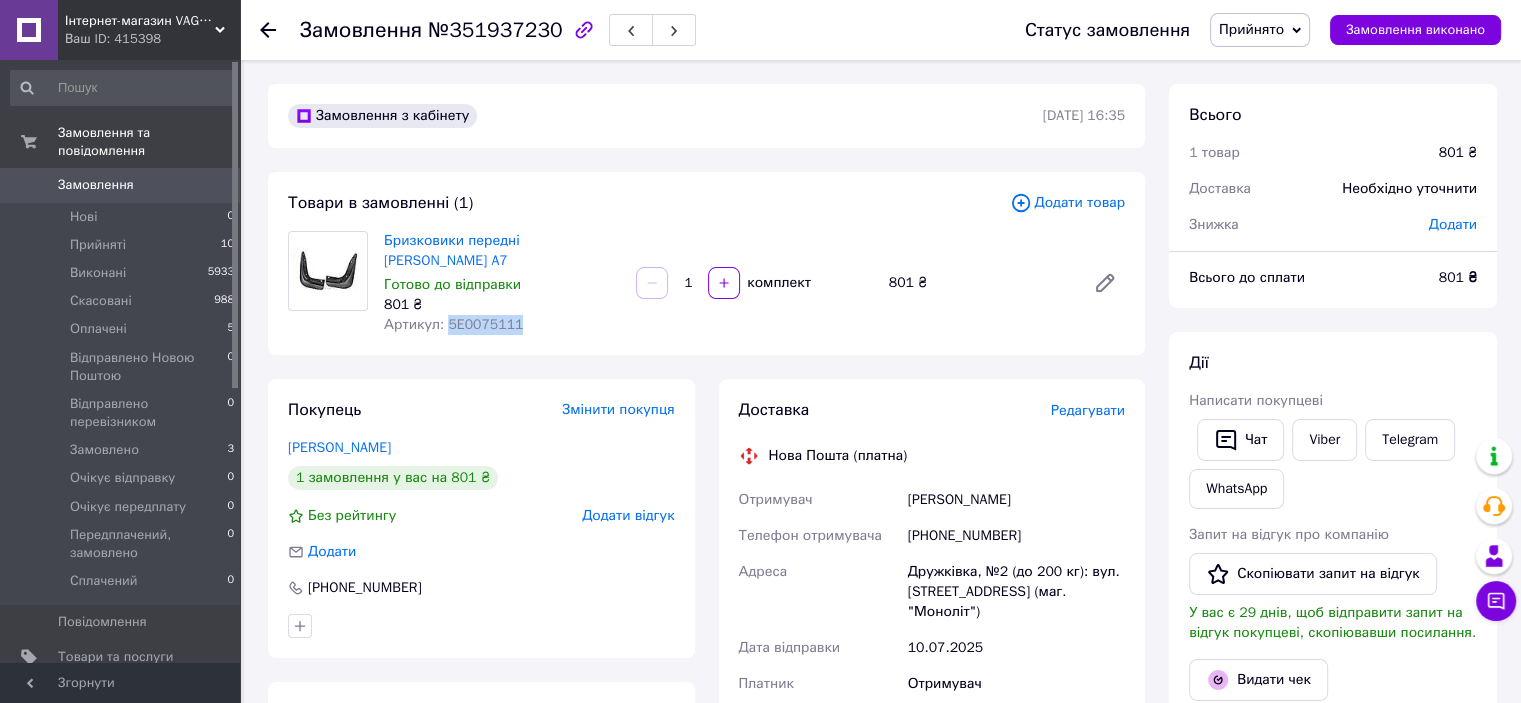 click on "Артикул: 5E0075111" at bounding box center (453, 324) 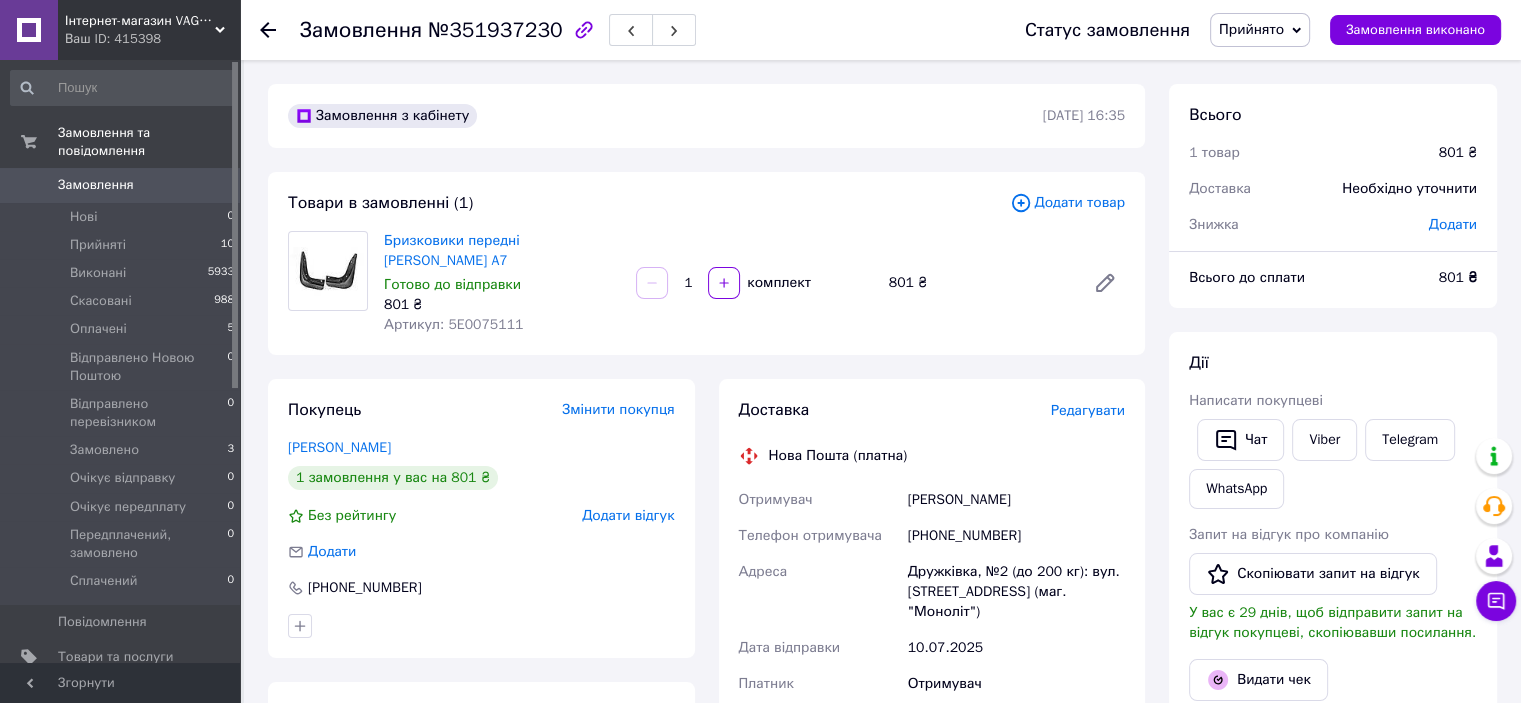 click on "Редагувати" at bounding box center (1088, 410) 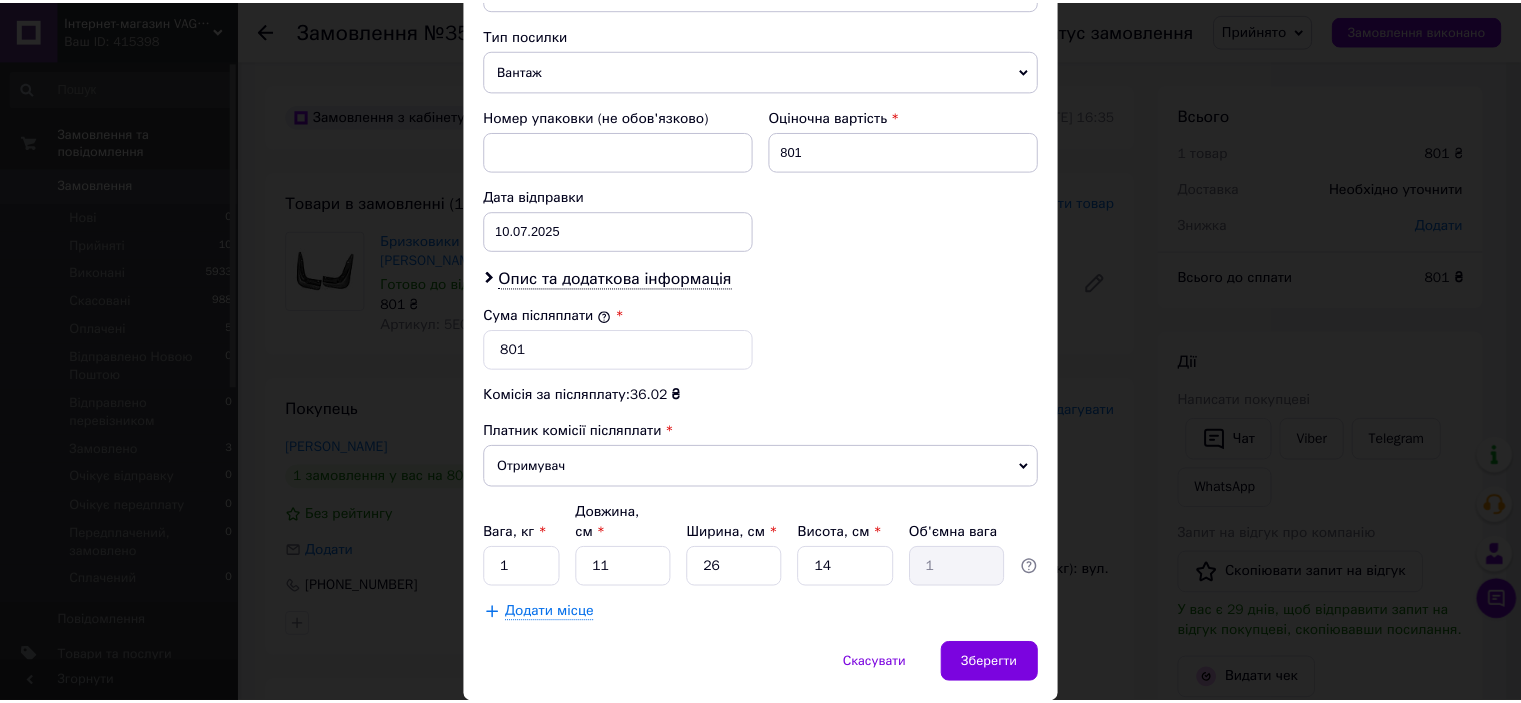 scroll, scrollTop: 800, scrollLeft: 0, axis: vertical 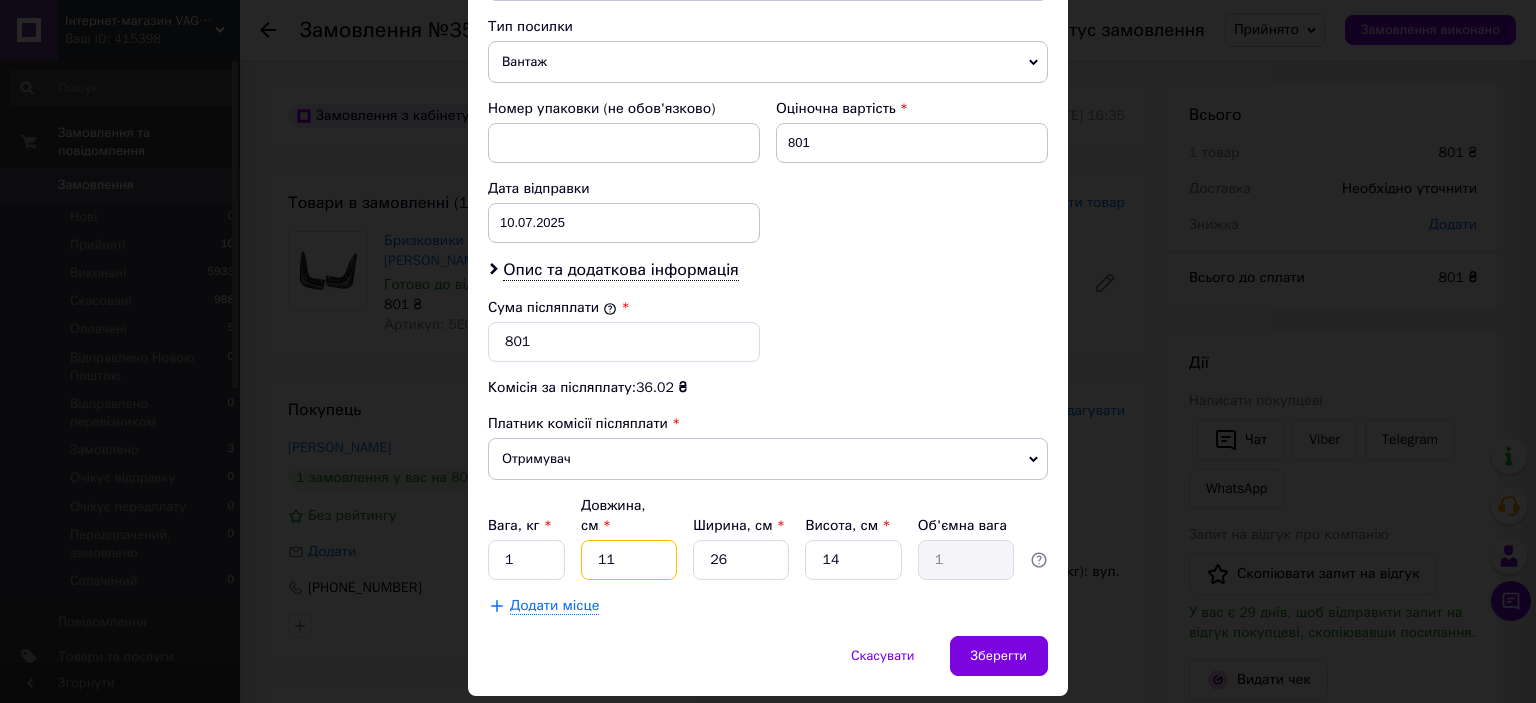 click on "11" at bounding box center [629, 560] 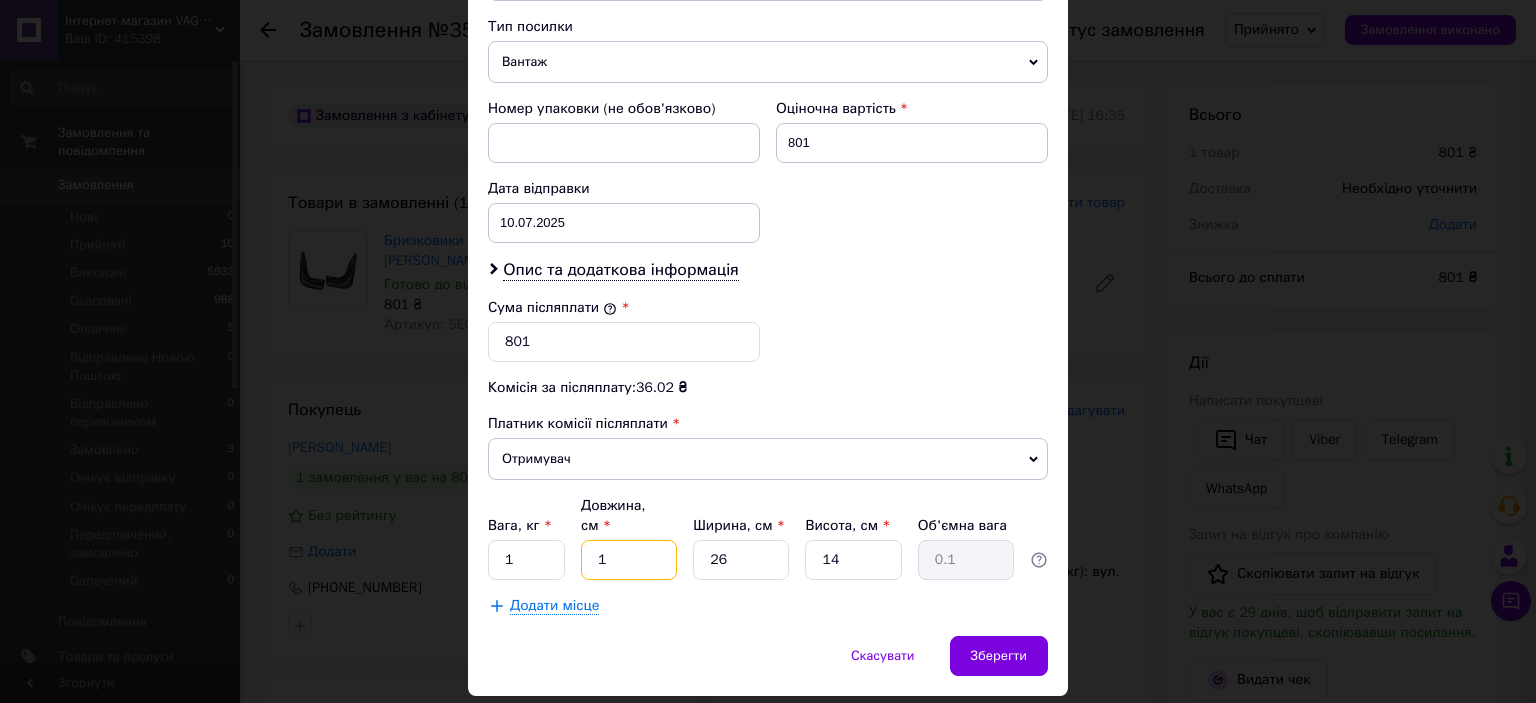 type 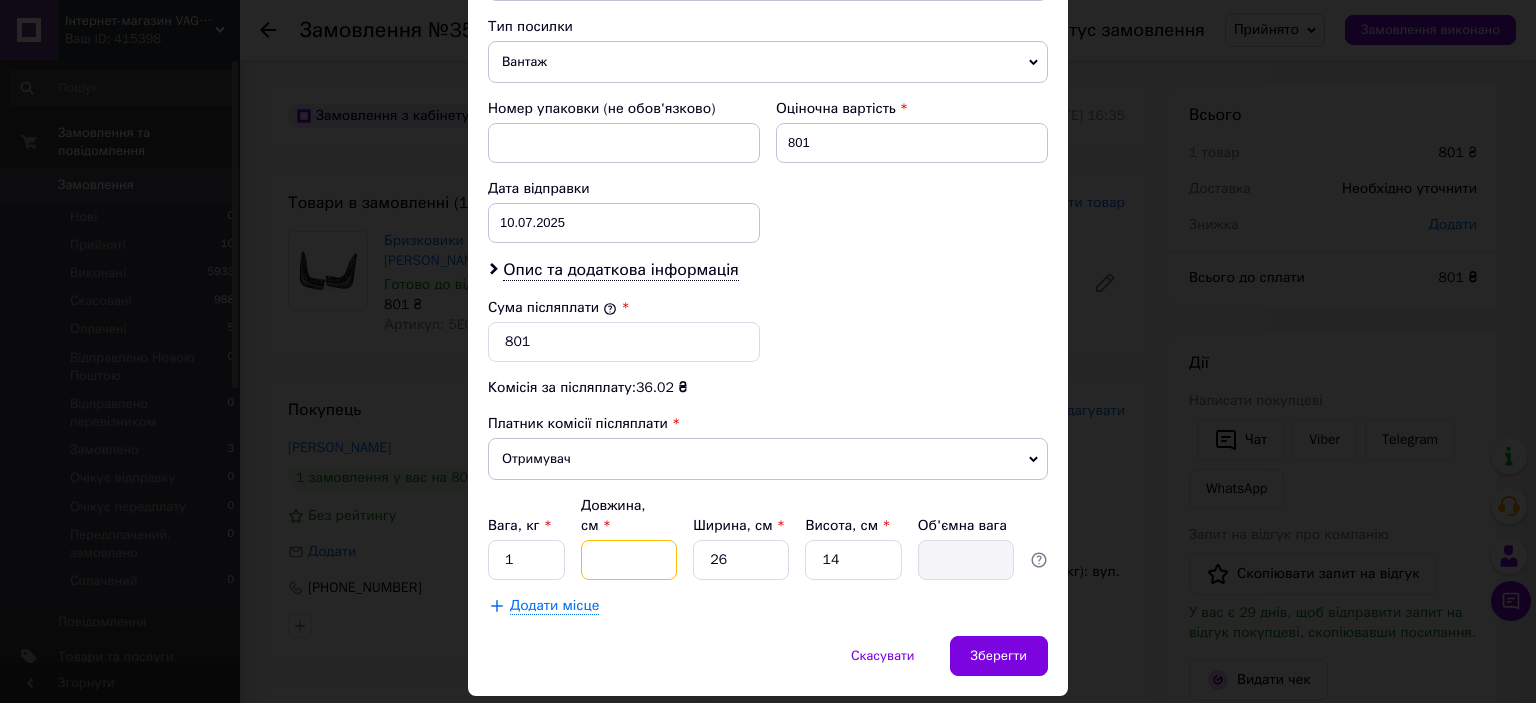 type on "3" 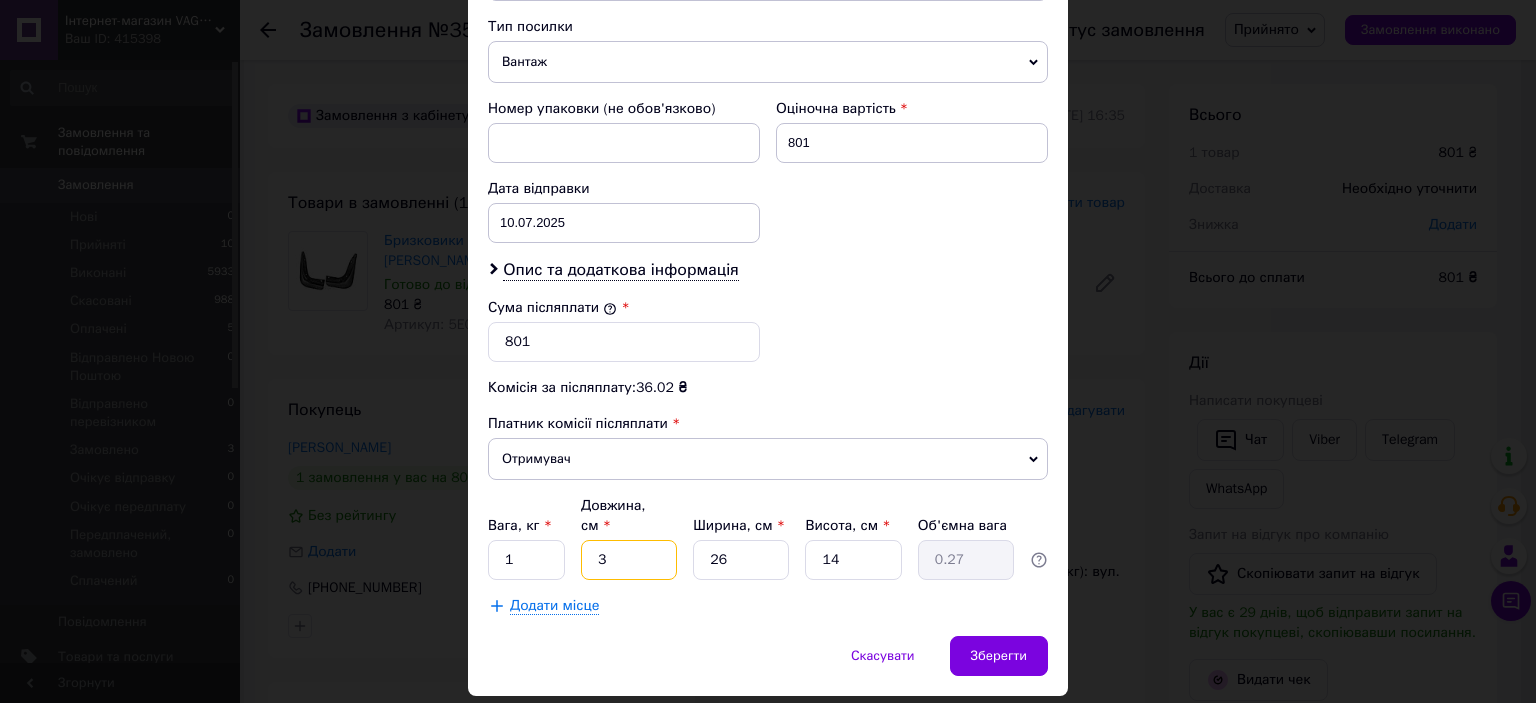 type on "30" 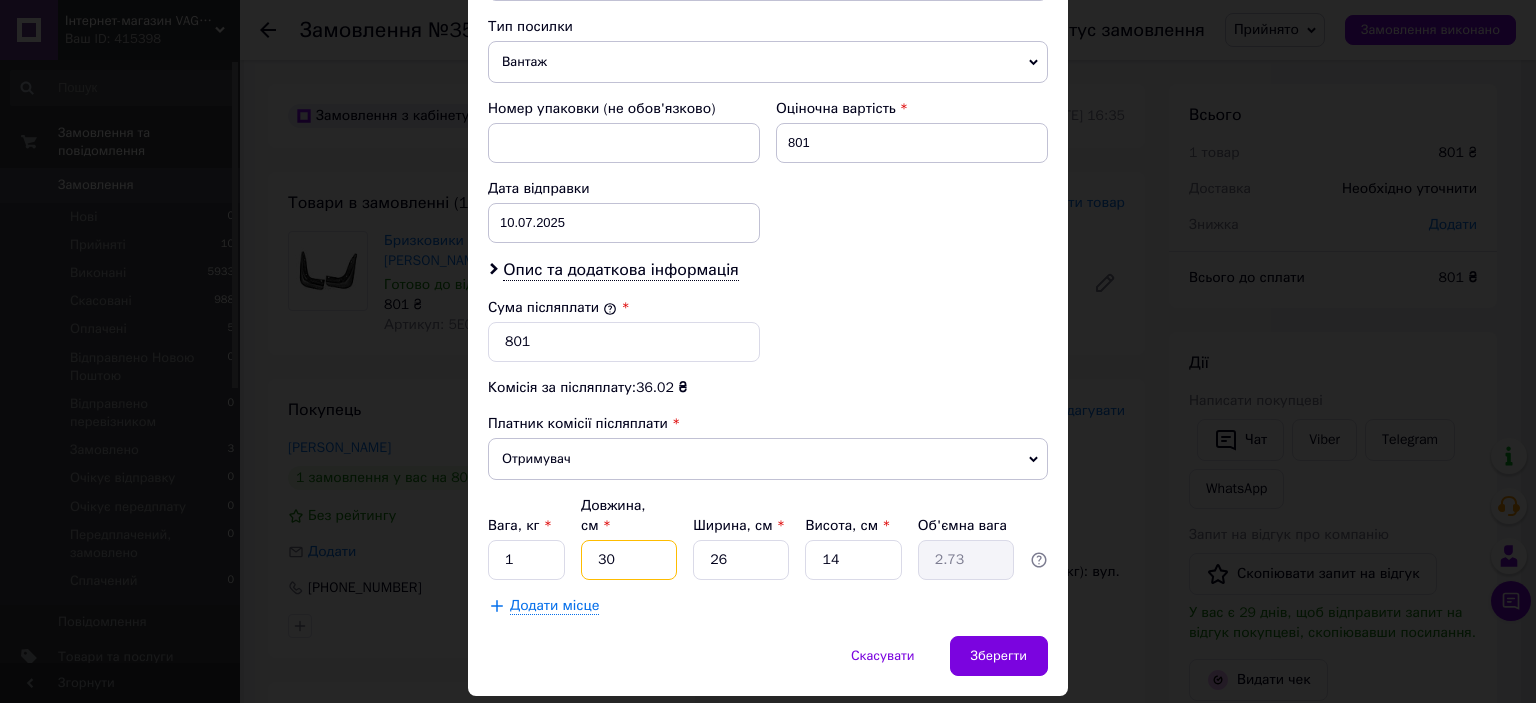 type on "30" 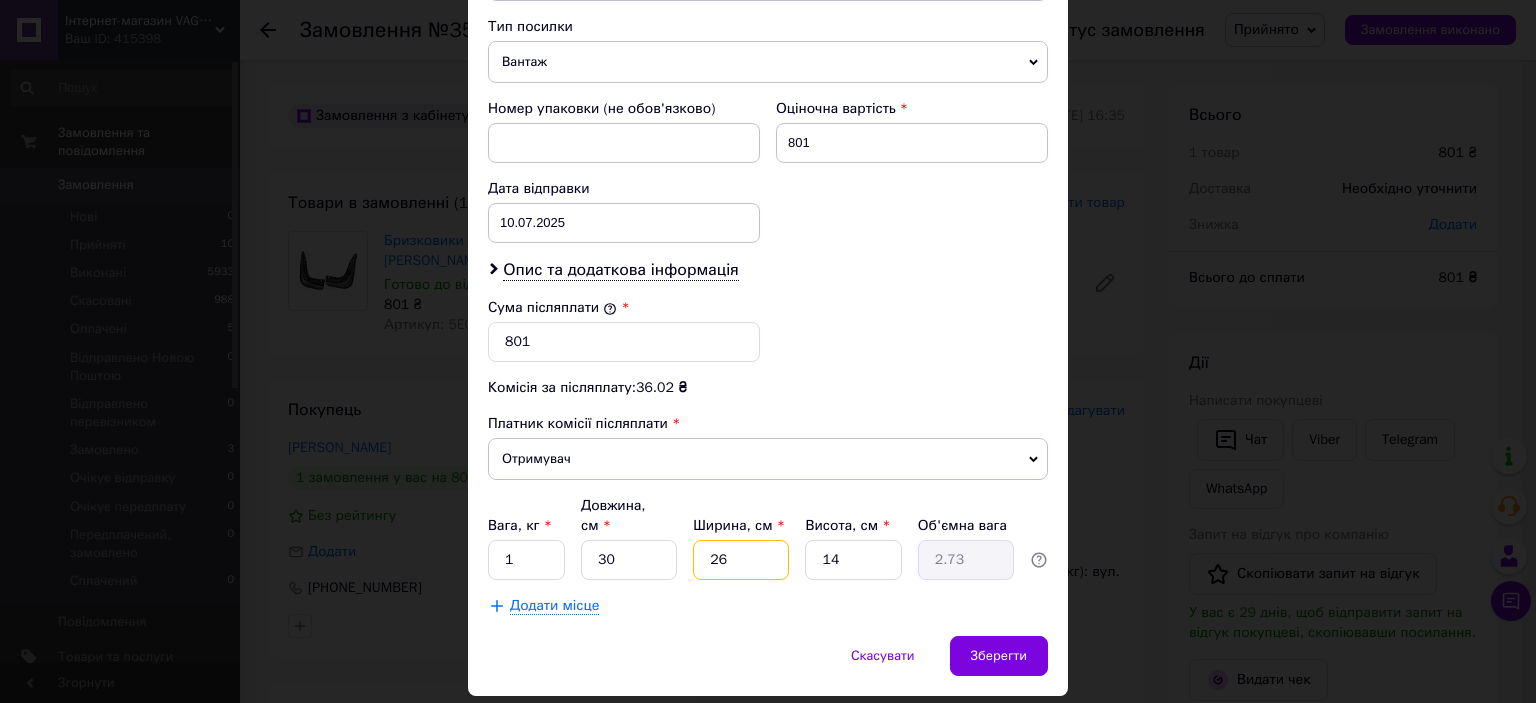 type on "3" 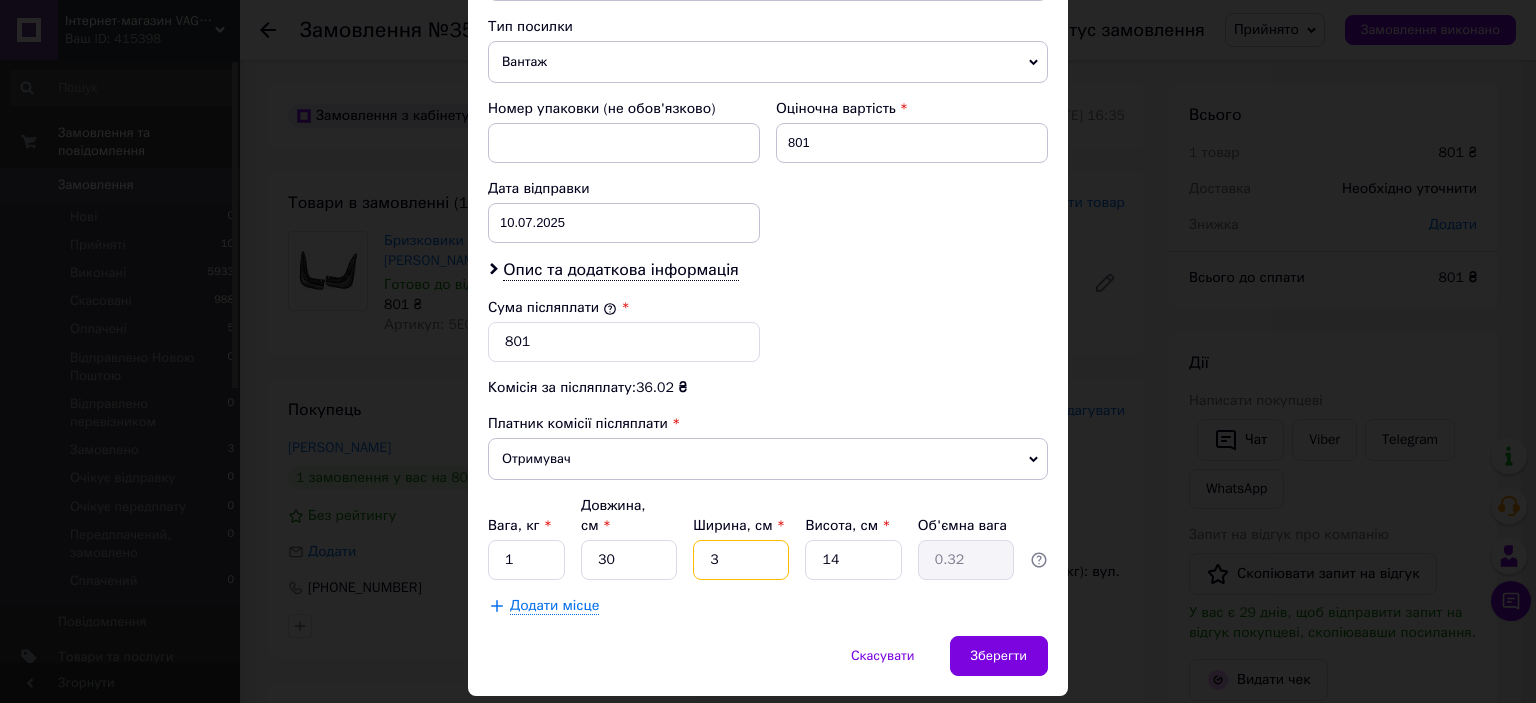 type on "34" 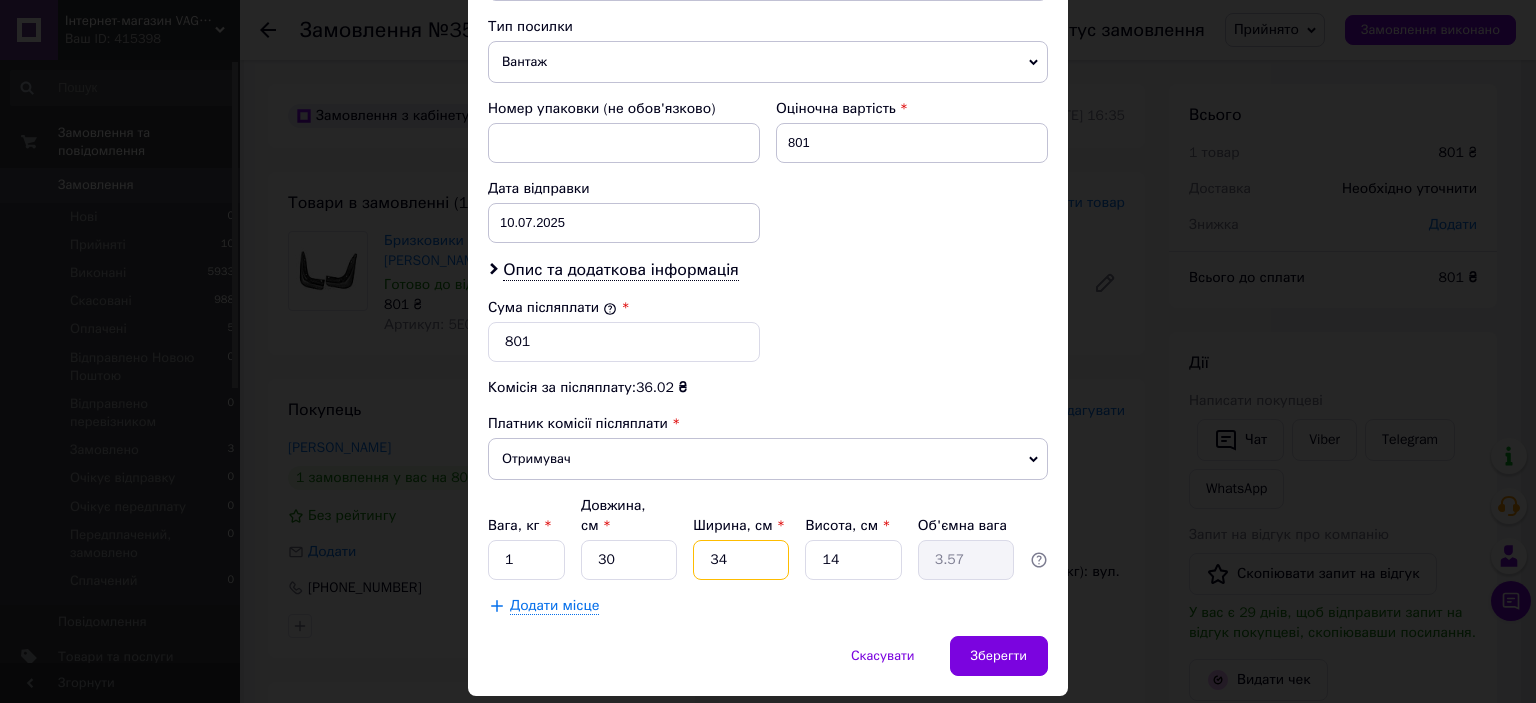 type on "34" 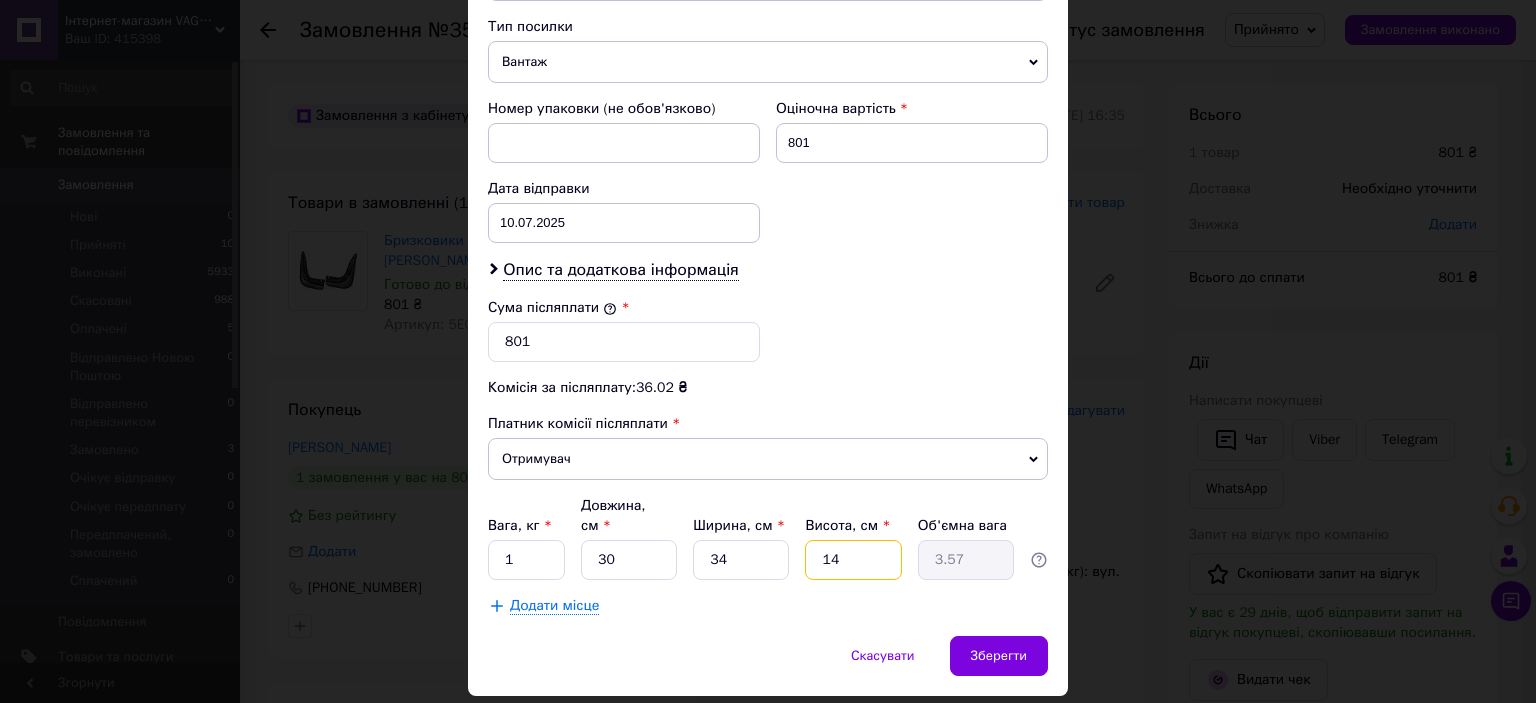 type on "1" 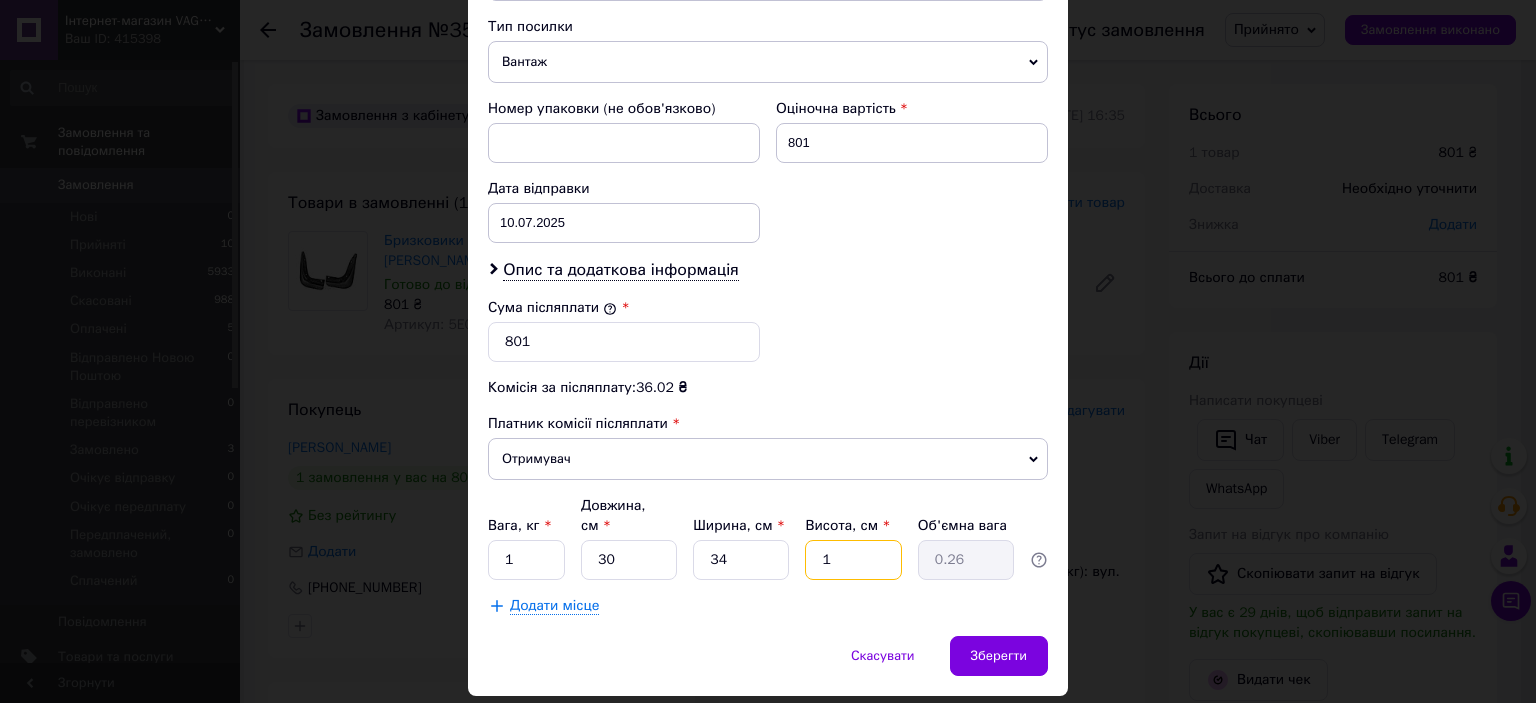 type on "10" 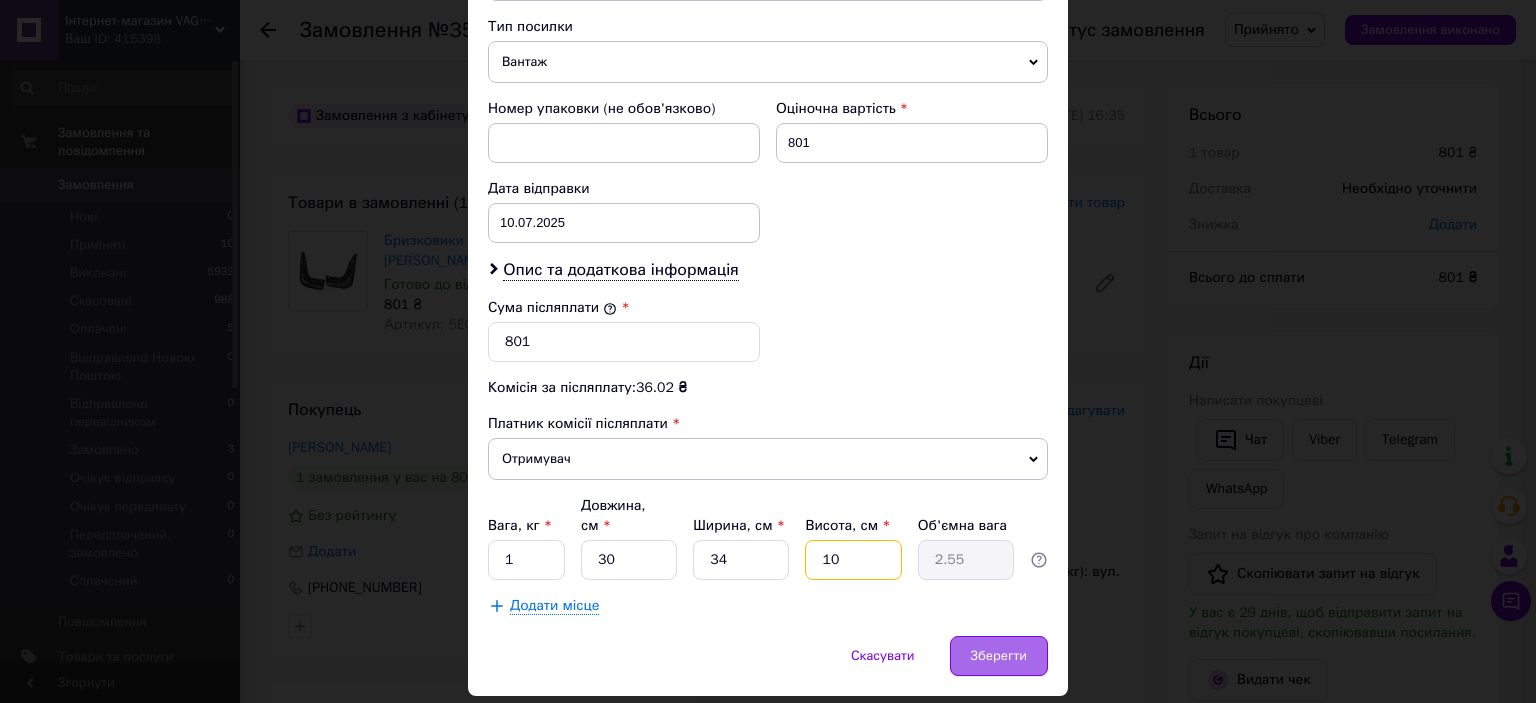 type on "10" 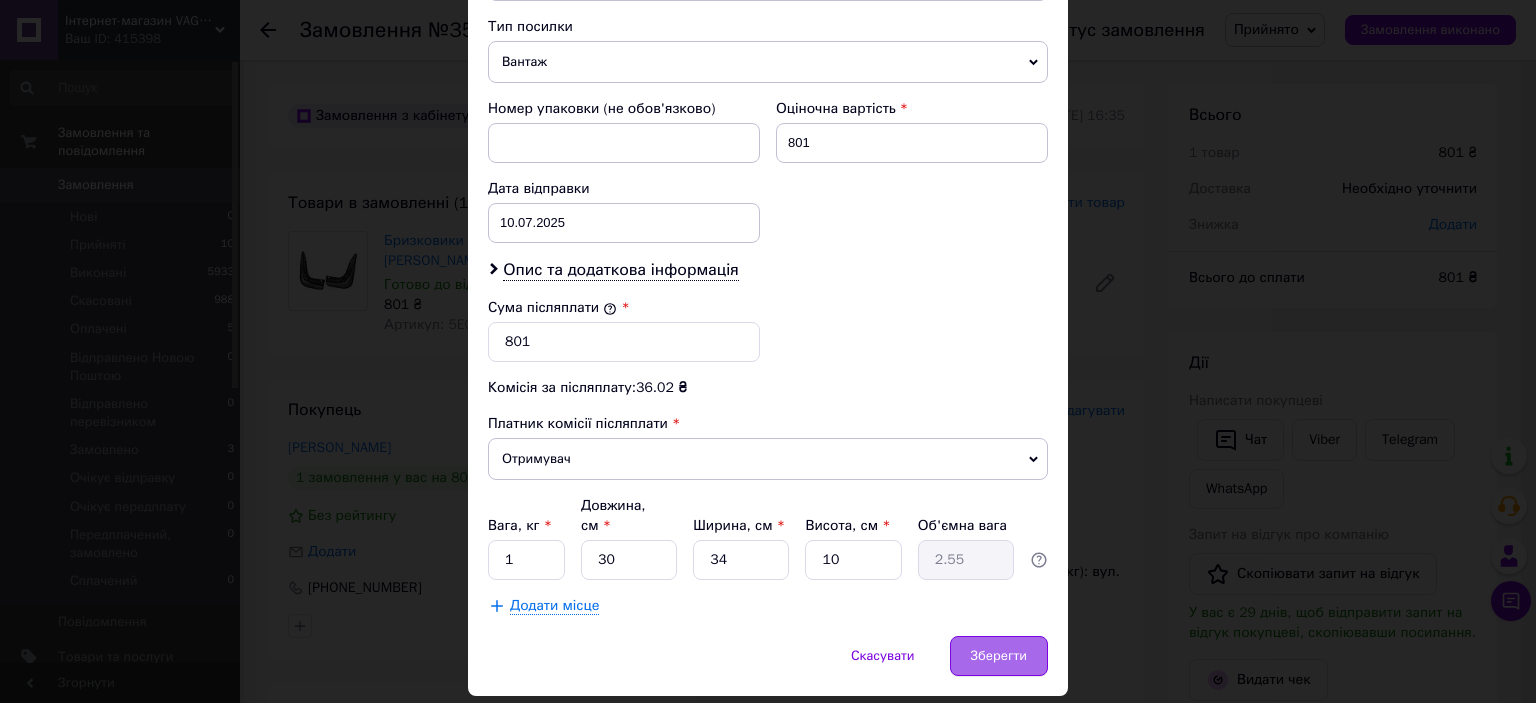 click on "Зберегти" at bounding box center (999, 656) 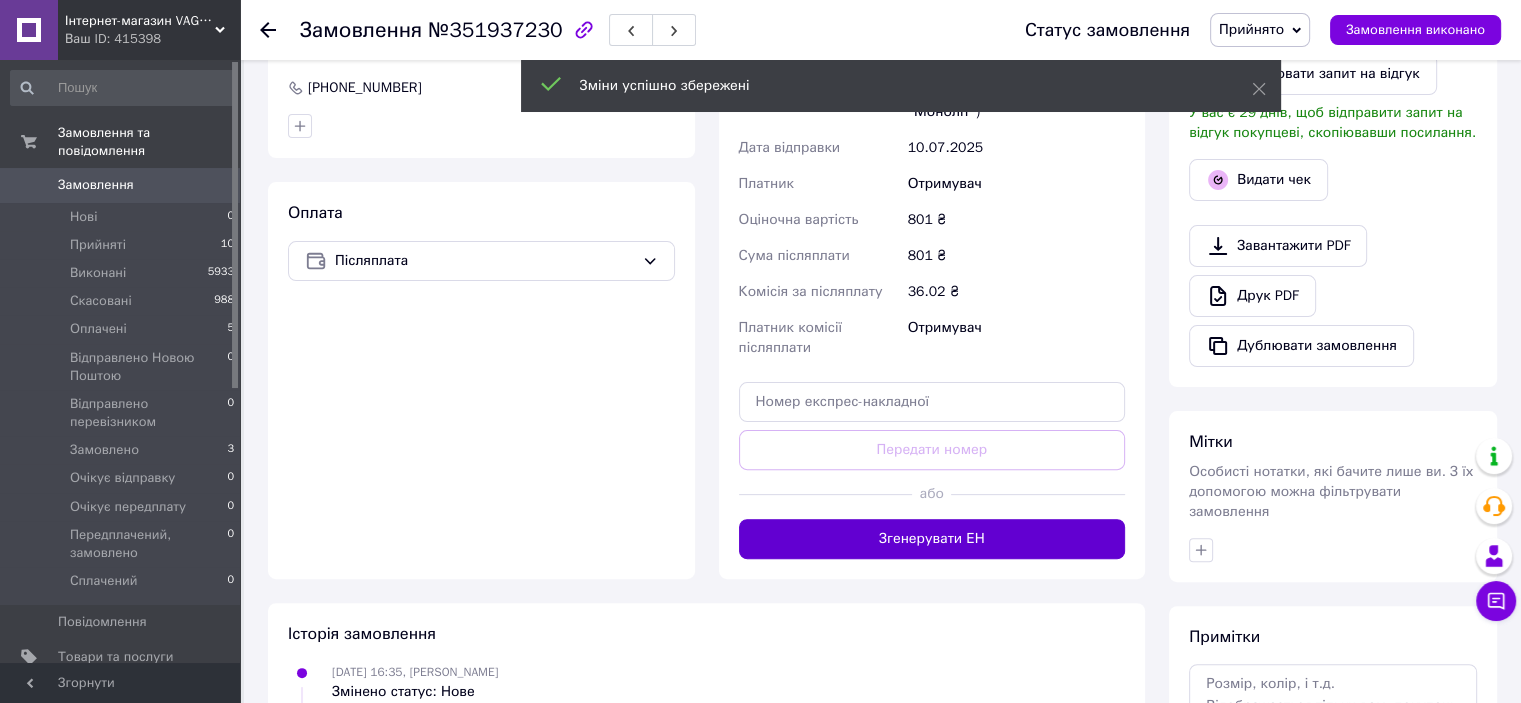 click on "Згенерувати ЕН" at bounding box center [932, 539] 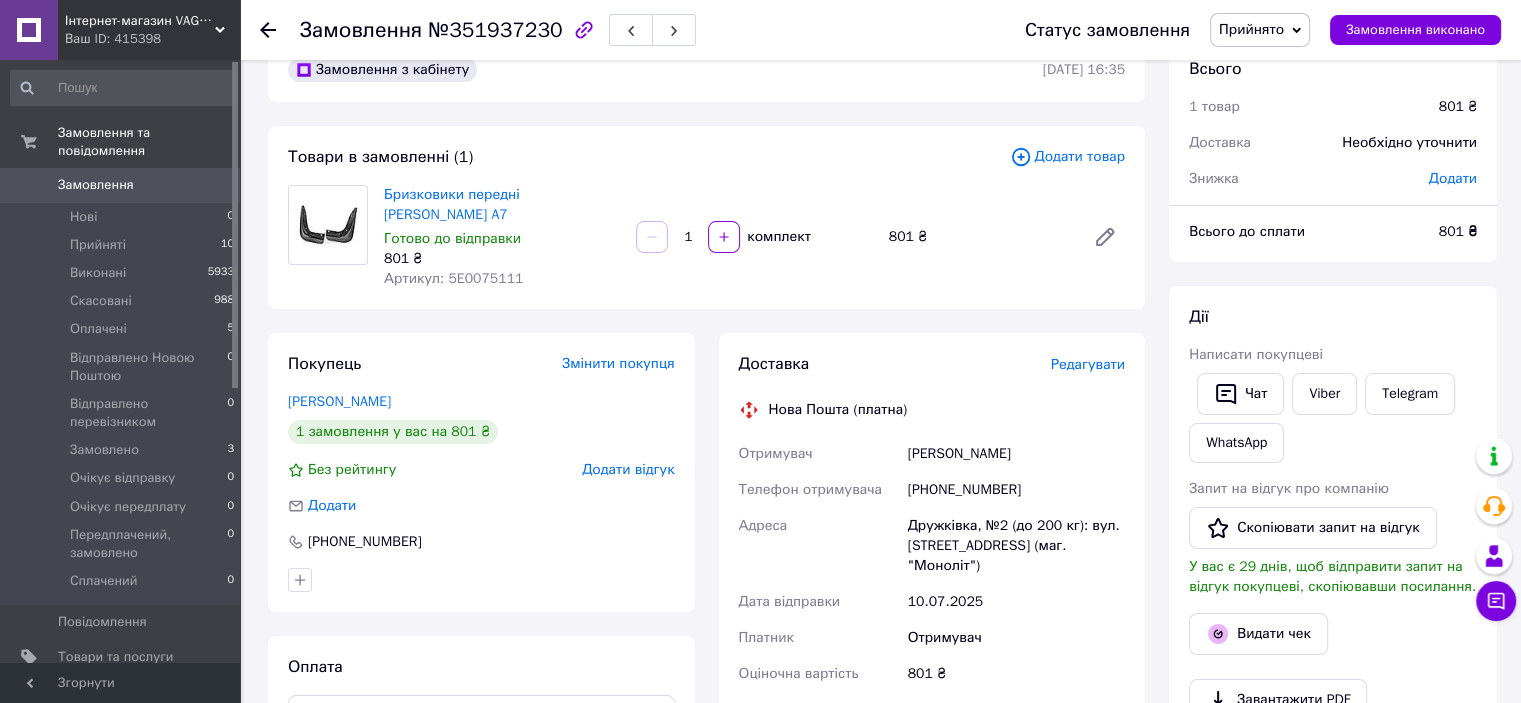 scroll, scrollTop: 0, scrollLeft: 0, axis: both 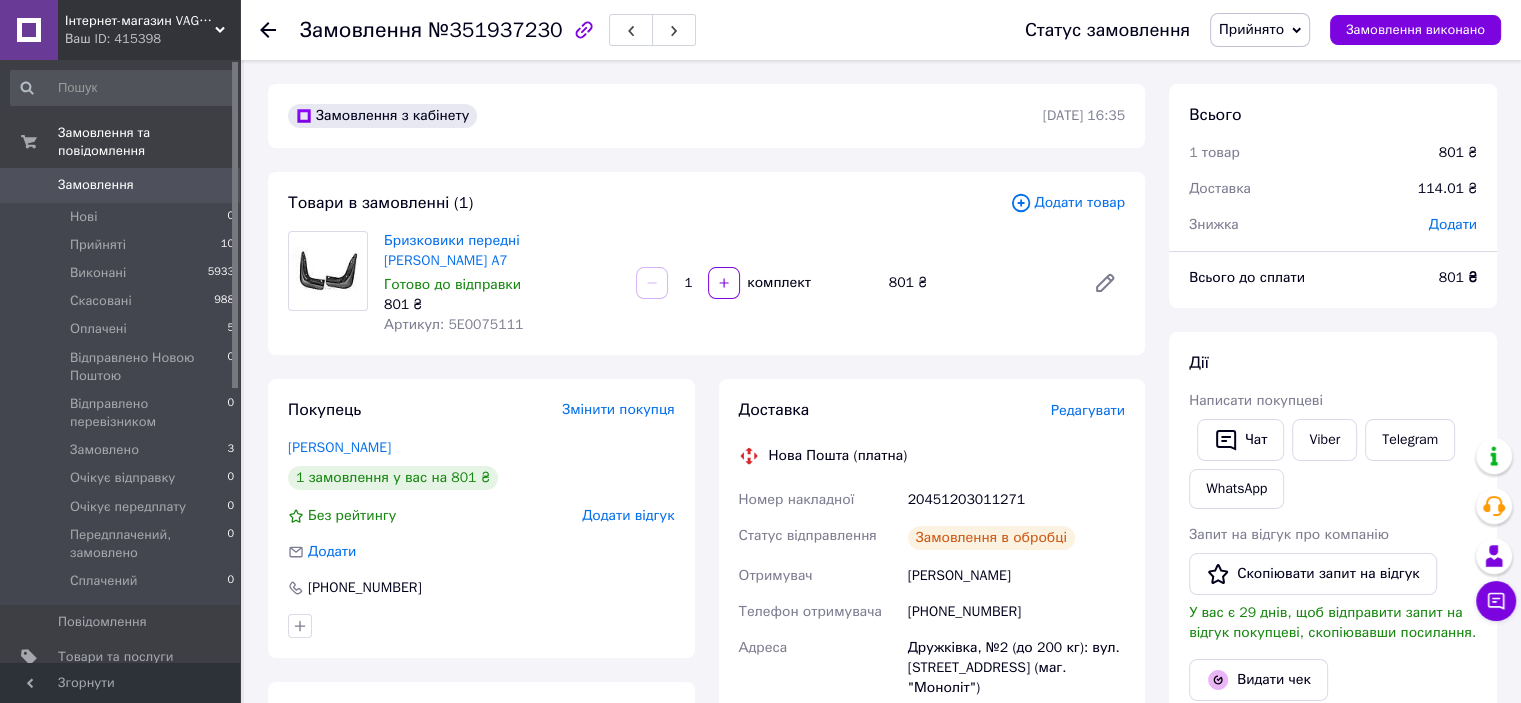 click on "Артикул: 5E0075111" at bounding box center [453, 324] 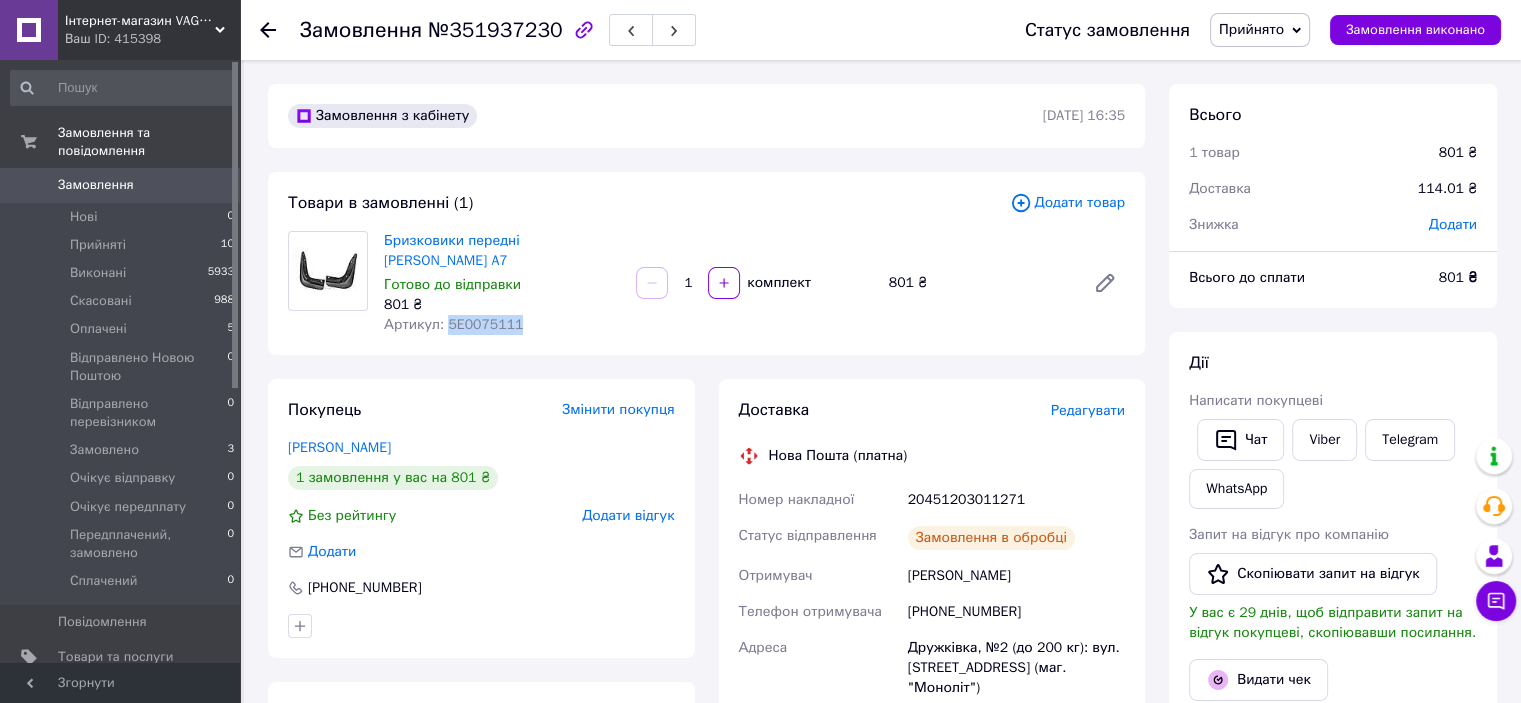 click on "Артикул: 5E0075111" at bounding box center [453, 324] 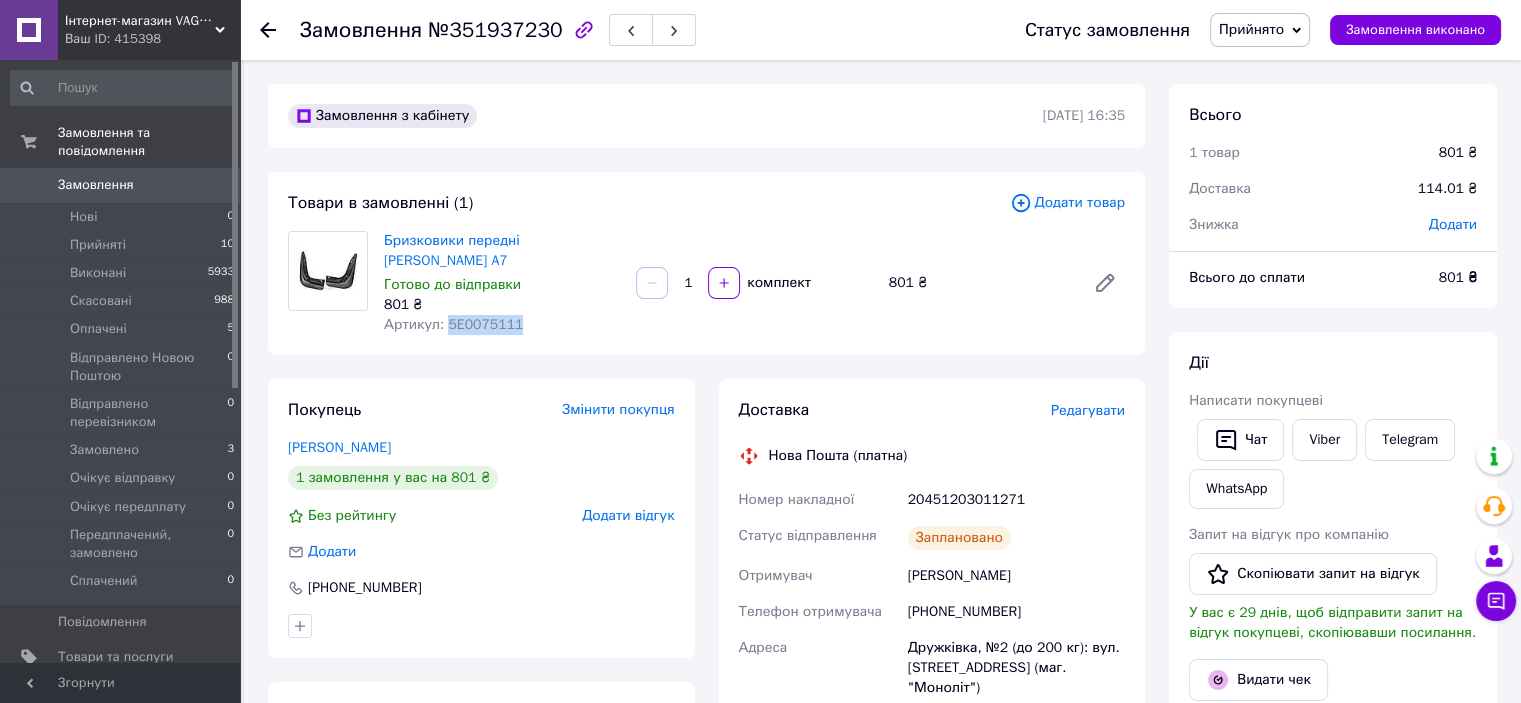 copy on "5E0075111" 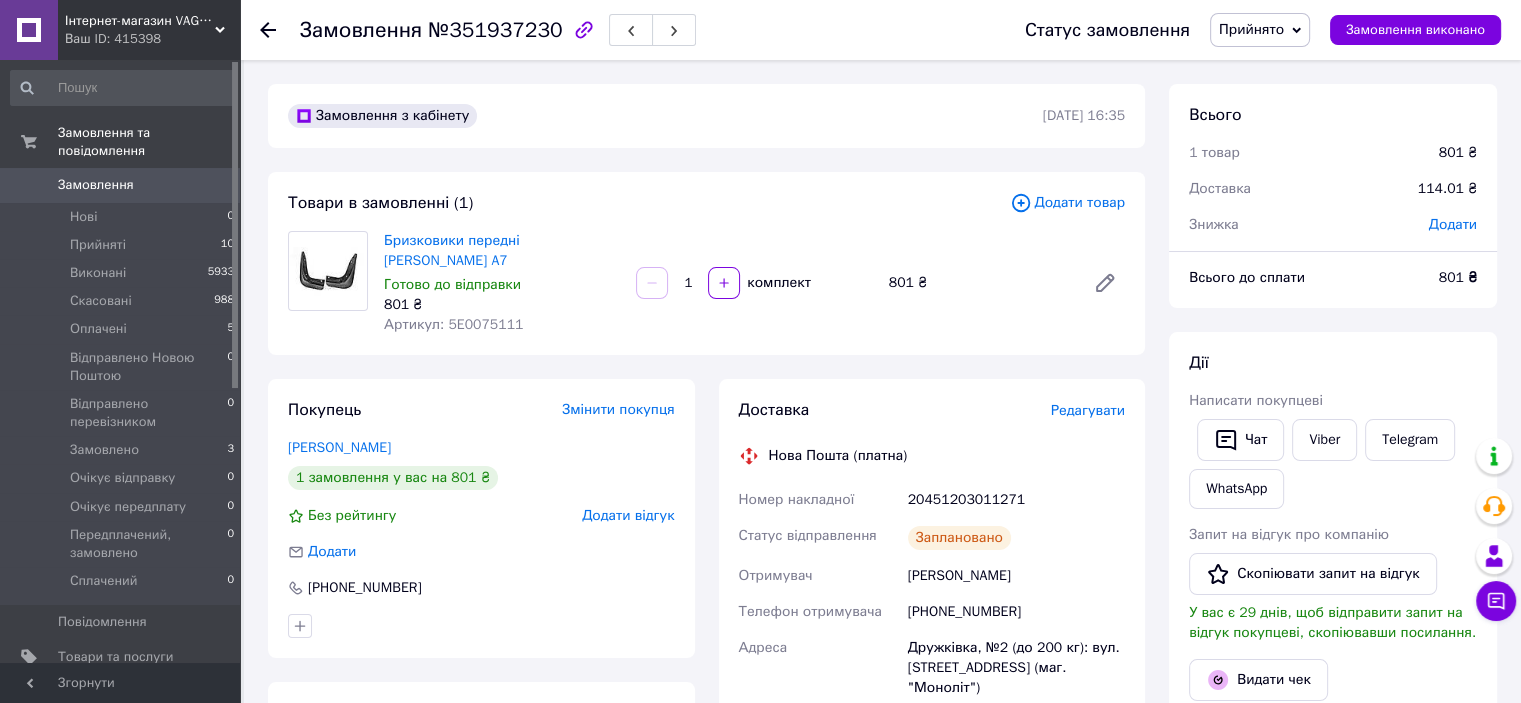 click on "20451203011271" at bounding box center [1016, 500] 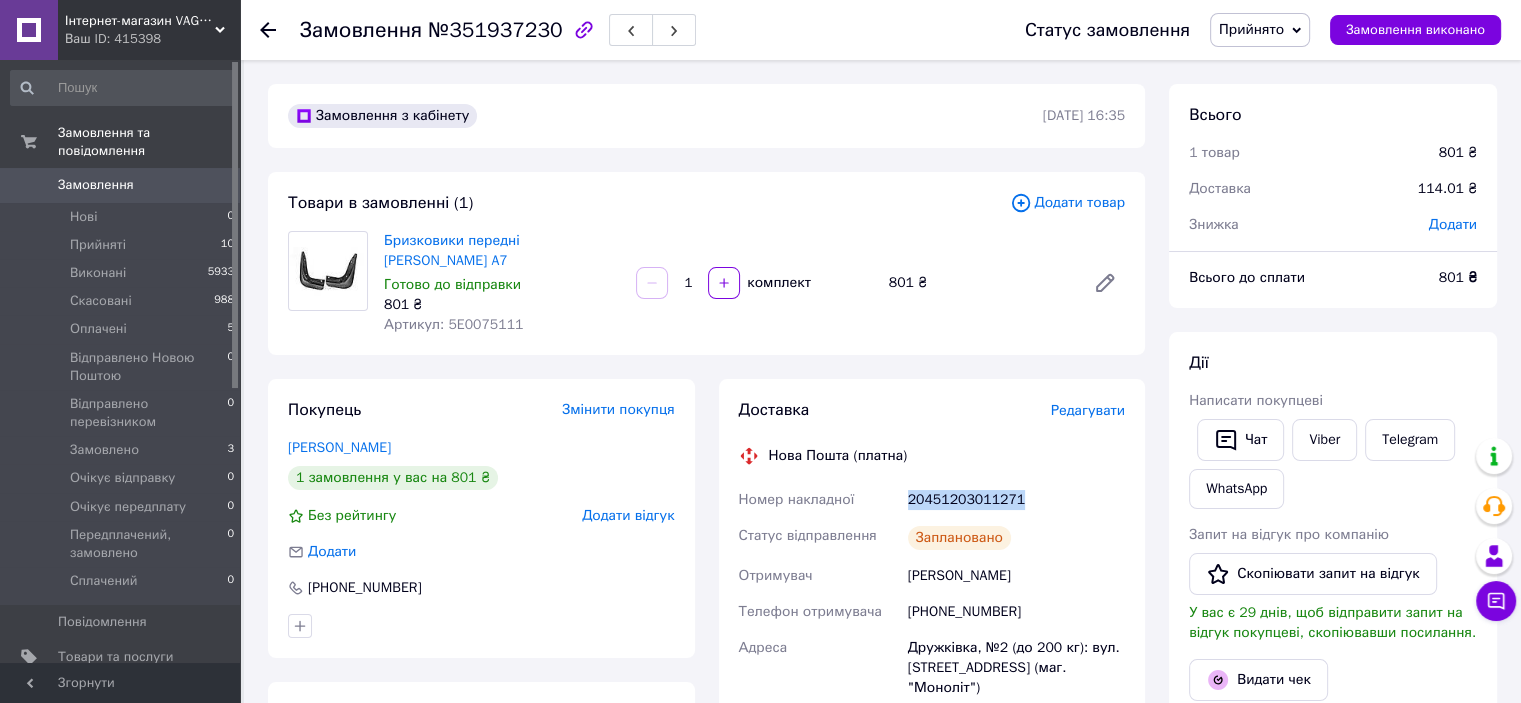 click on "20451203011271" at bounding box center (1016, 500) 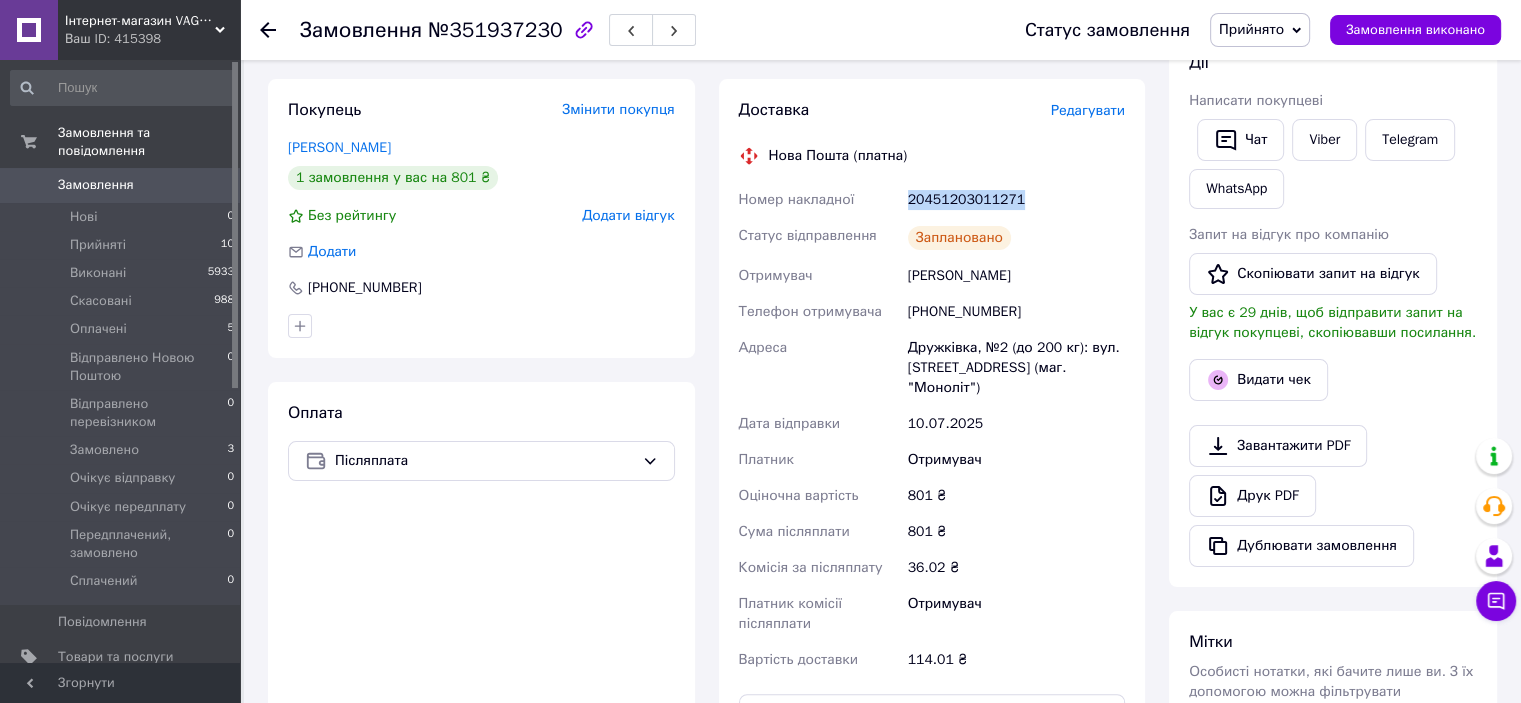 scroll, scrollTop: 0, scrollLeft: 0, axis: both 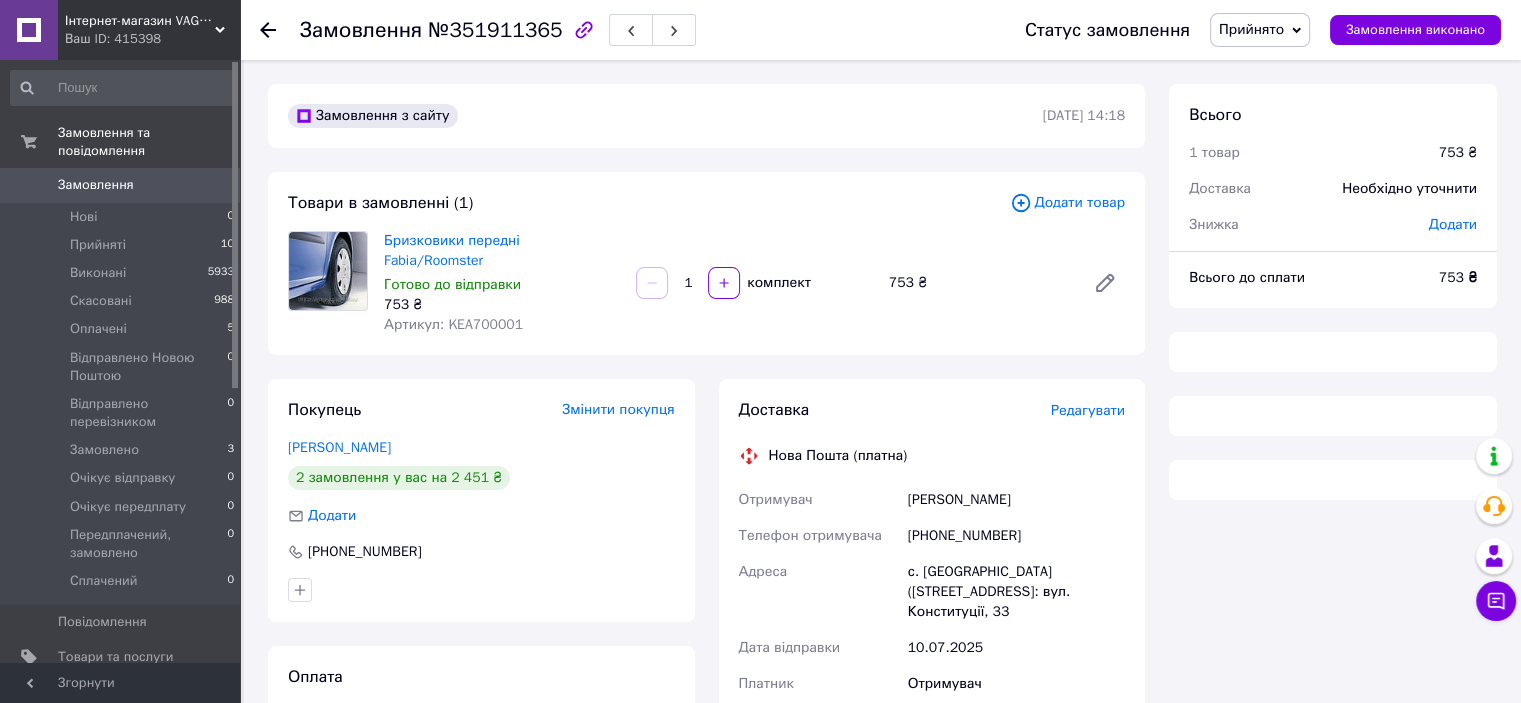 click on "Артикул: KEA700001" at bounding box center [453, 324] 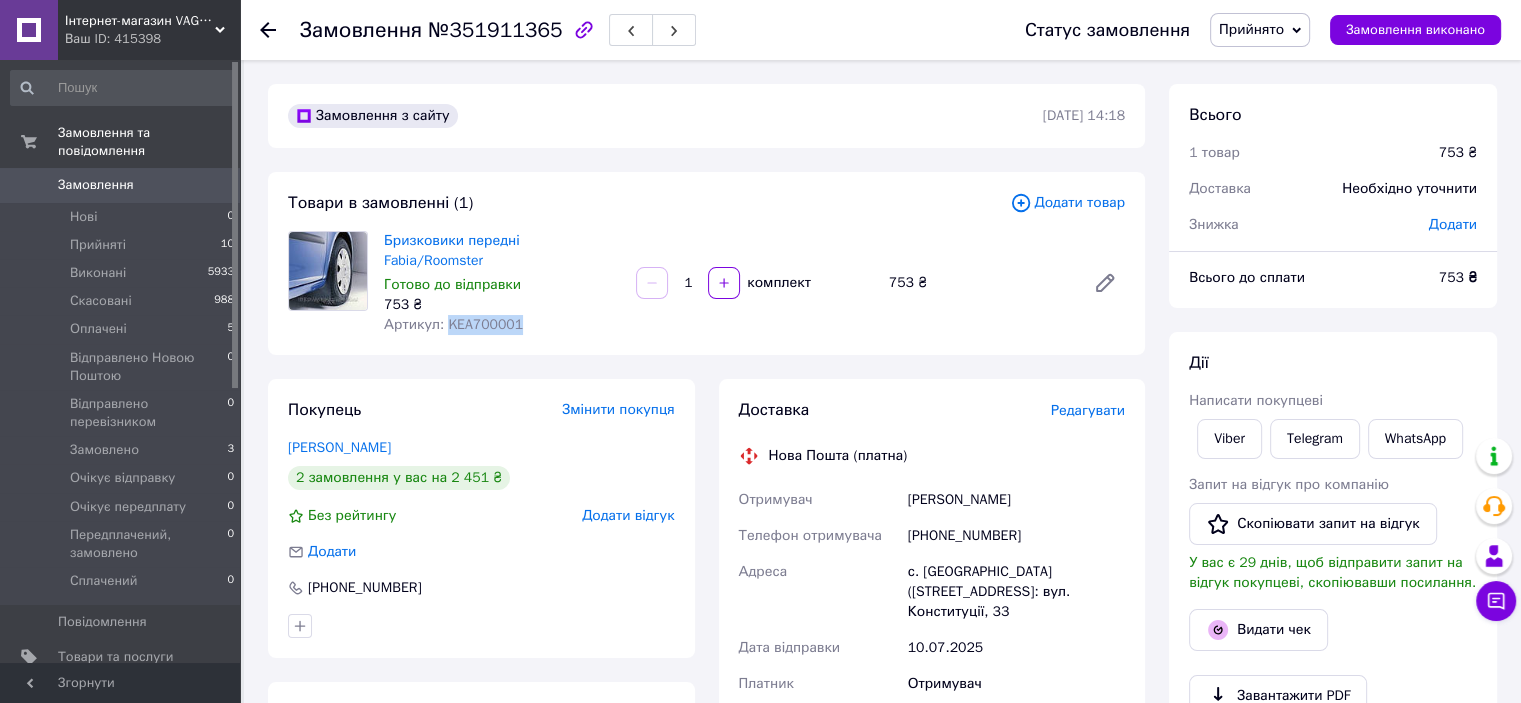 click on "Артикул: KEA700001" at bounding box center [453, 324] 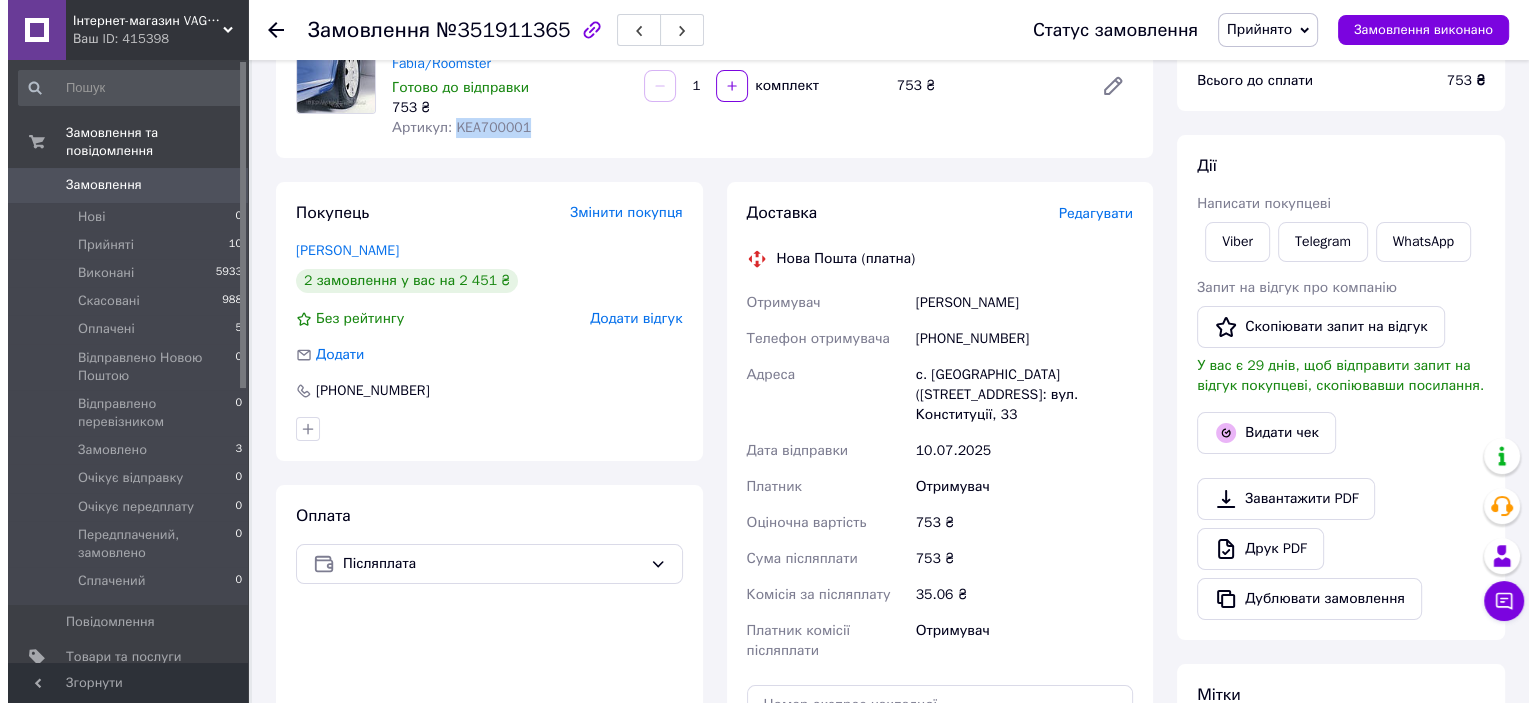 scroll, scrollTop: 200, scrollLeft: 0, axis: vertical 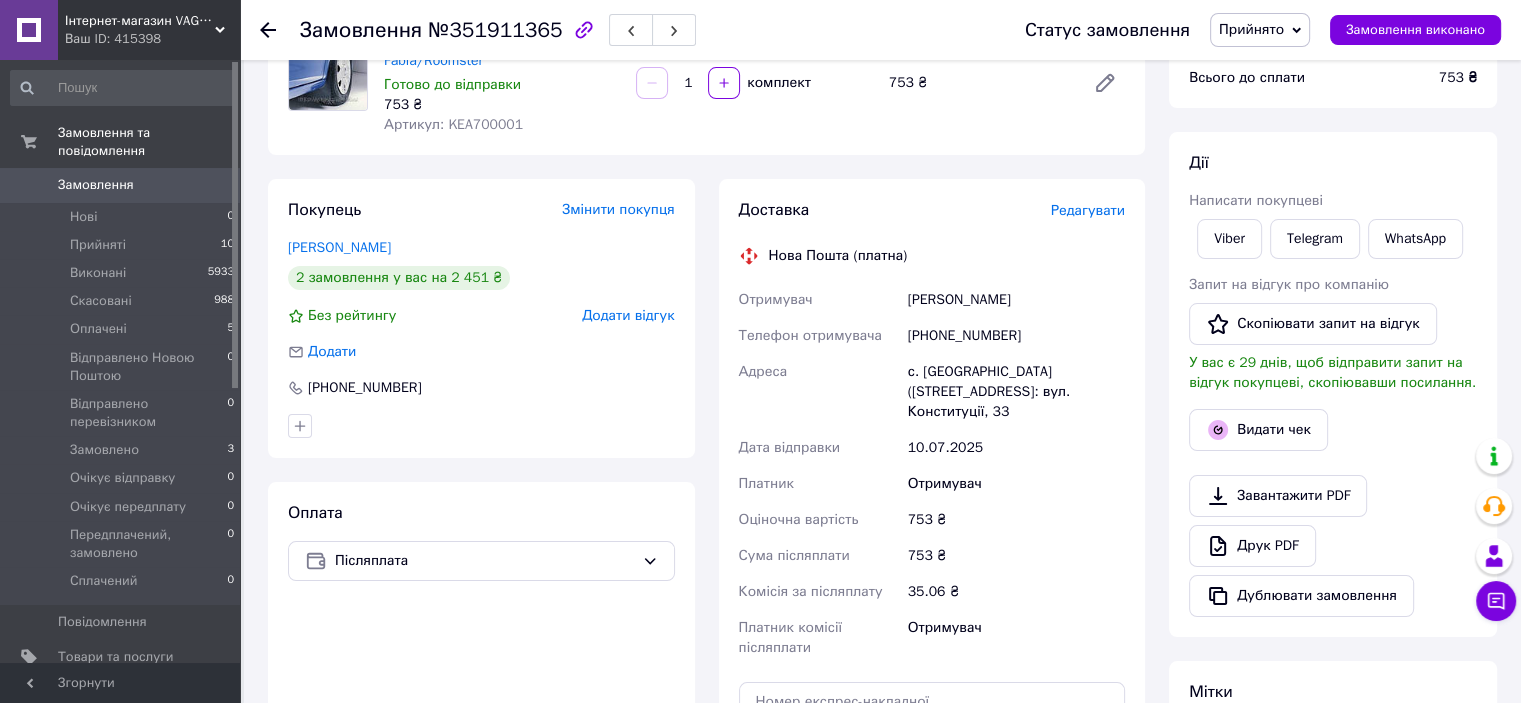click on "Редагувати" at bounding box center [1088, 210] 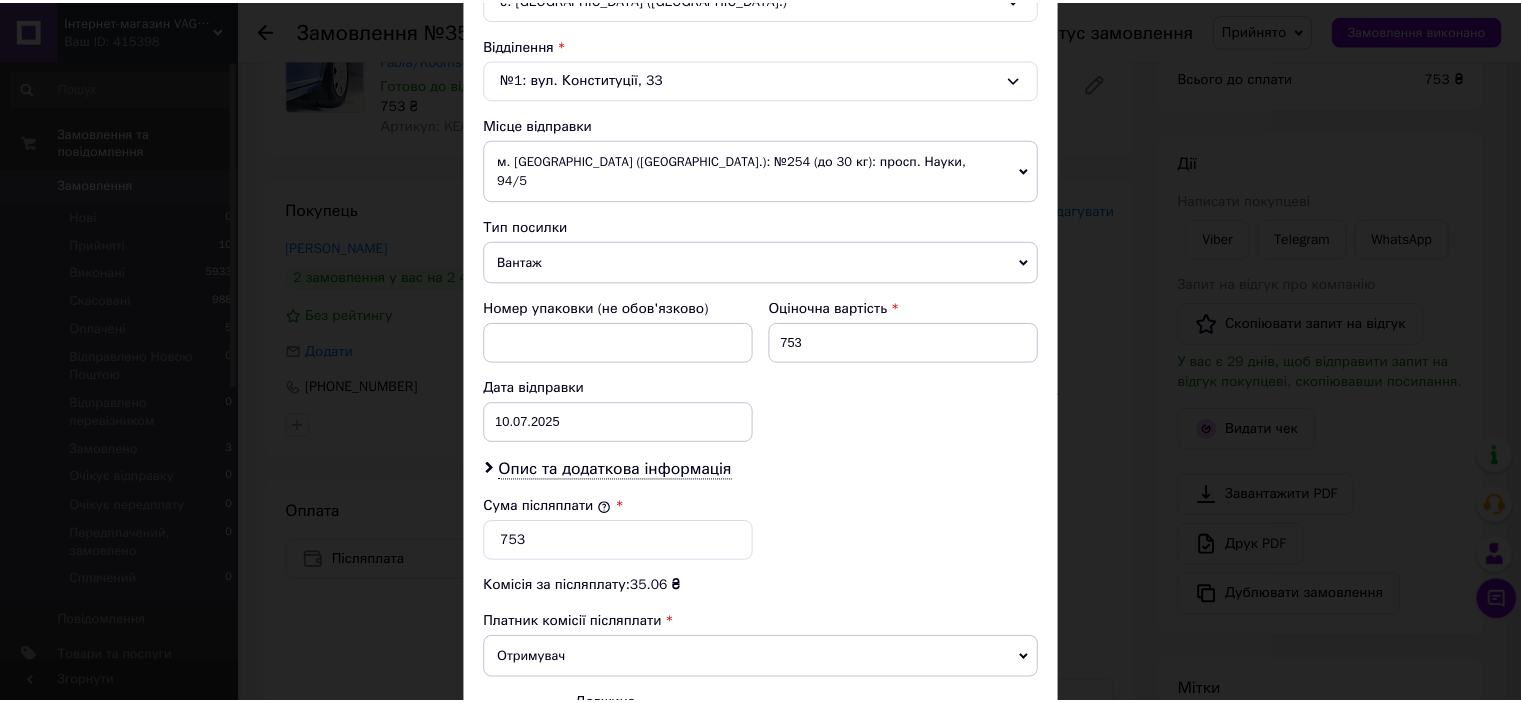 scroll, scrollTop: 816, scrollLeft: 0, axis: vertical 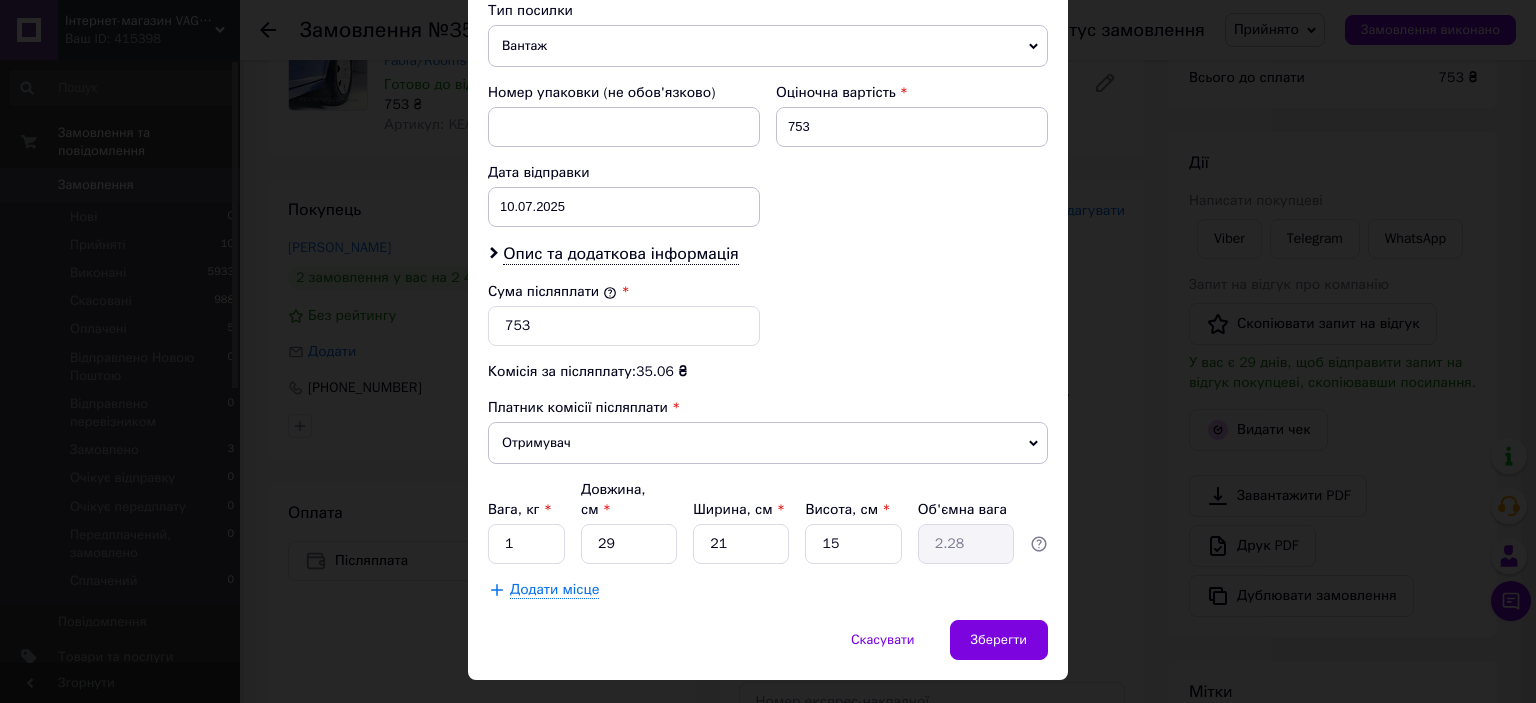 click on "Вага, кг   * 1 Довжина, см   * 29 Ширина, см   * 21 Висота, см   * 15 Об'ємна вага 2.28" at bounding box center [768, 522] 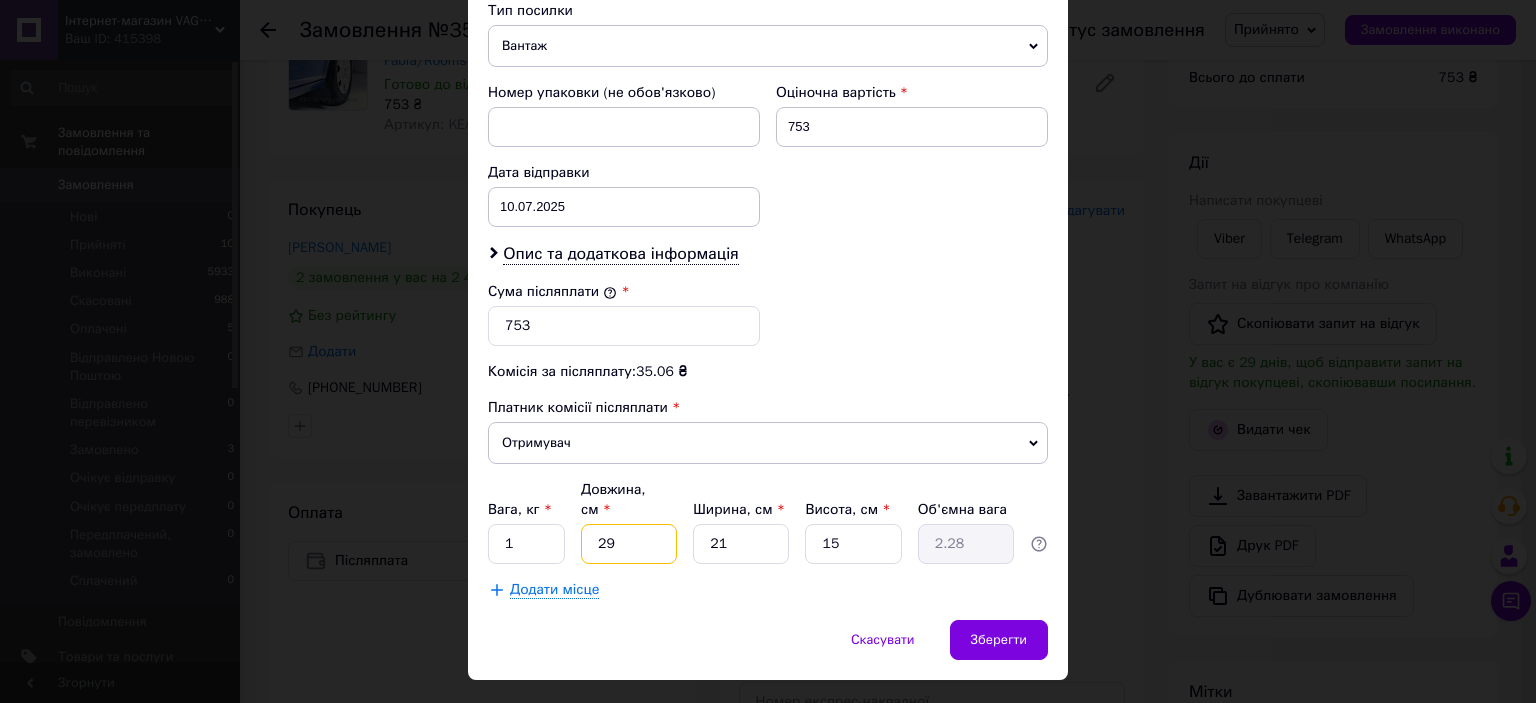 click on "29" at bounding box center [629, 544] 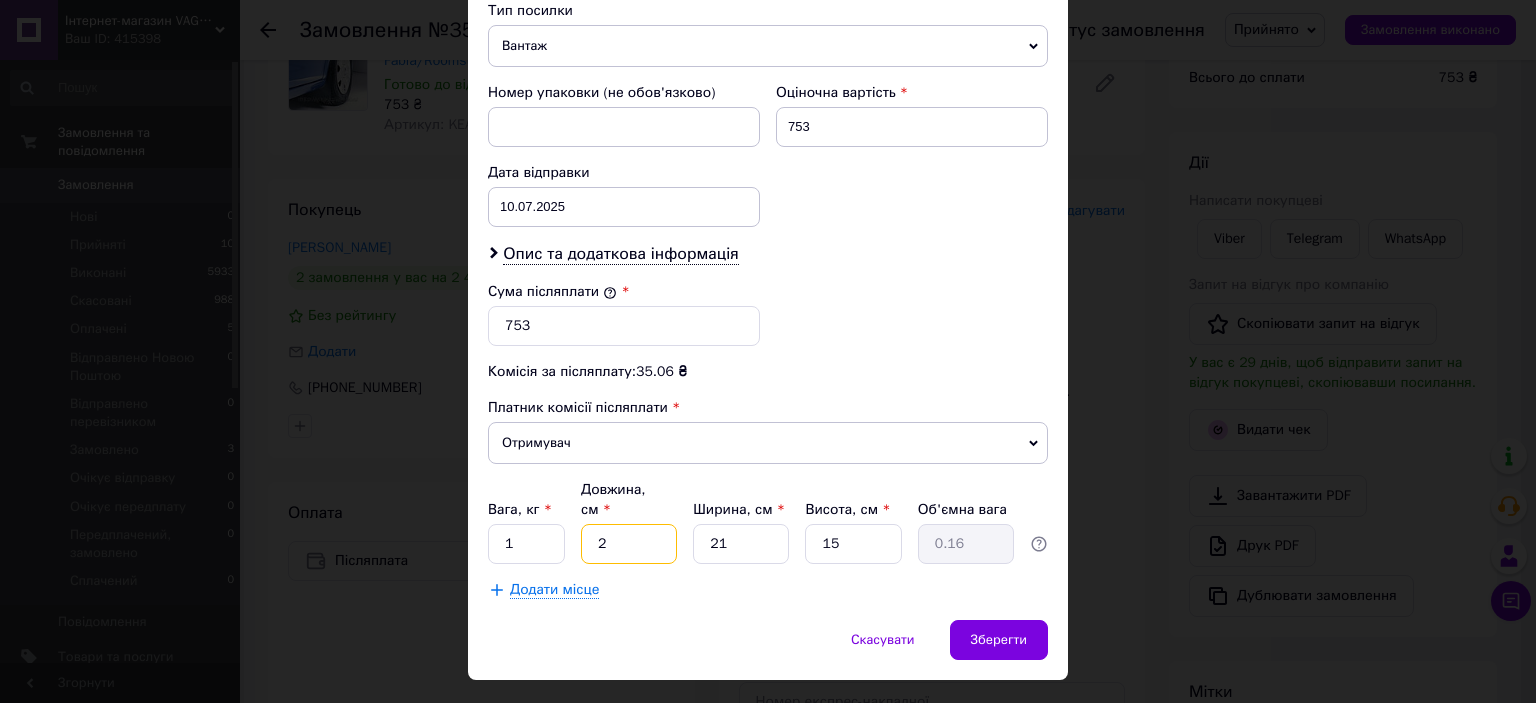 type 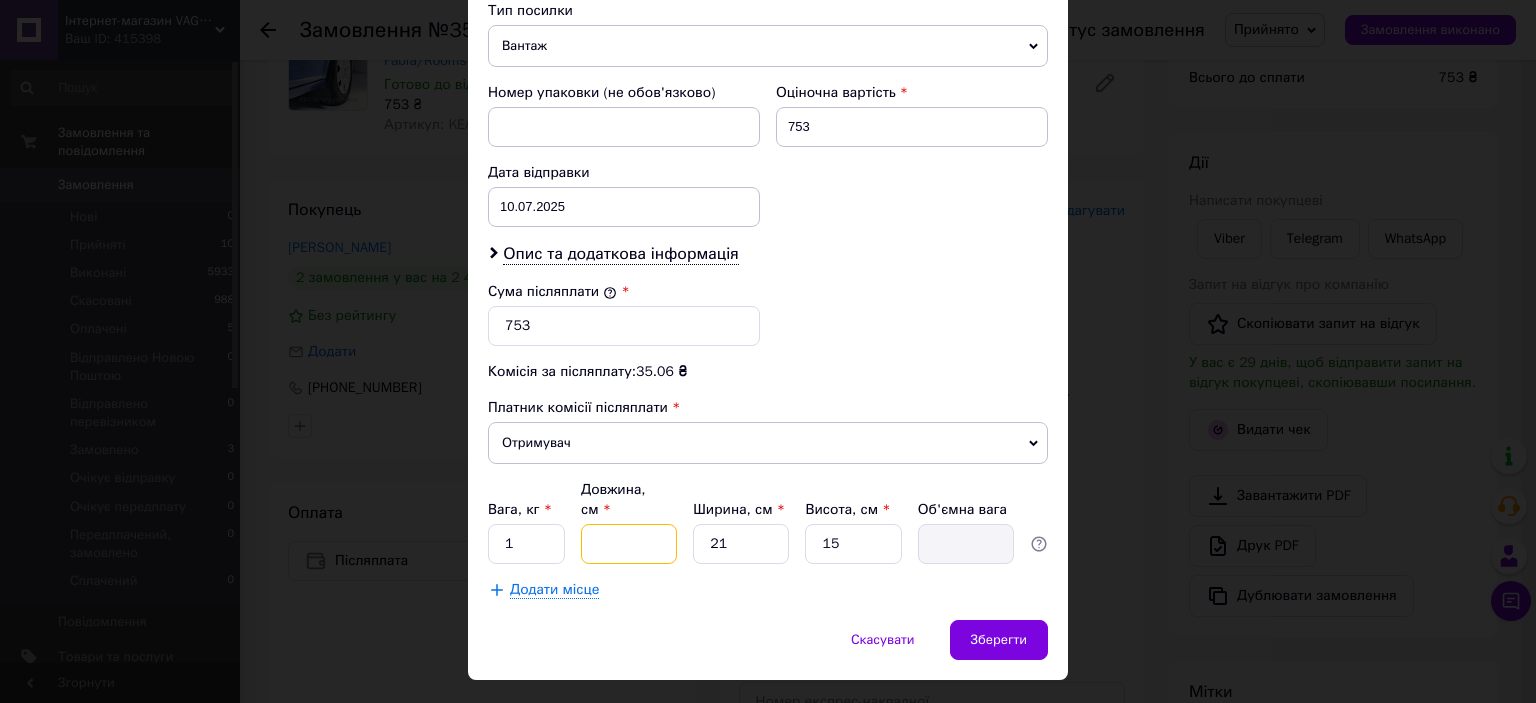type on "3" 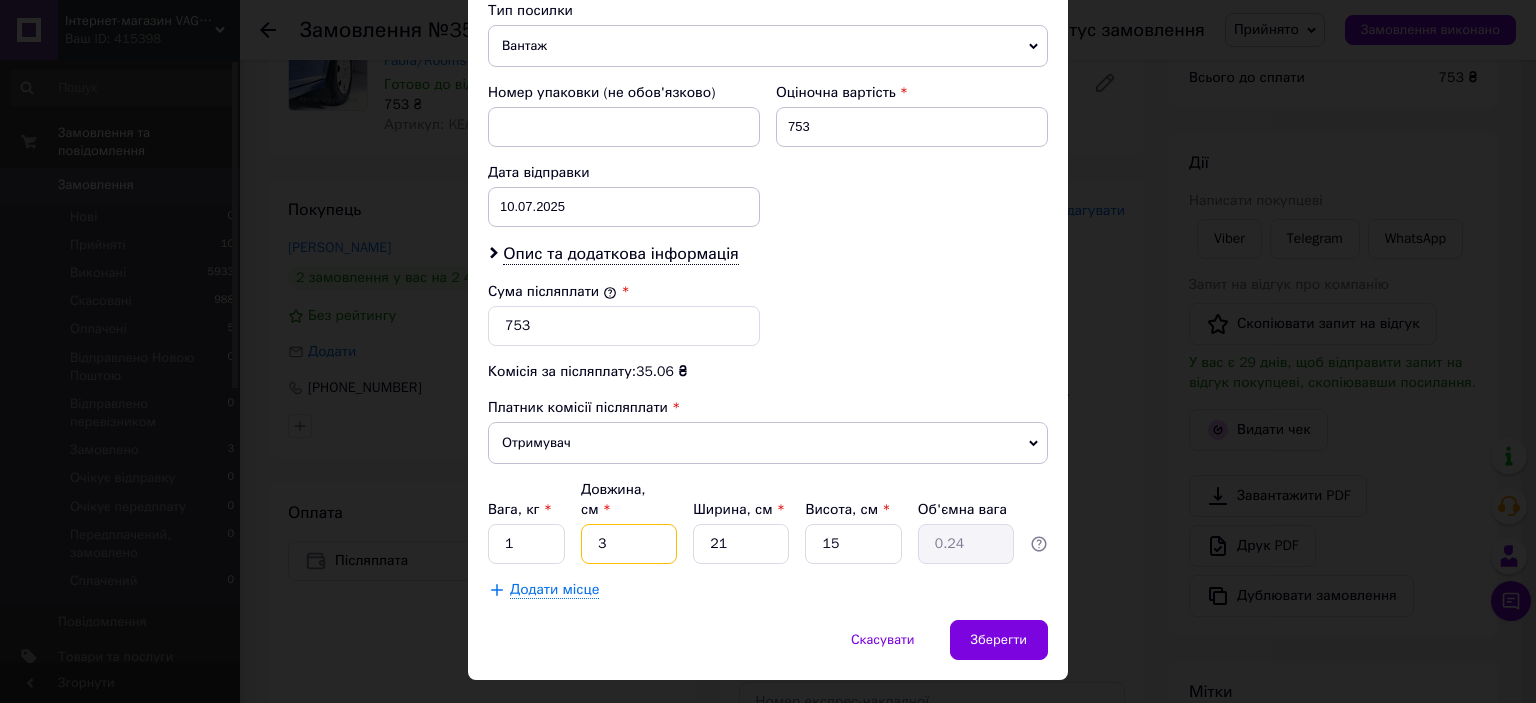 type on "34" 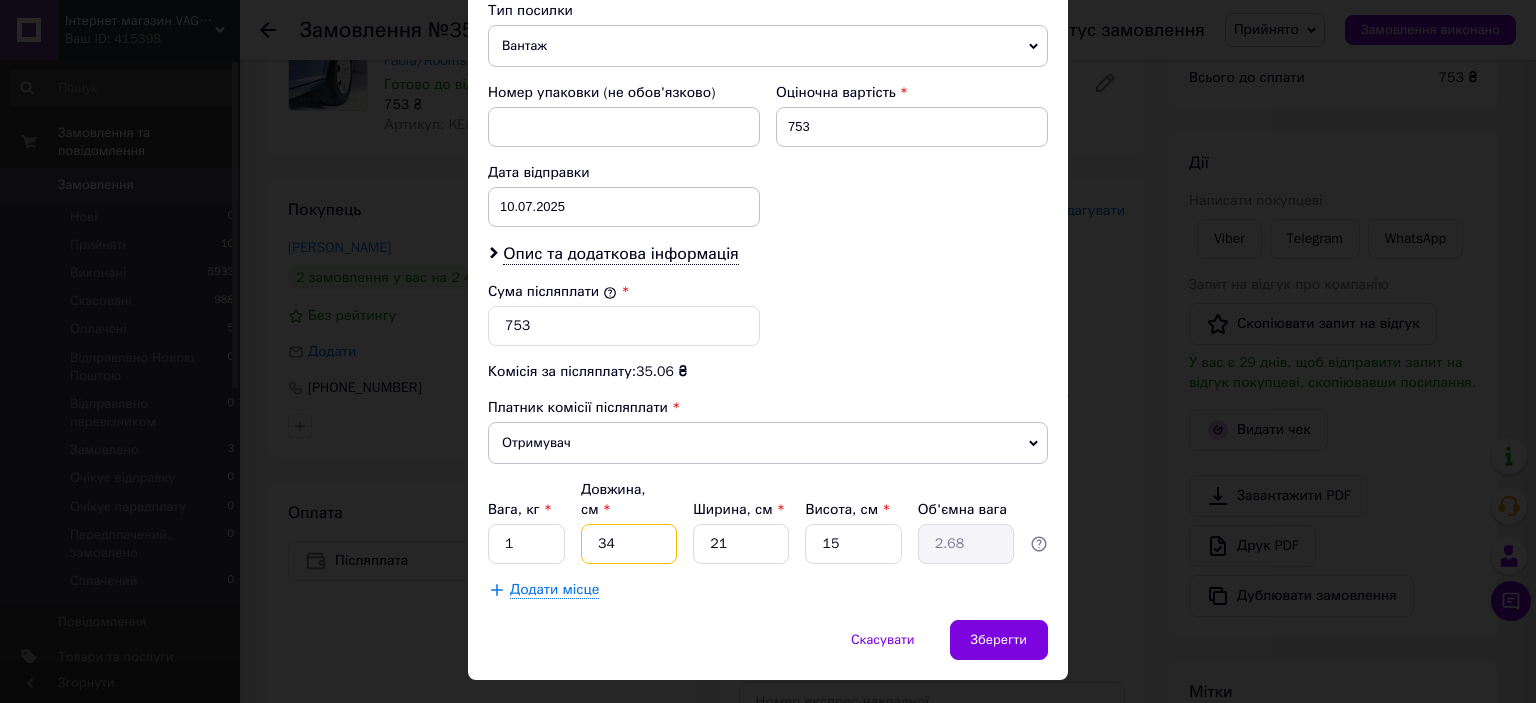 type on "34" 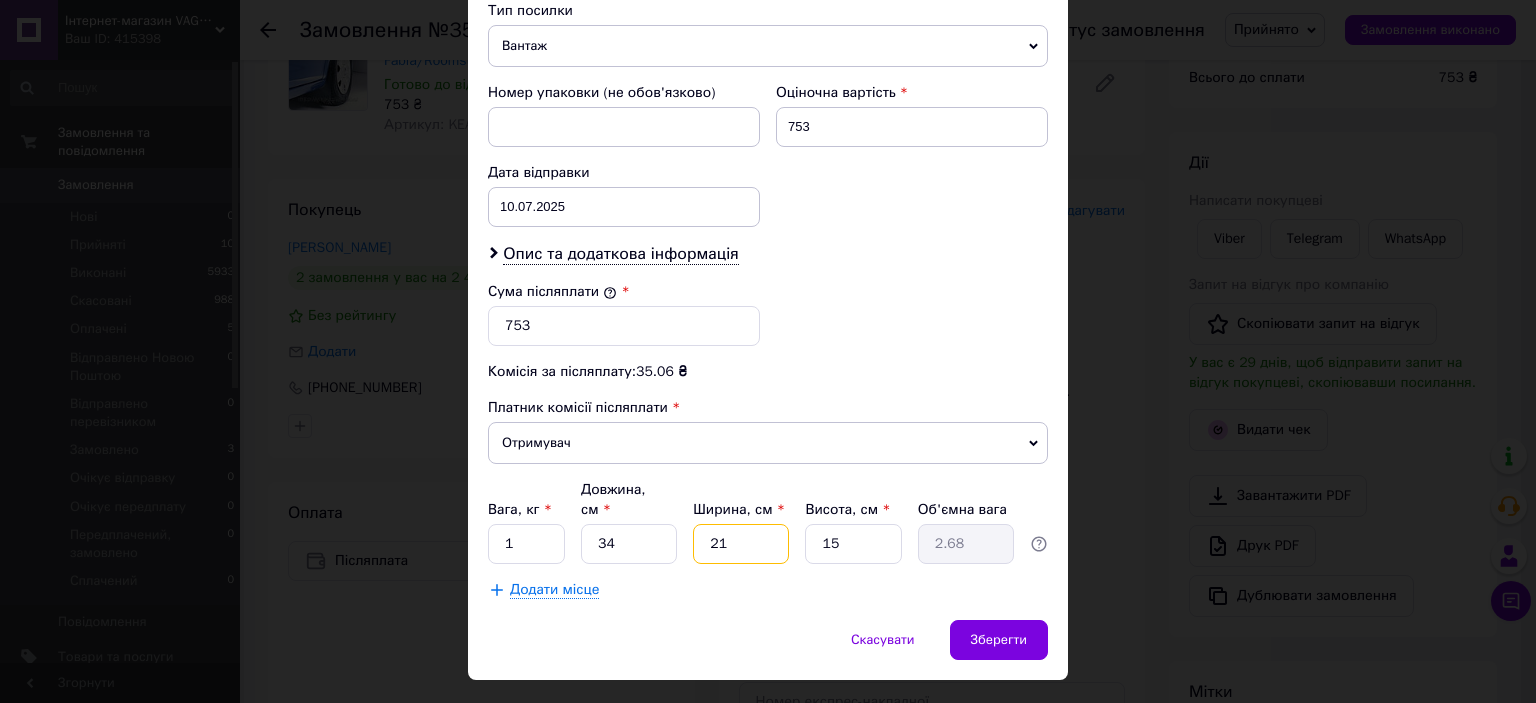 type on "2" 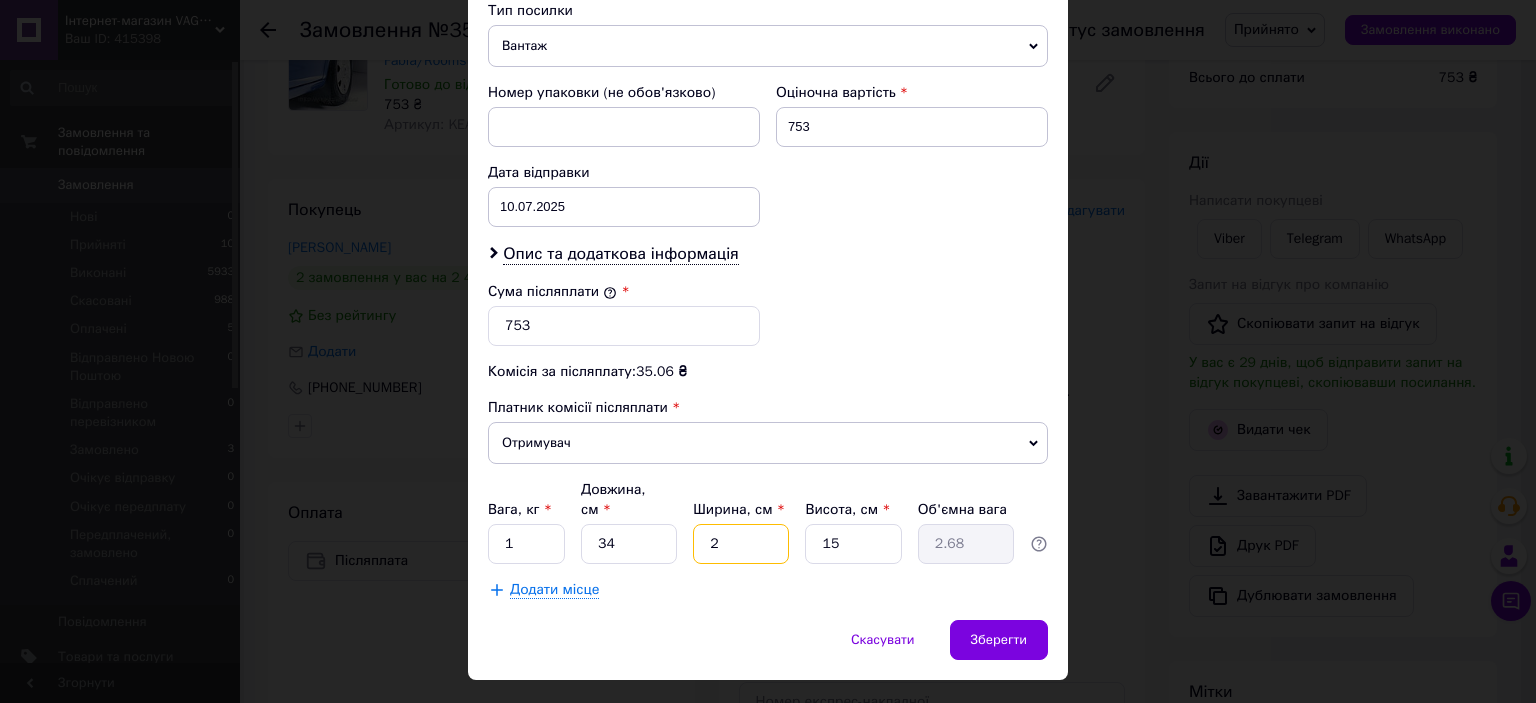 type on "0.26" 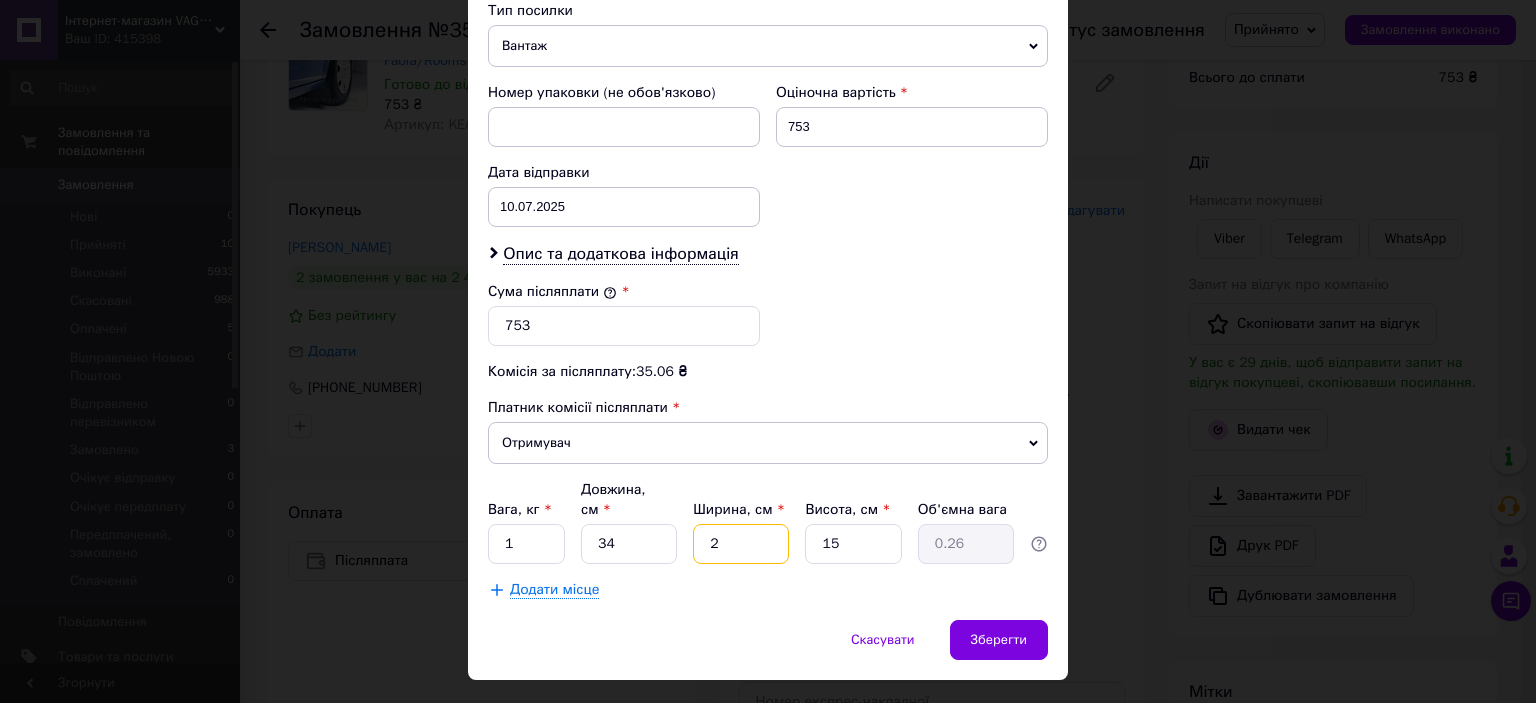 type on "25" 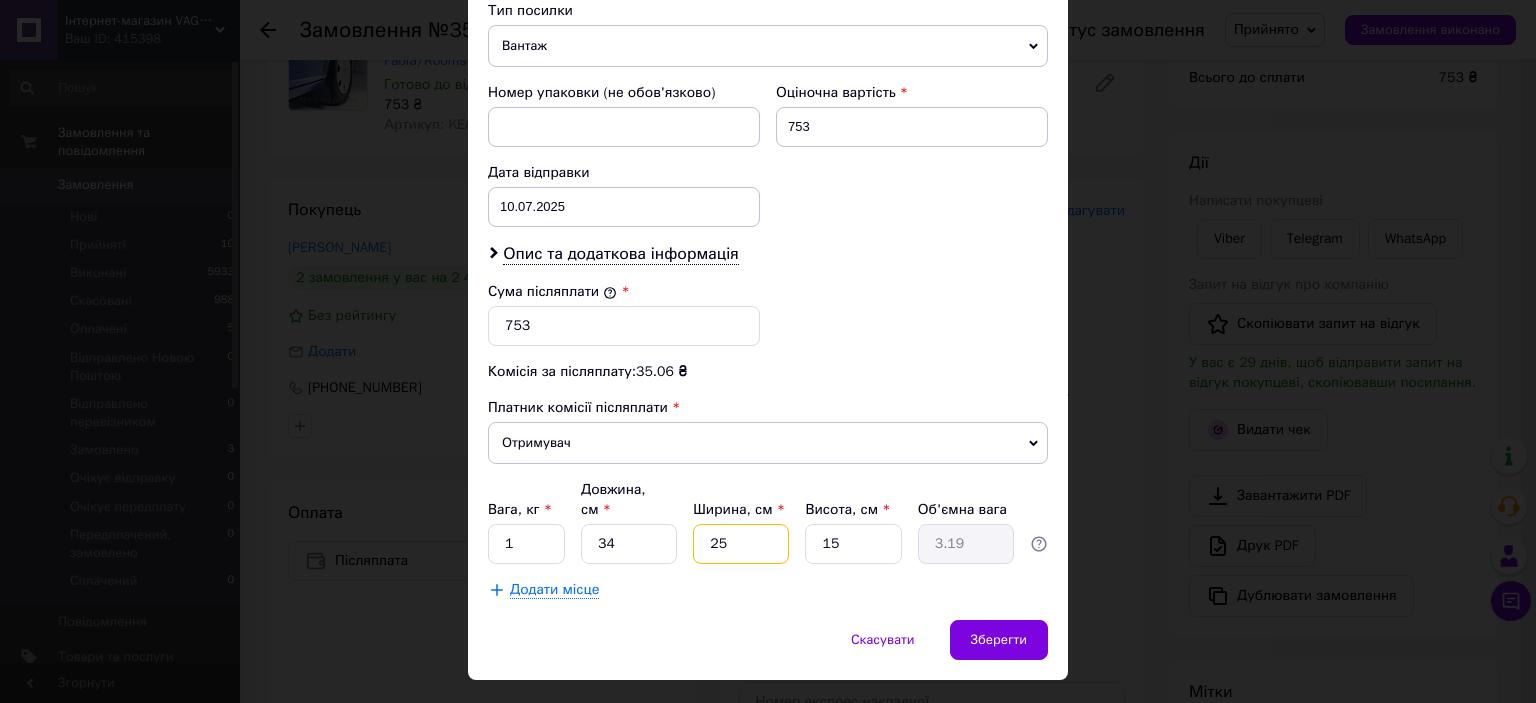 type on "25" 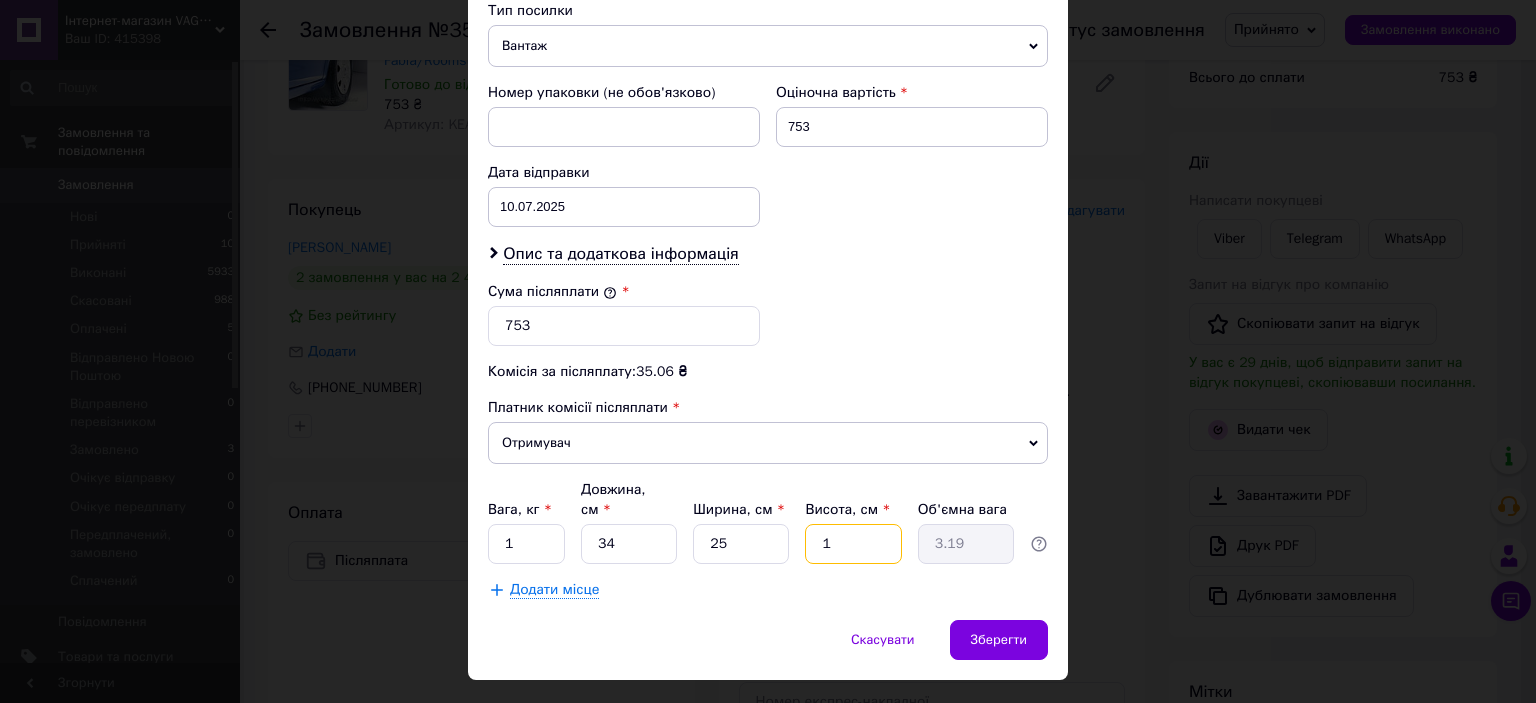 type on "1" 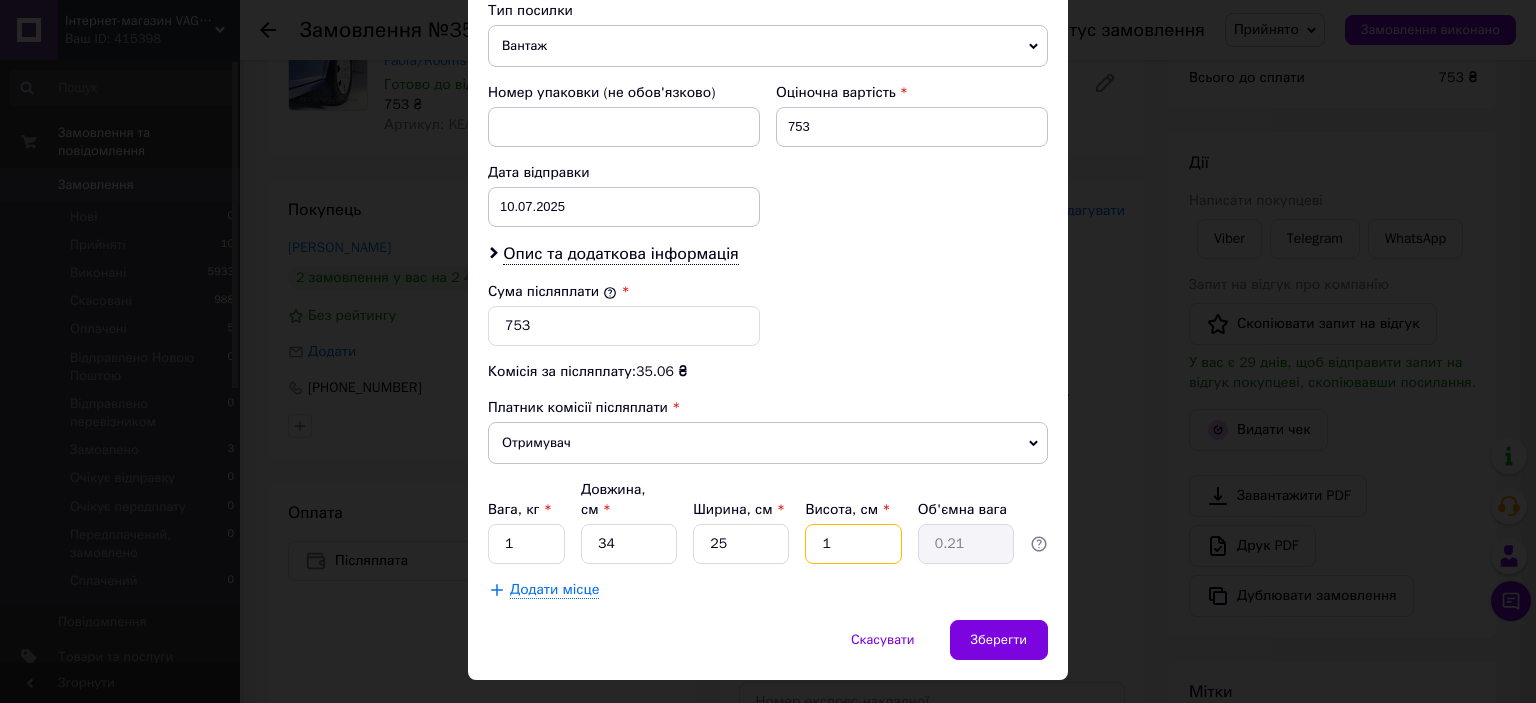 type on "10" 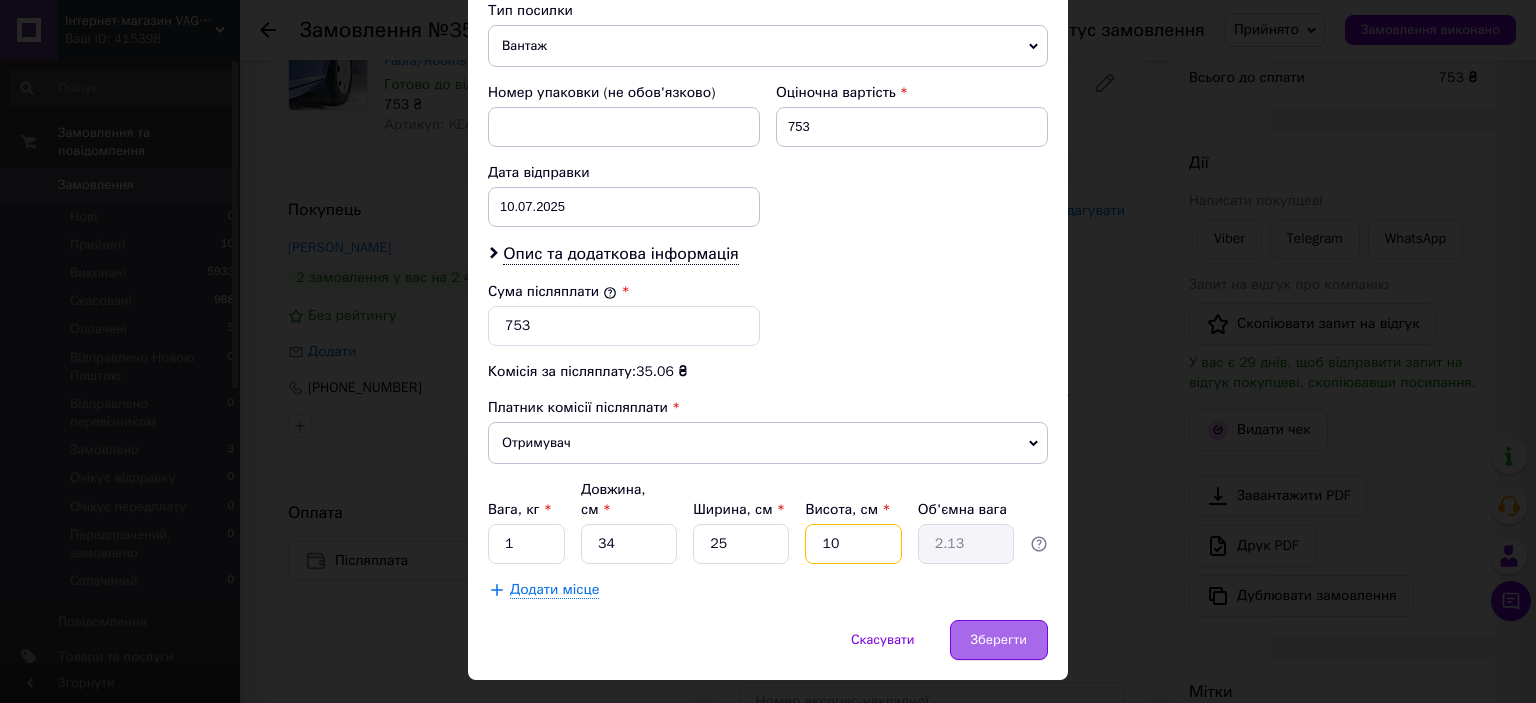 type on "10" 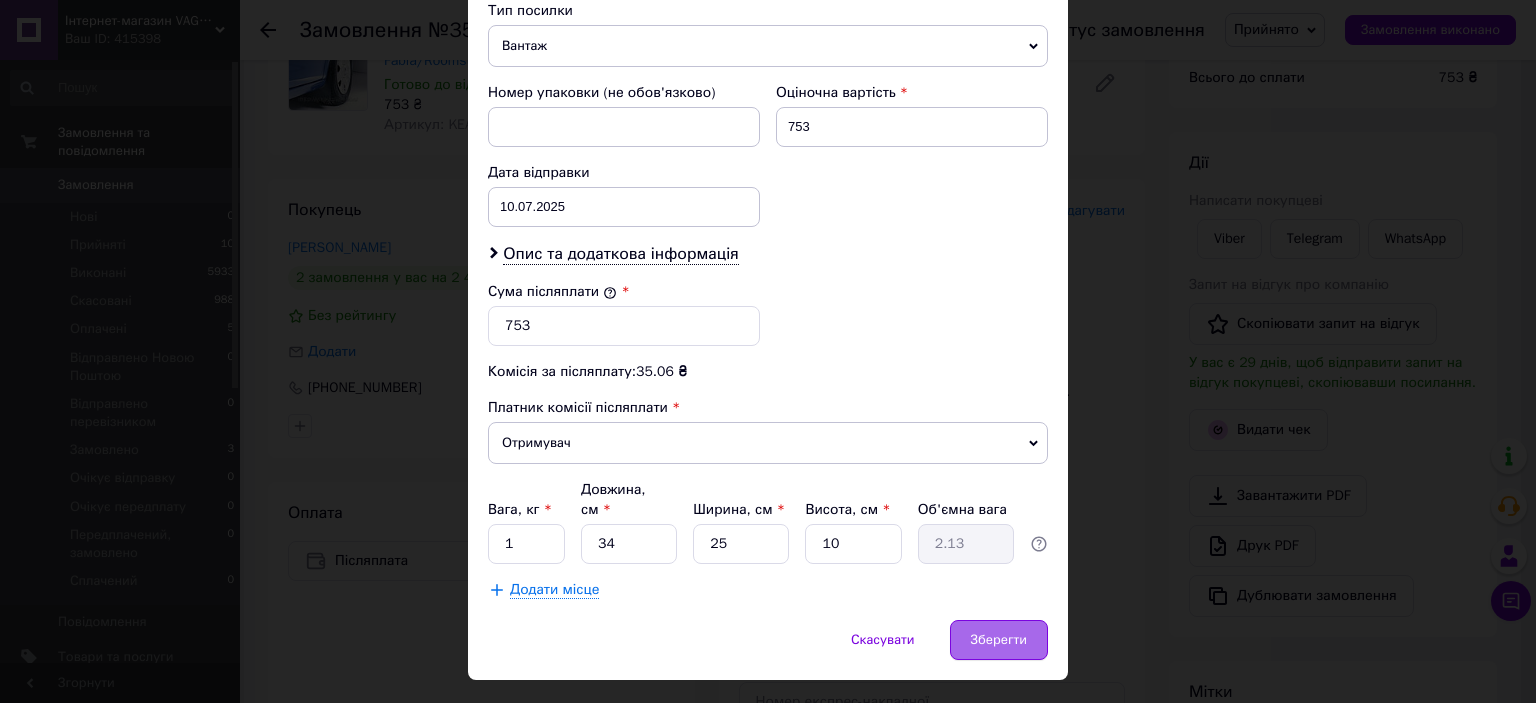 click on "Зберегти" at bounding box center [999, 640] 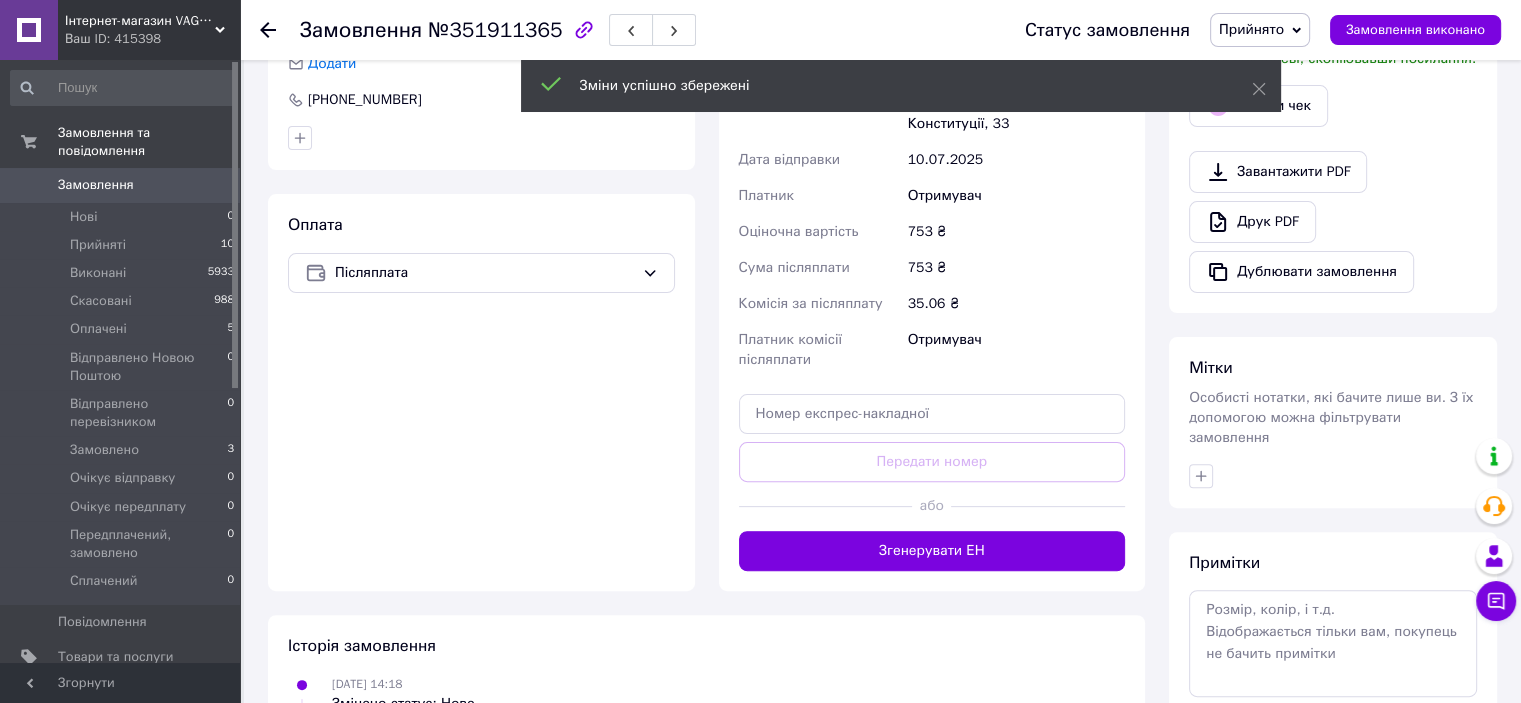 scroll, scrollTop: 500, scrollLeft: 0, axis: vertical 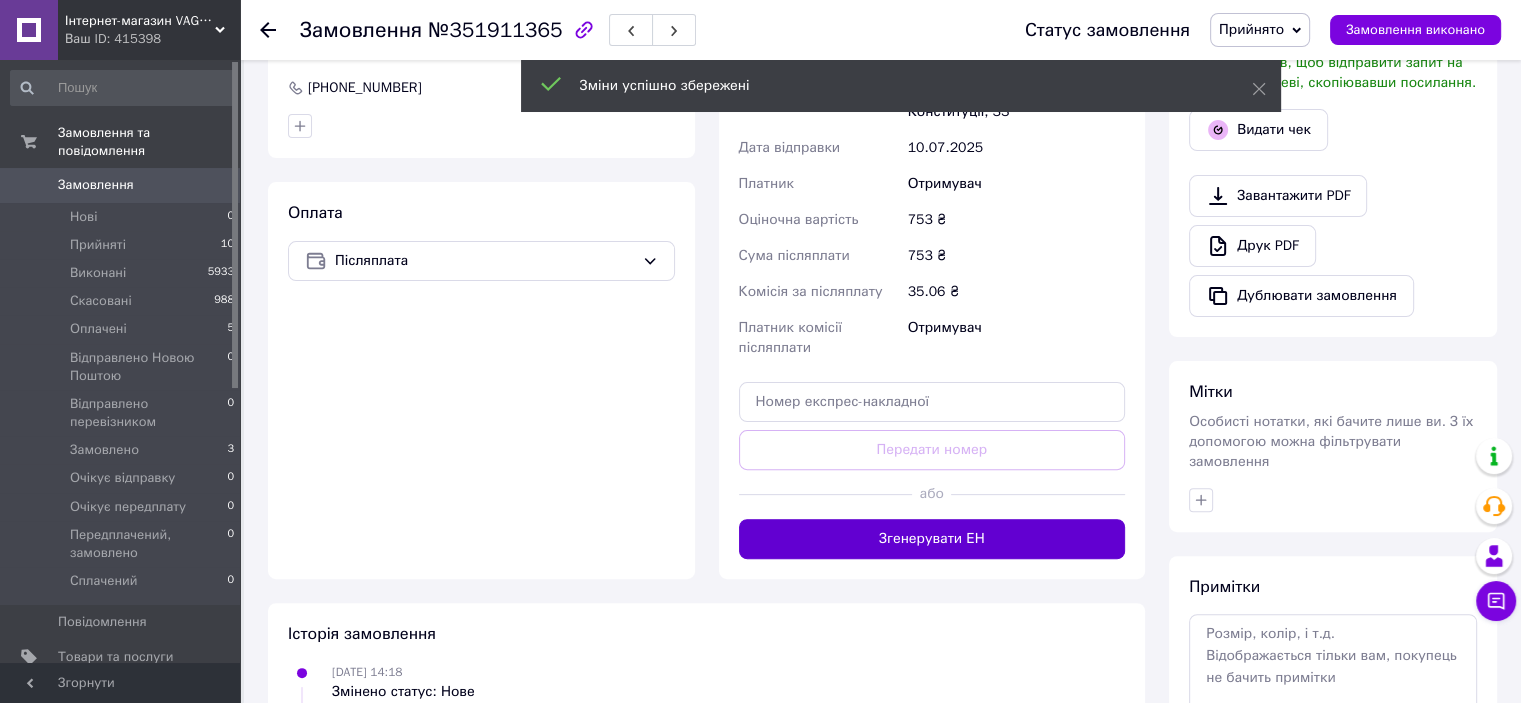 click on "Згенерувати ЕН" at bounding box center (932, 539) 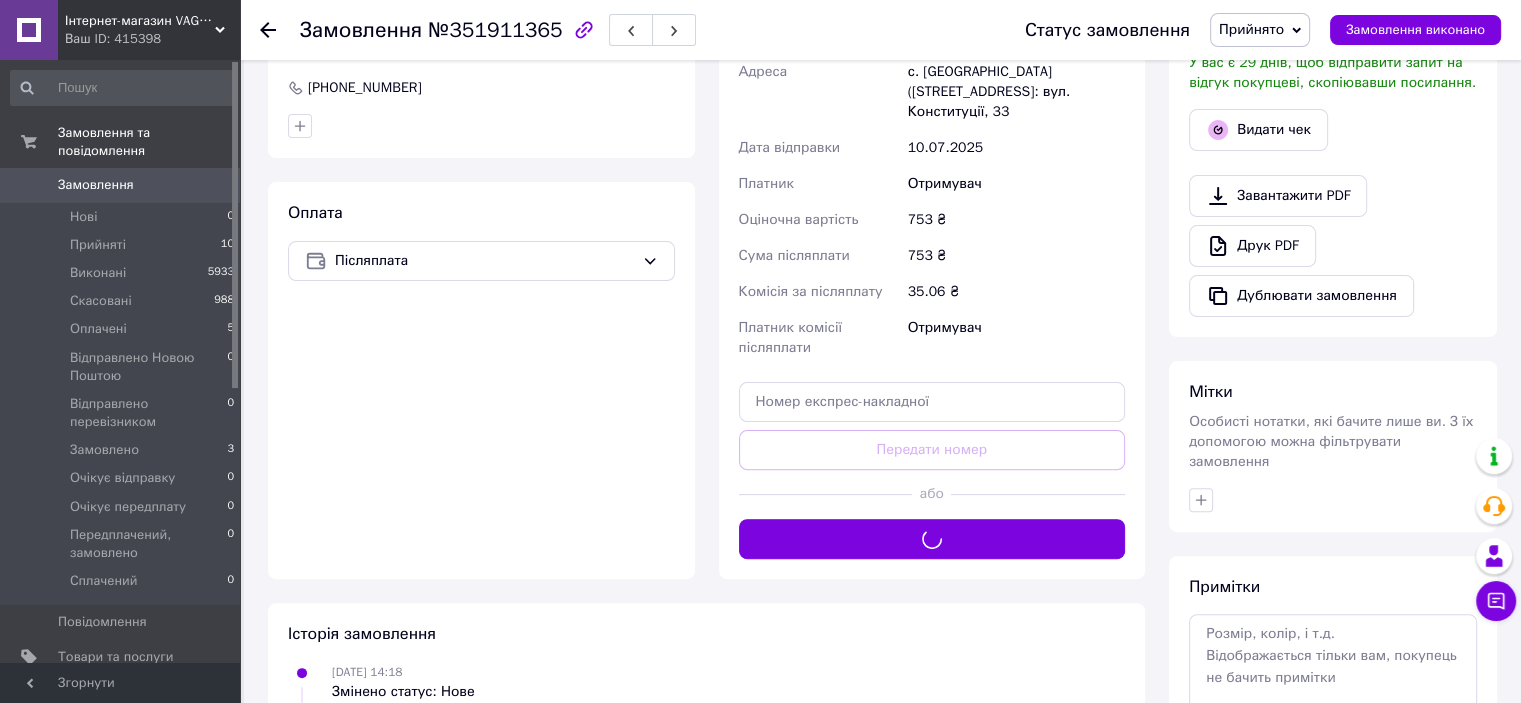 scroll, scrollTop: 200, scrollLeft: 0, axis: vertical 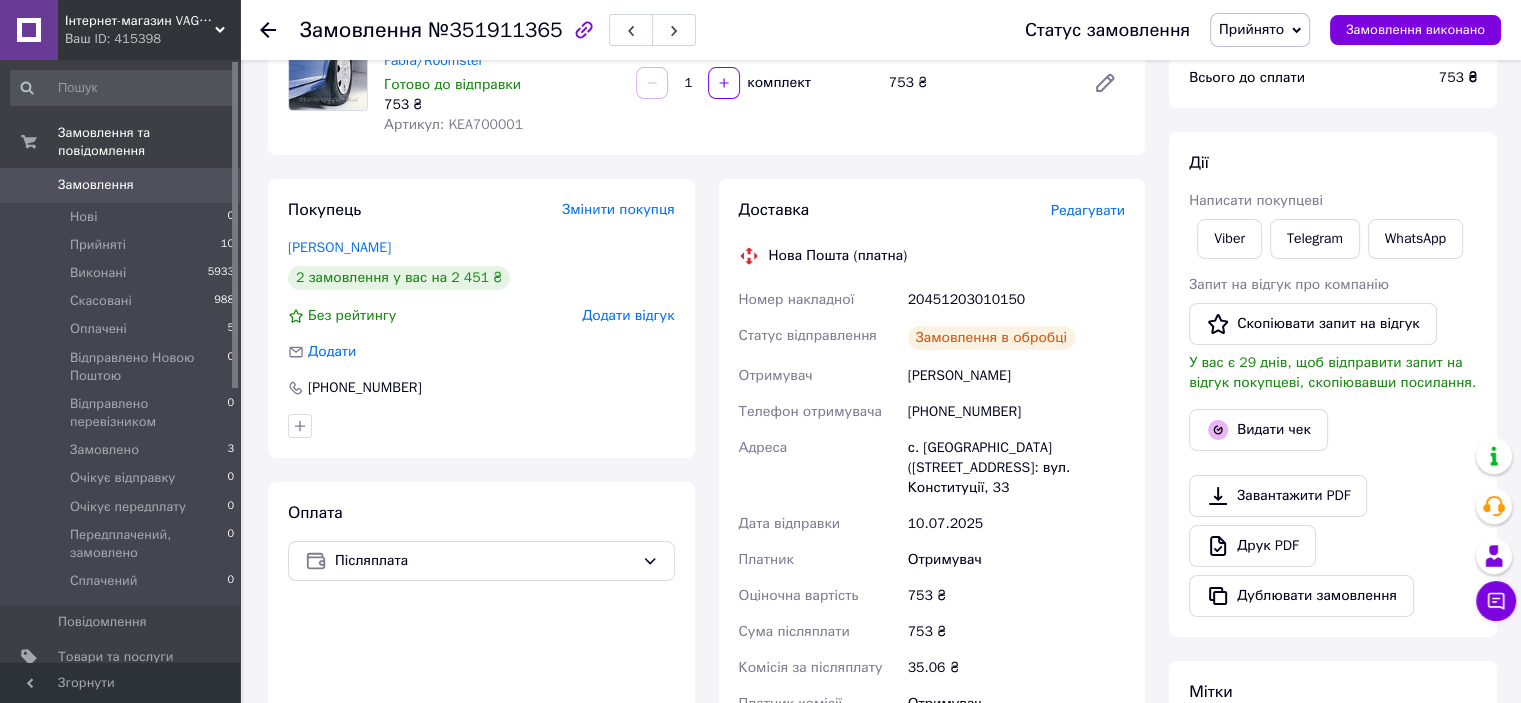 click on "Артикул: KEA700001" at bounding box center [453, 124] 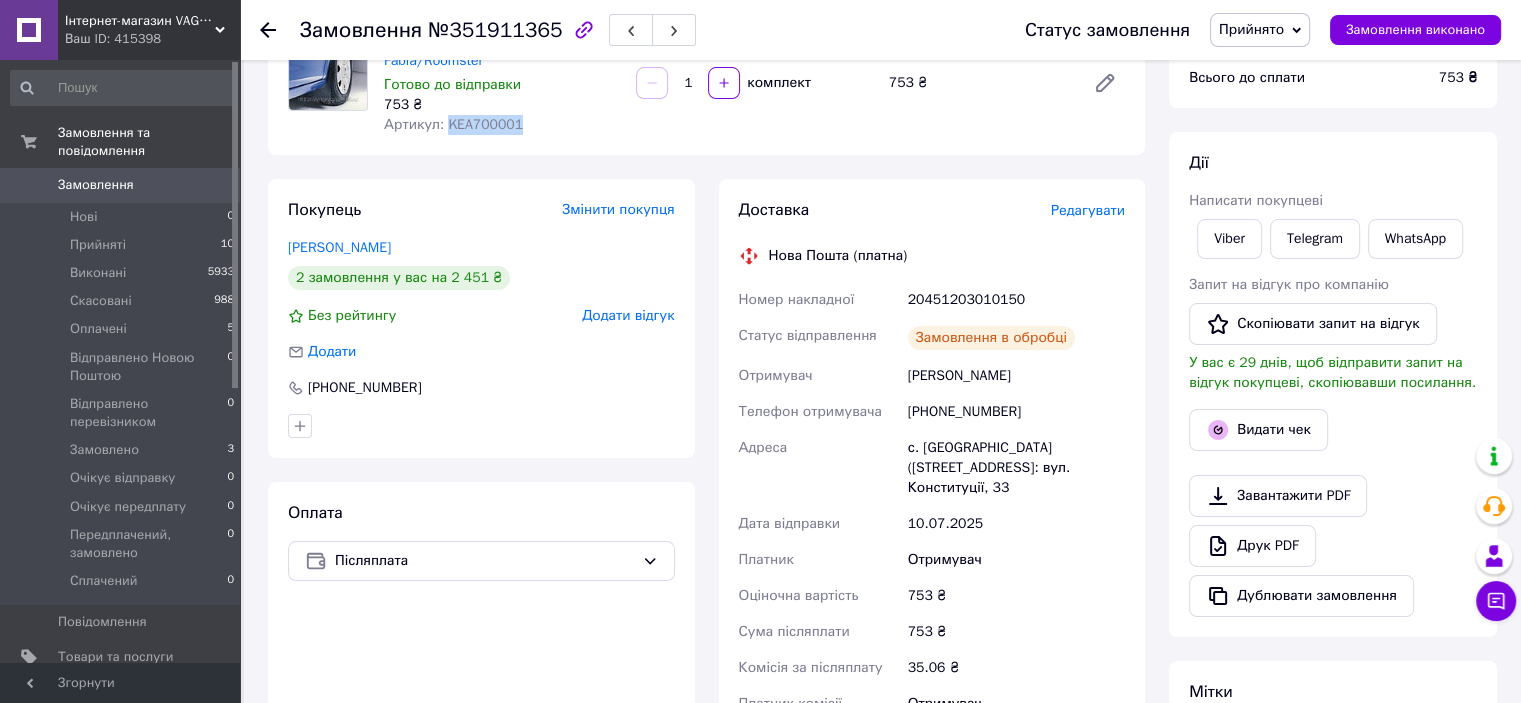 click on "Артикул: KEA700001" at bounding box center (453, 124) 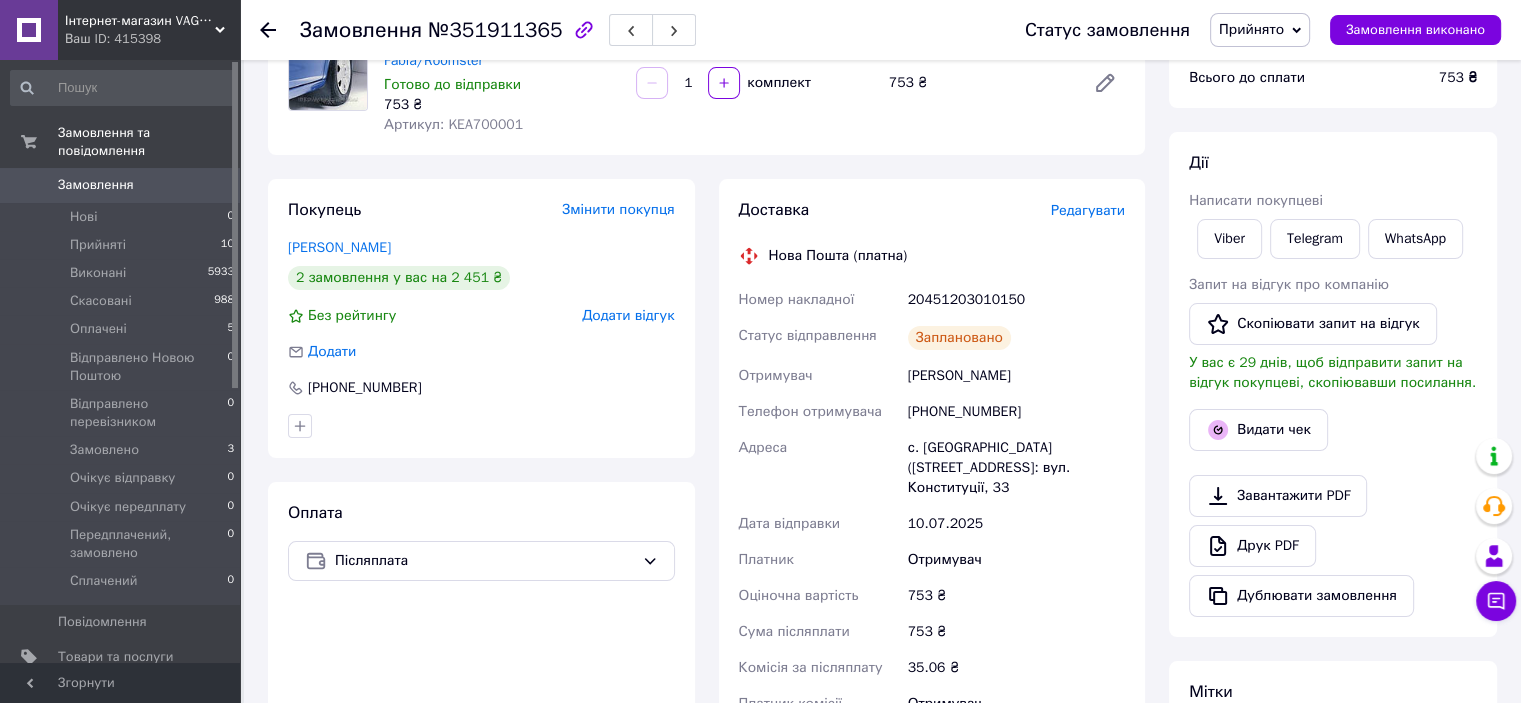 click on "20451203010150" at bounding box center [1016, 300] 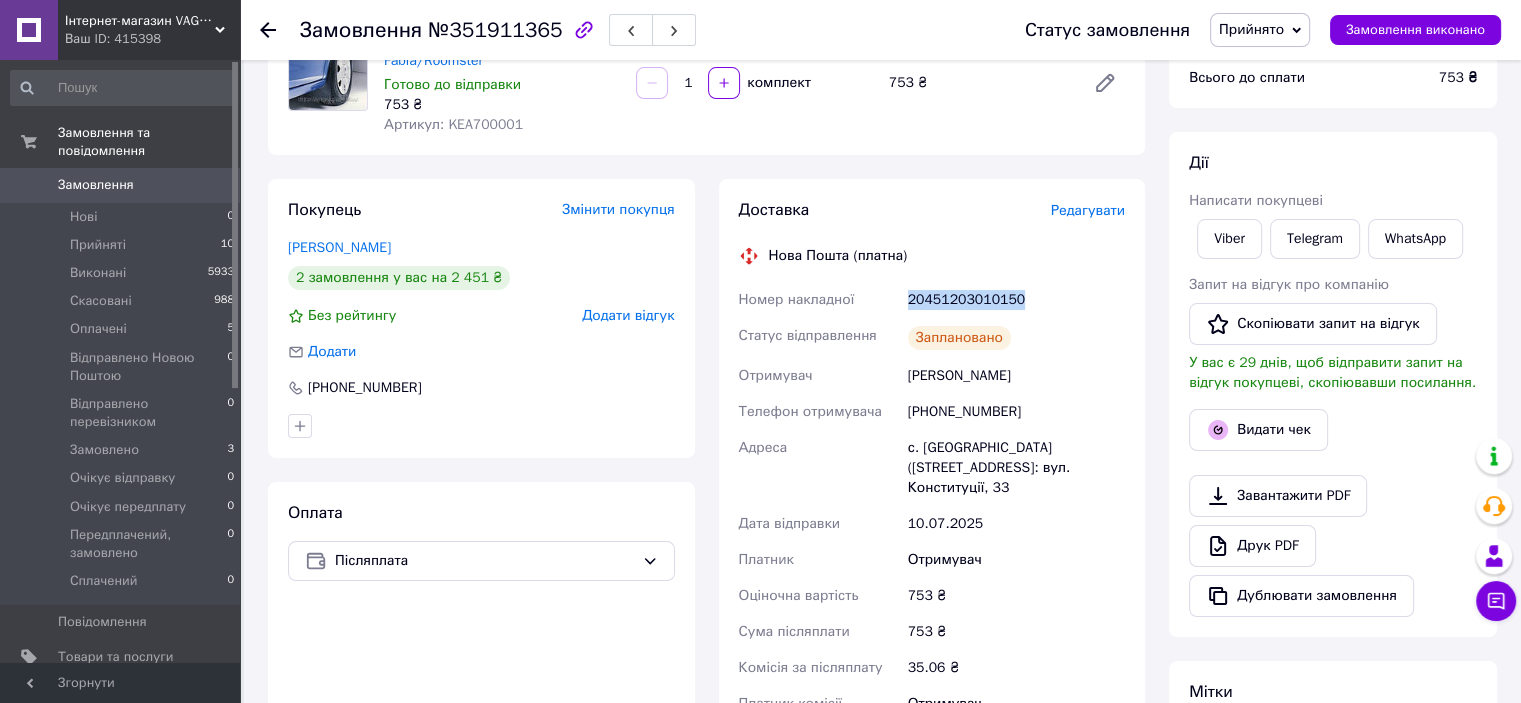 click on "20451203010150" at bounding box center (1016, 300) 